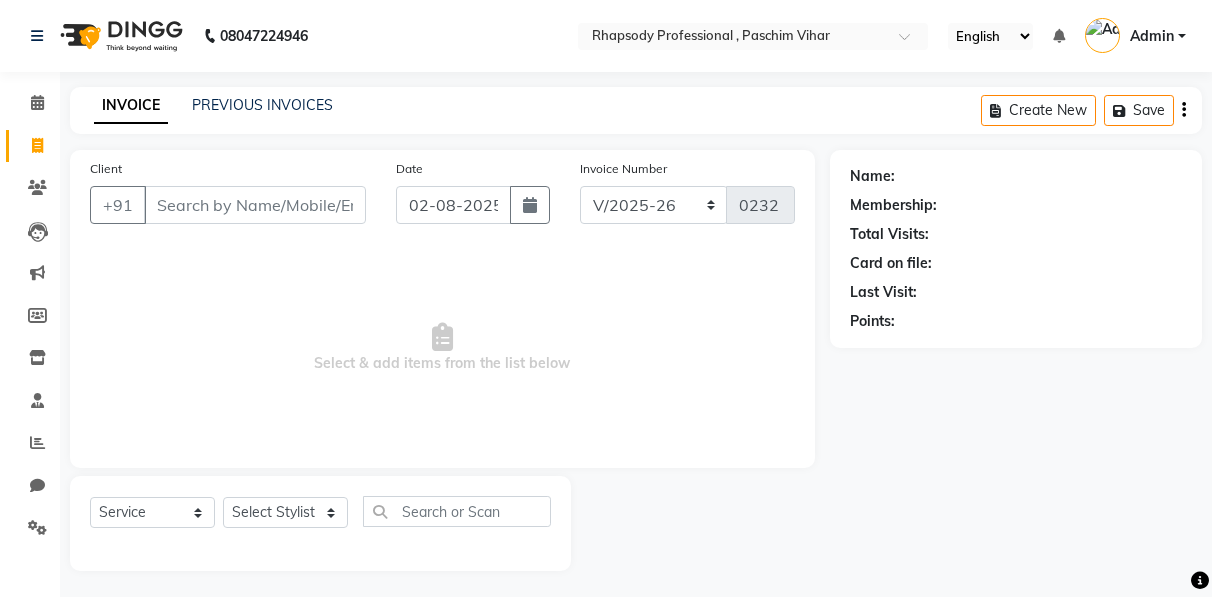 select on "8581" 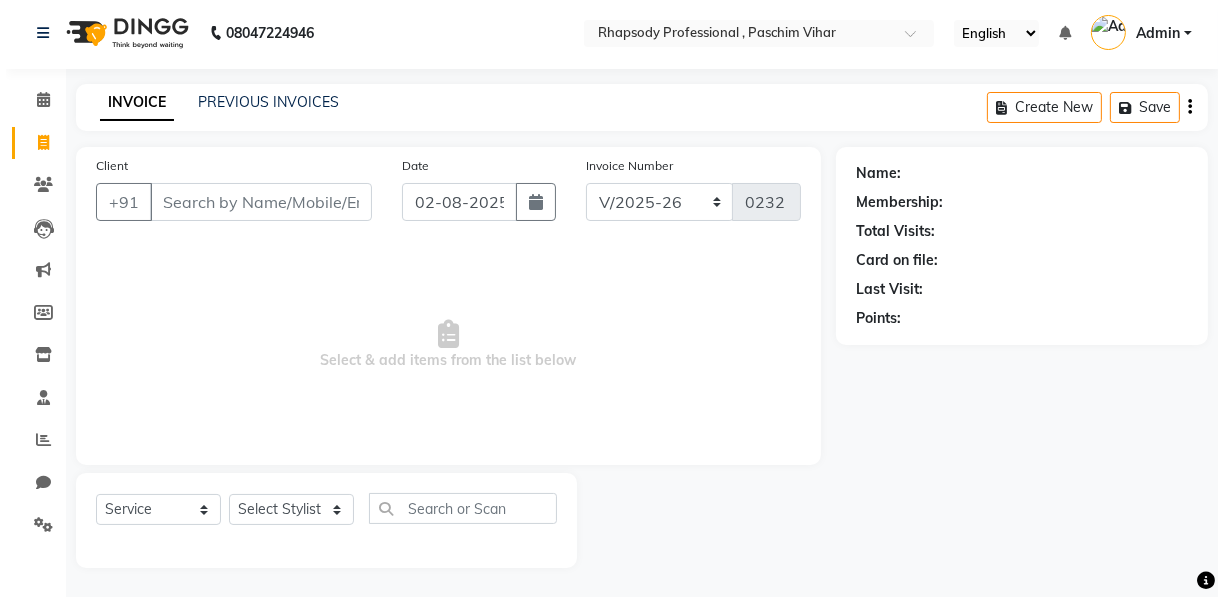 scroll, scrollTop: 0, scrollLeft: 0, axis: both 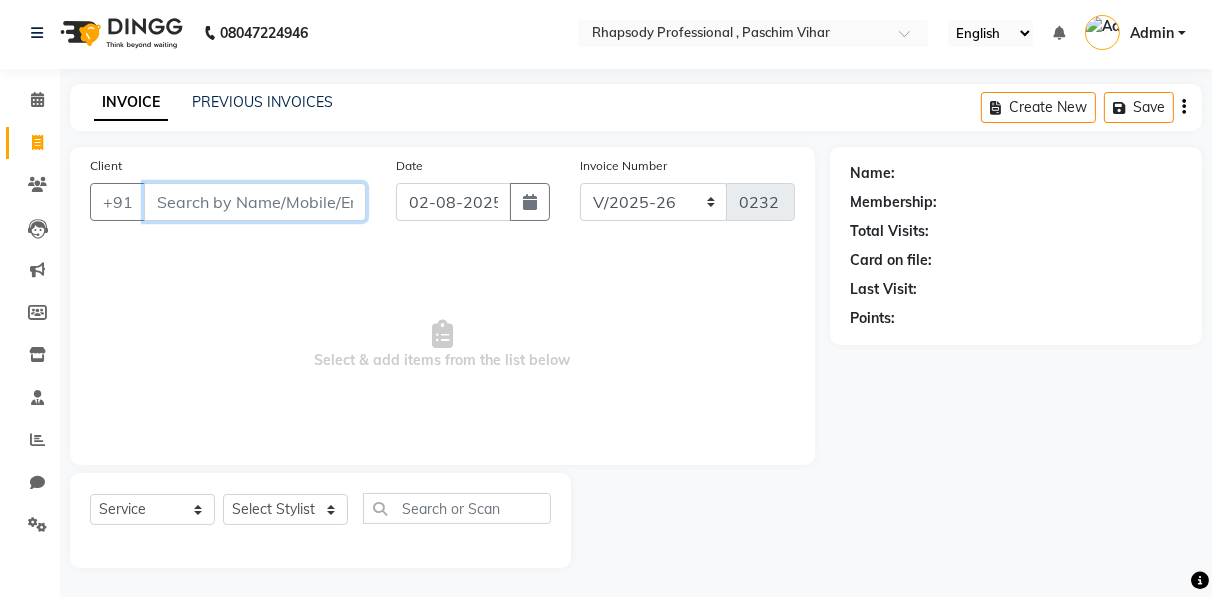 click on "Client" at bounding box center (255, 202) 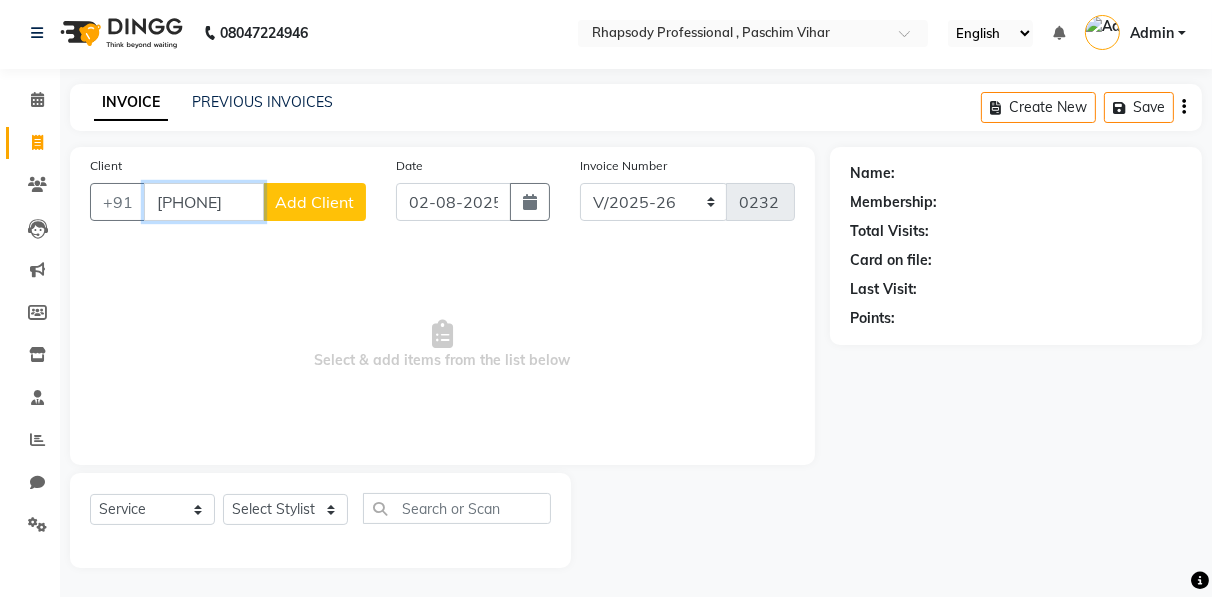 type on "[PHONE]" 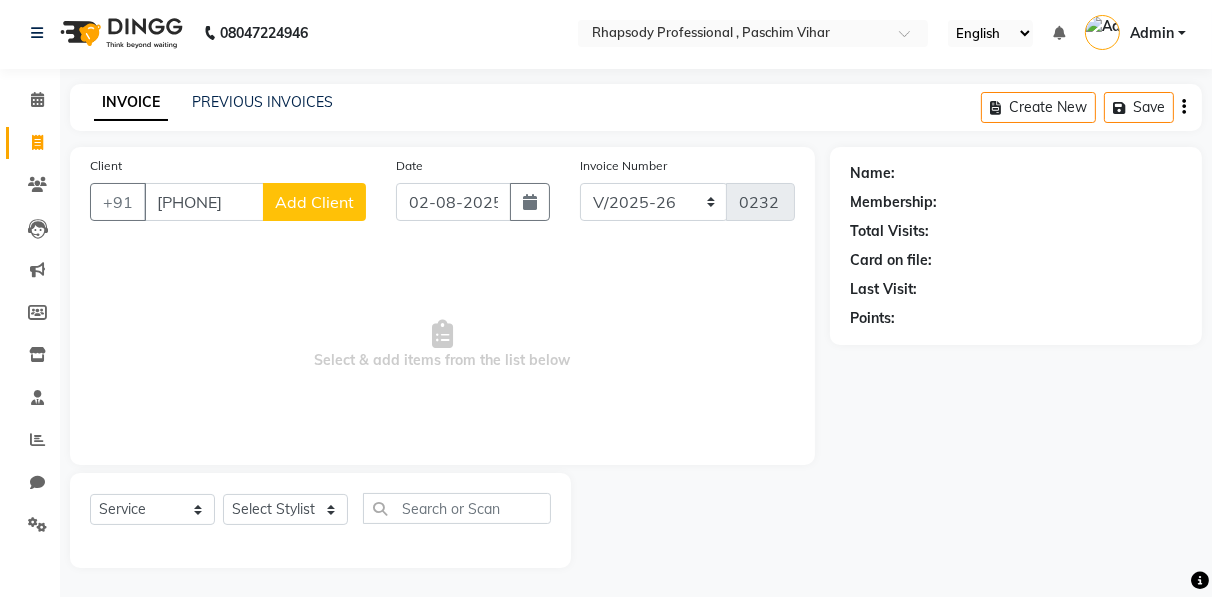 click on "Add Client" 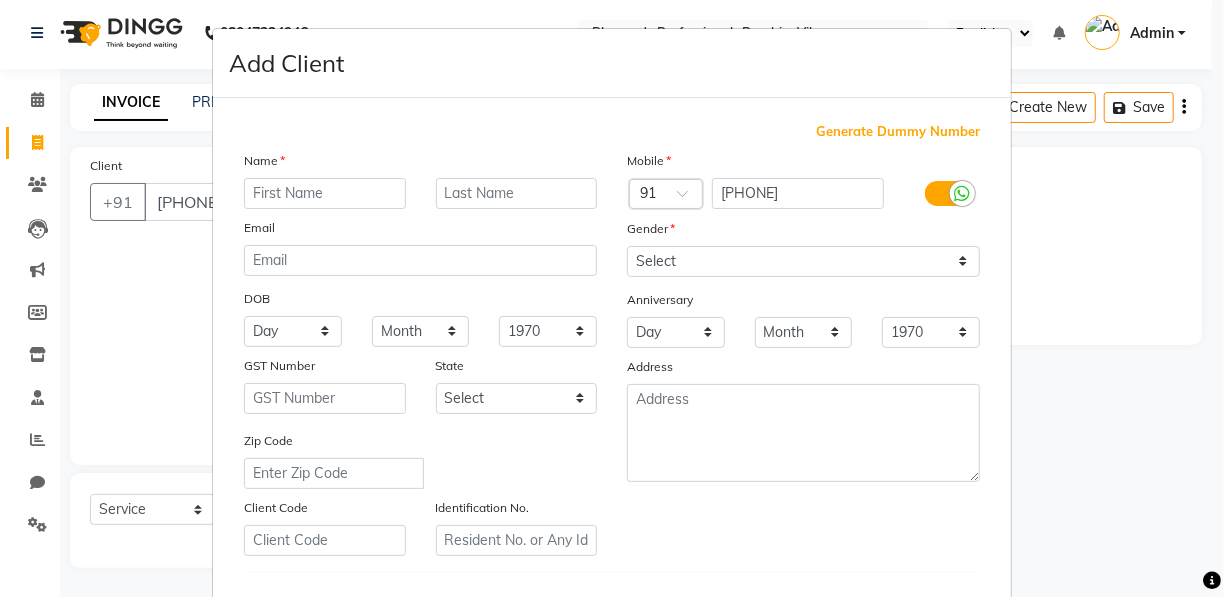 click at bounding box center (325, 193) 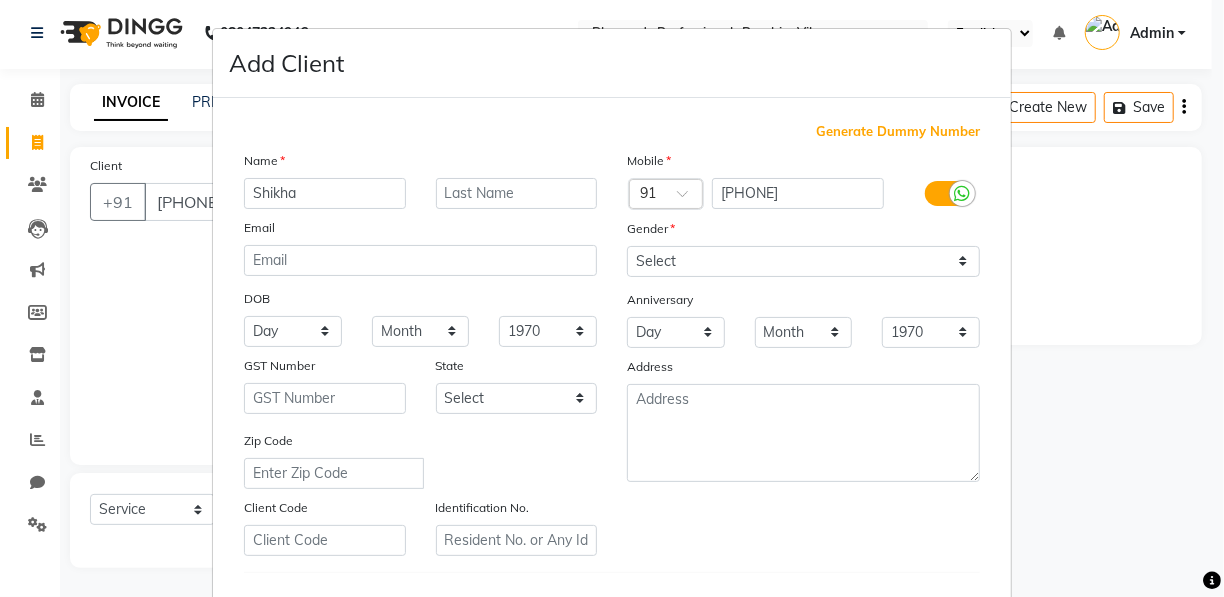 type on "Shikha" 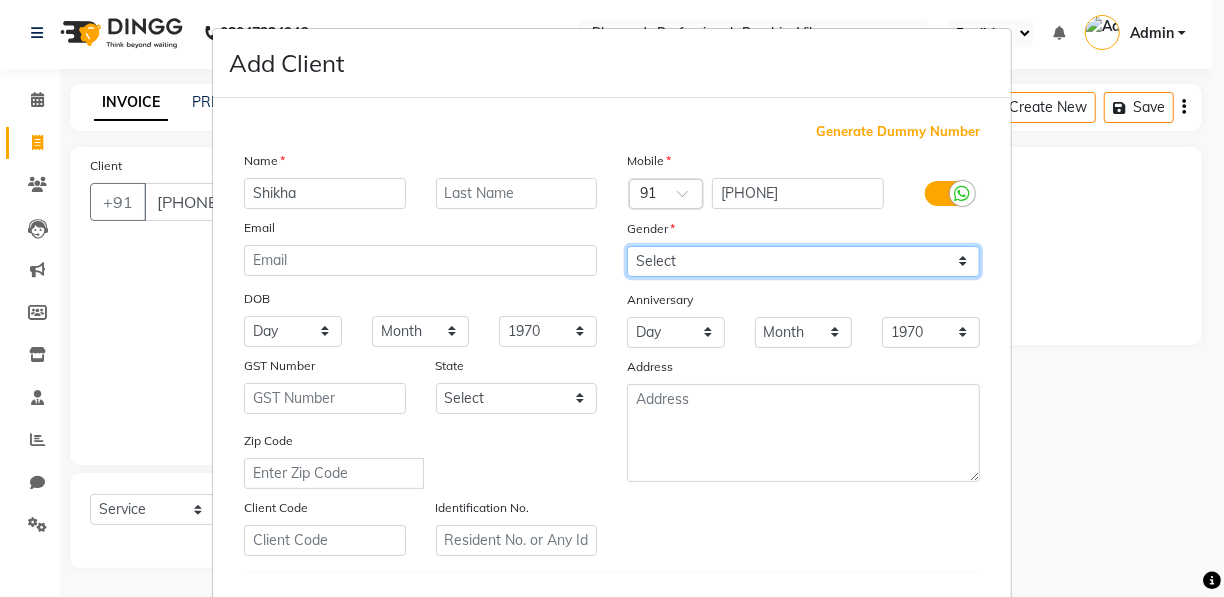 click on "Select Male Female Other Prefer Not To Say" at bounding box center [803, 261] 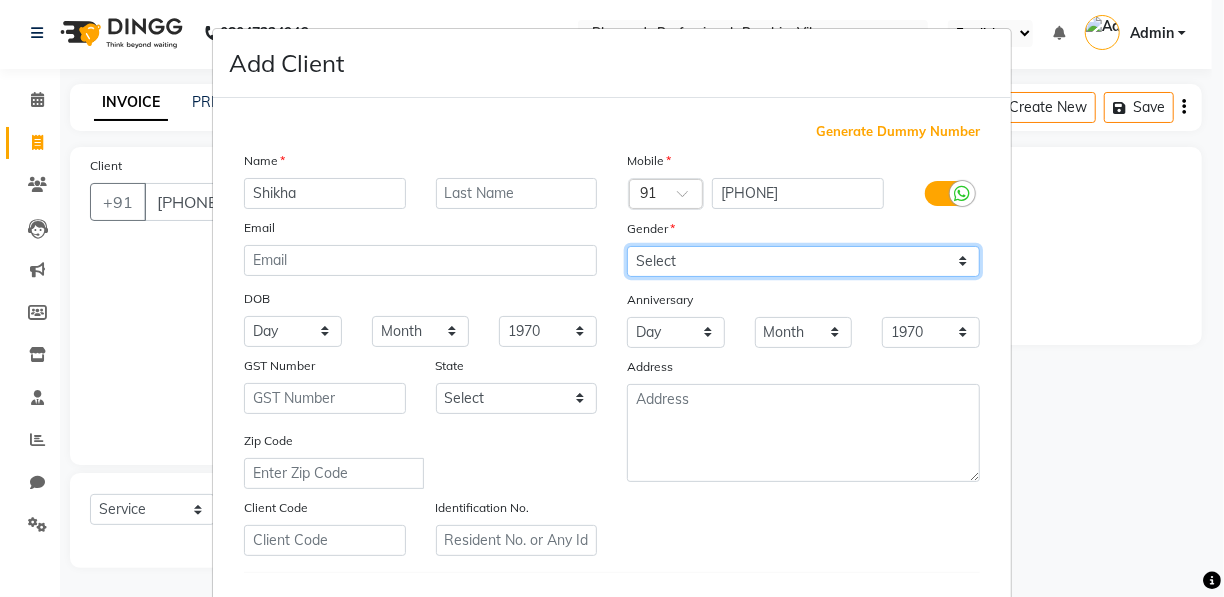 select on "female" 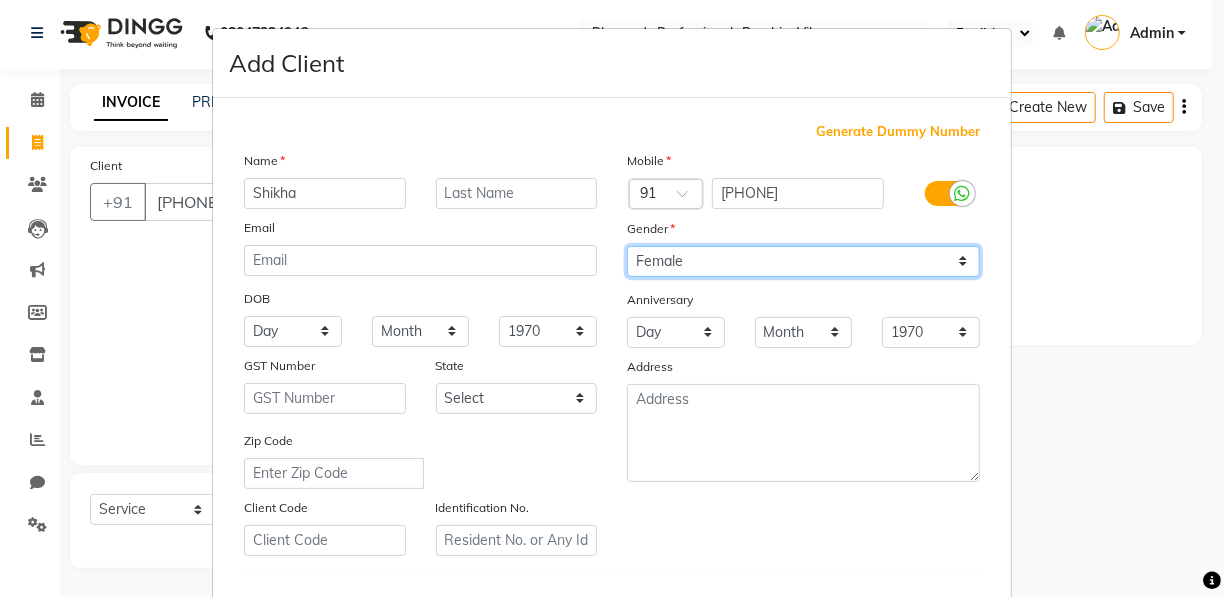 click on "Select Male Female Other Prefer Not To Say" at bounding box center [803, 261] 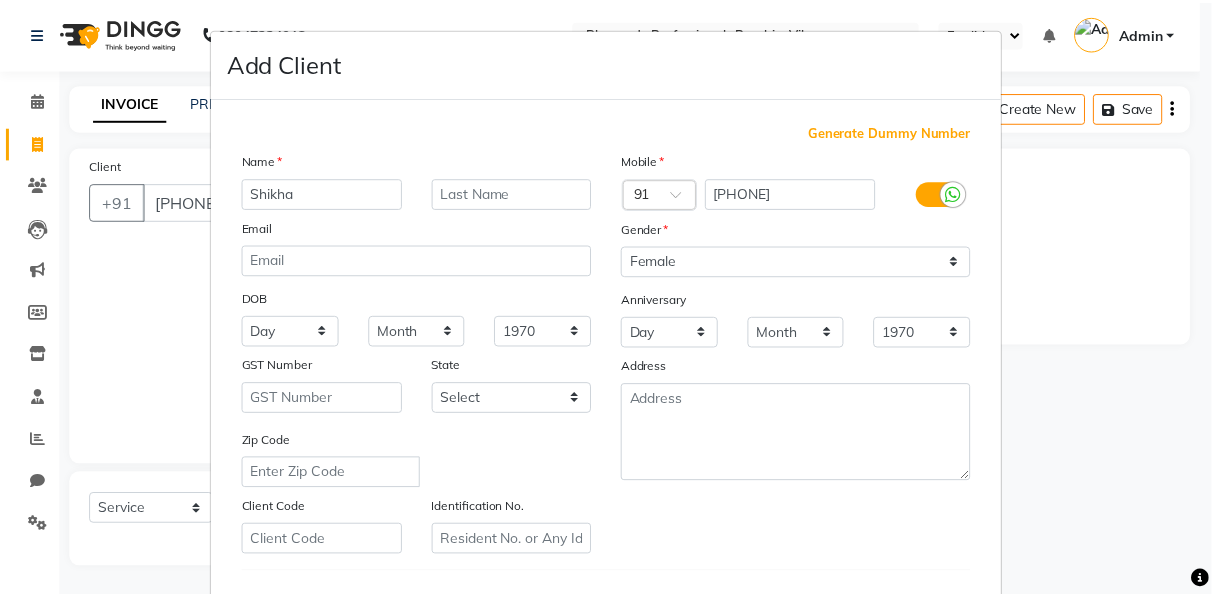 scroll, scrollTop: 321, scrollLeft: 0, axis: vertical 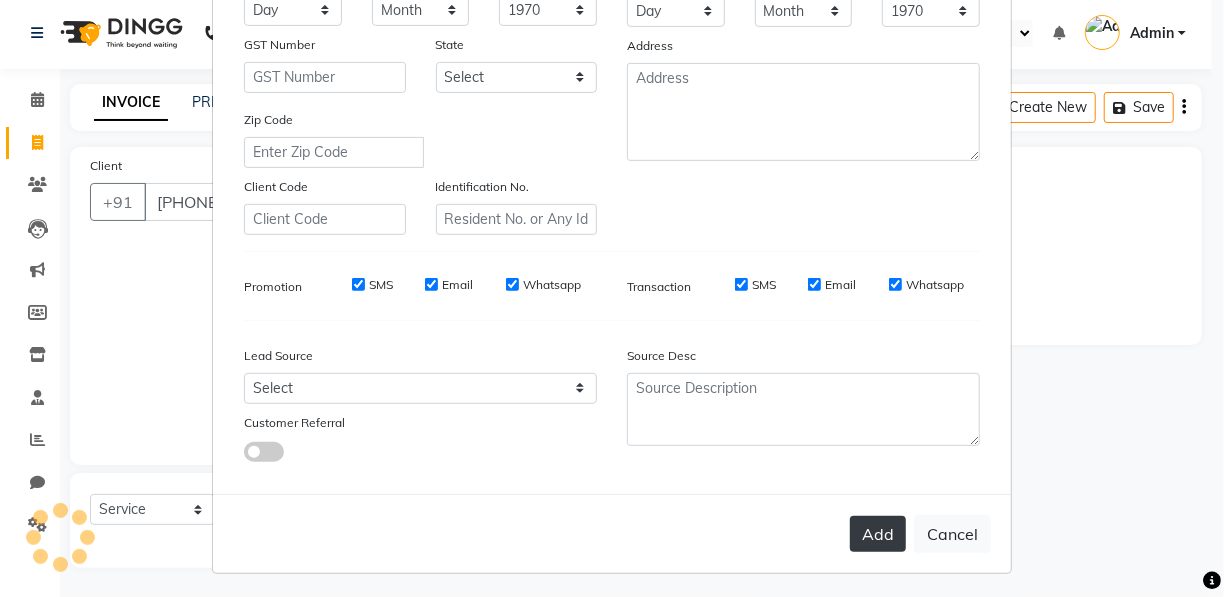 click on "Add" at bounding box center [878, 534] 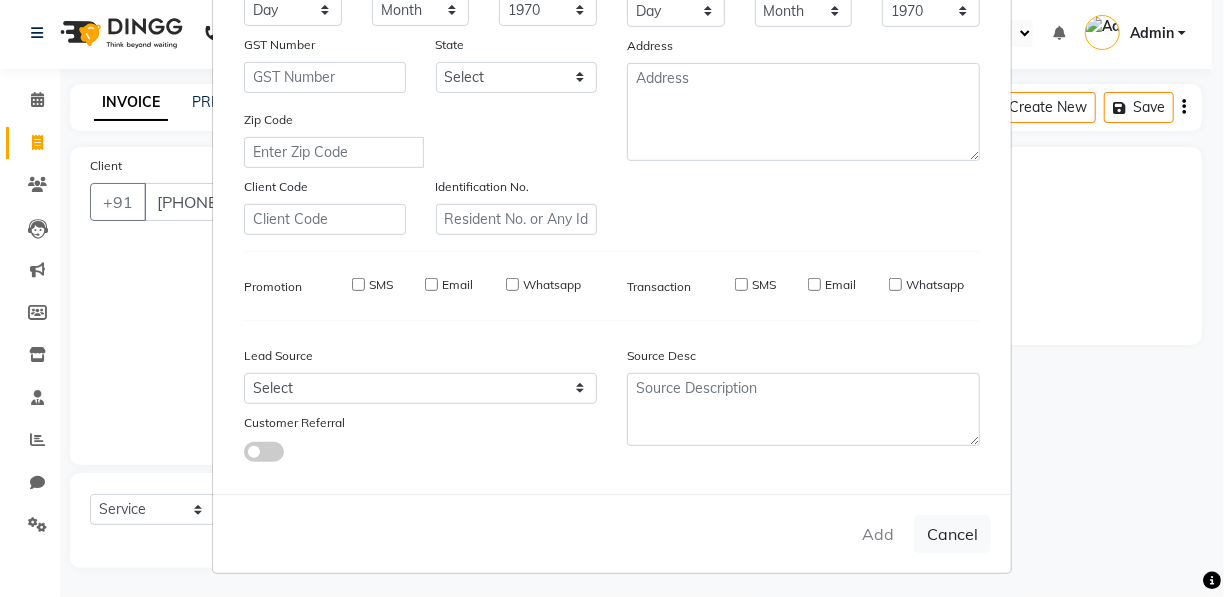 type 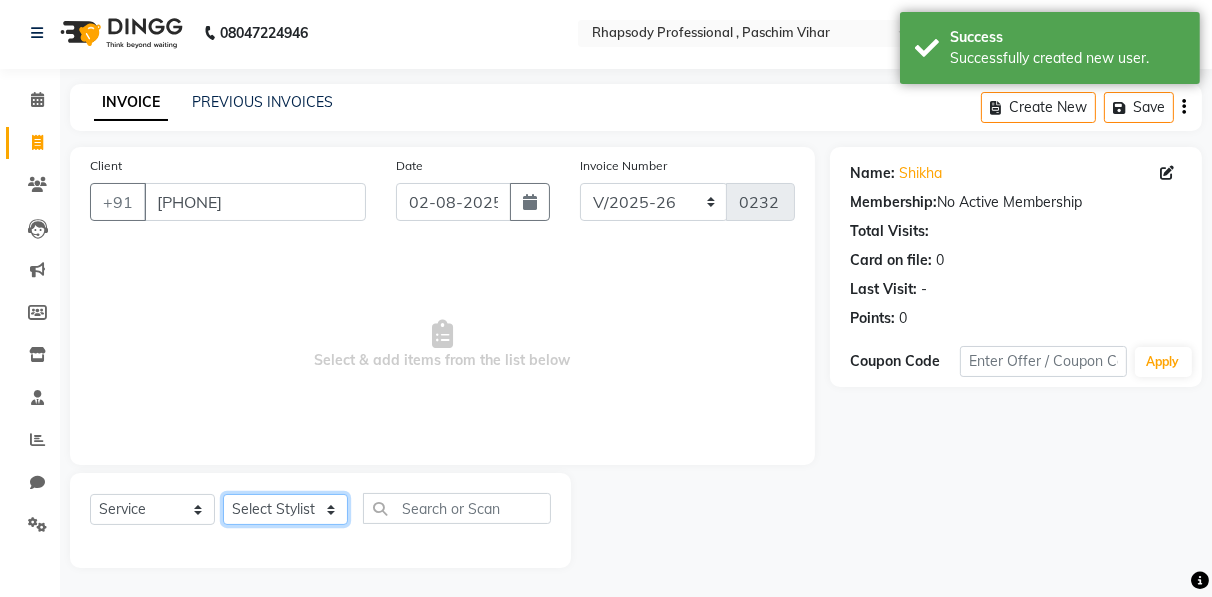 click on "Select Stylist [PERSON] [PERSON] [PERSON] Manager [PERSON] [PERSON] [PERSON] [PERSON] [PERSON] [PERSON] [PERSON] [PERSON]" 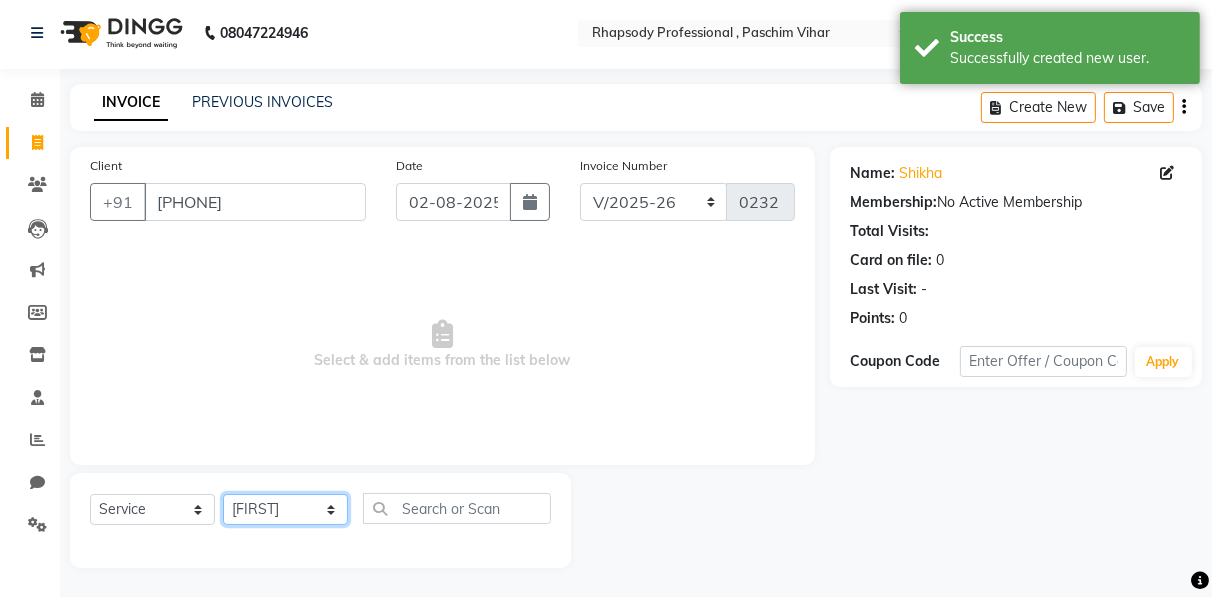 click on "Select Stylist [PERSON] [PERSON] [PERSON] Manager [PERSON] [PERSON] [PERSON] [PERSON] [PERSON] [PERSON] [PERSON] [PERSON]" 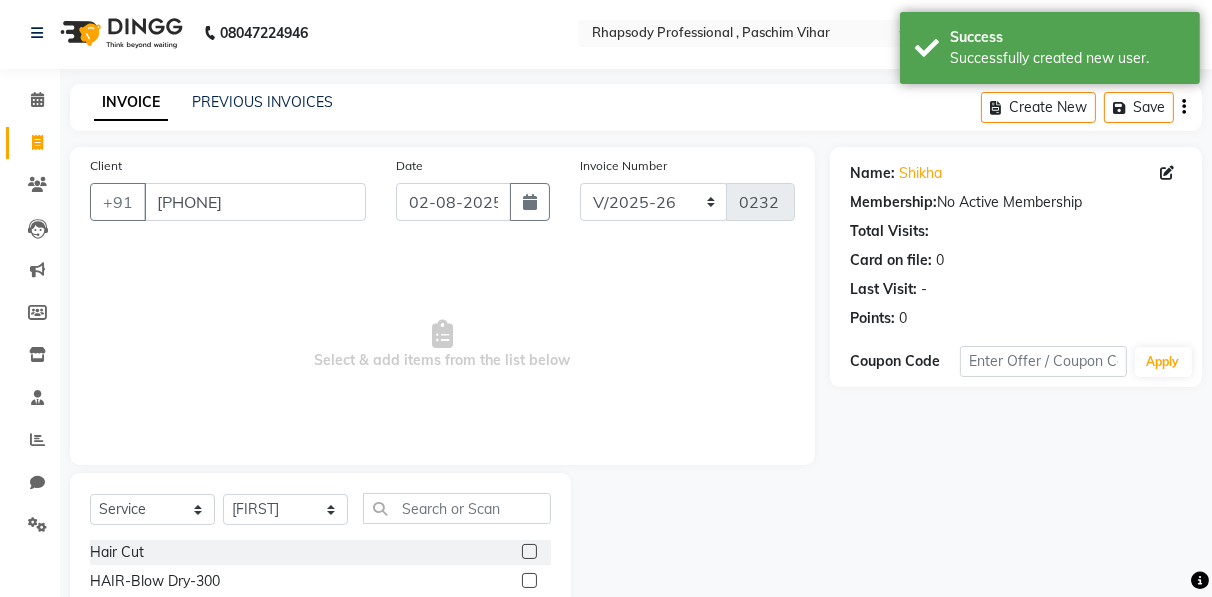 click 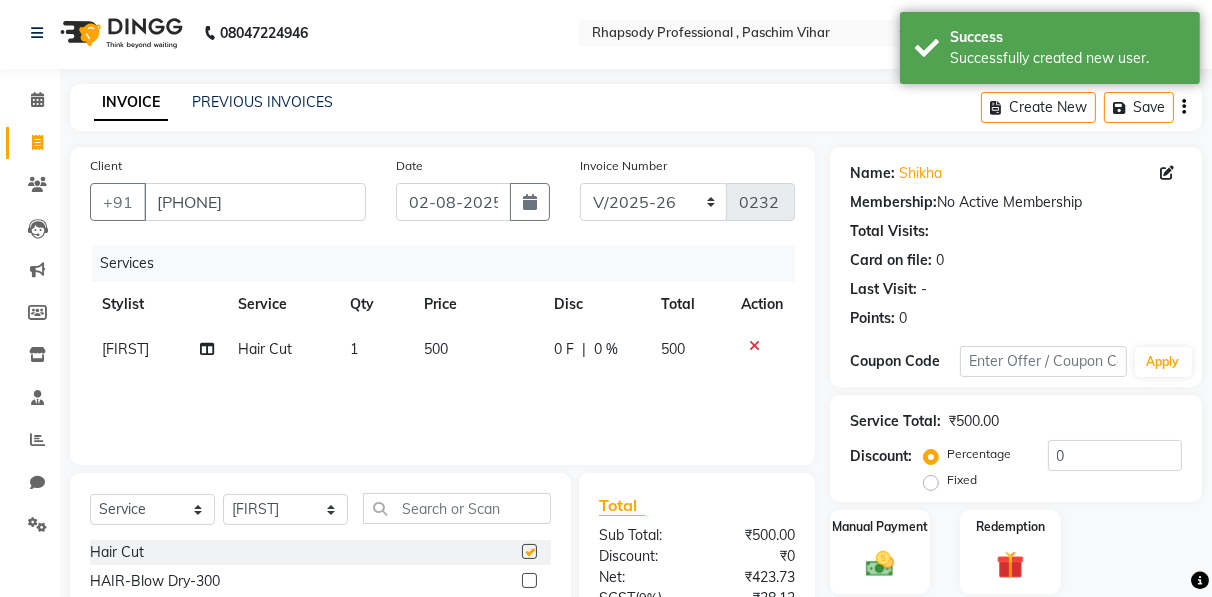 checkbox on "false" 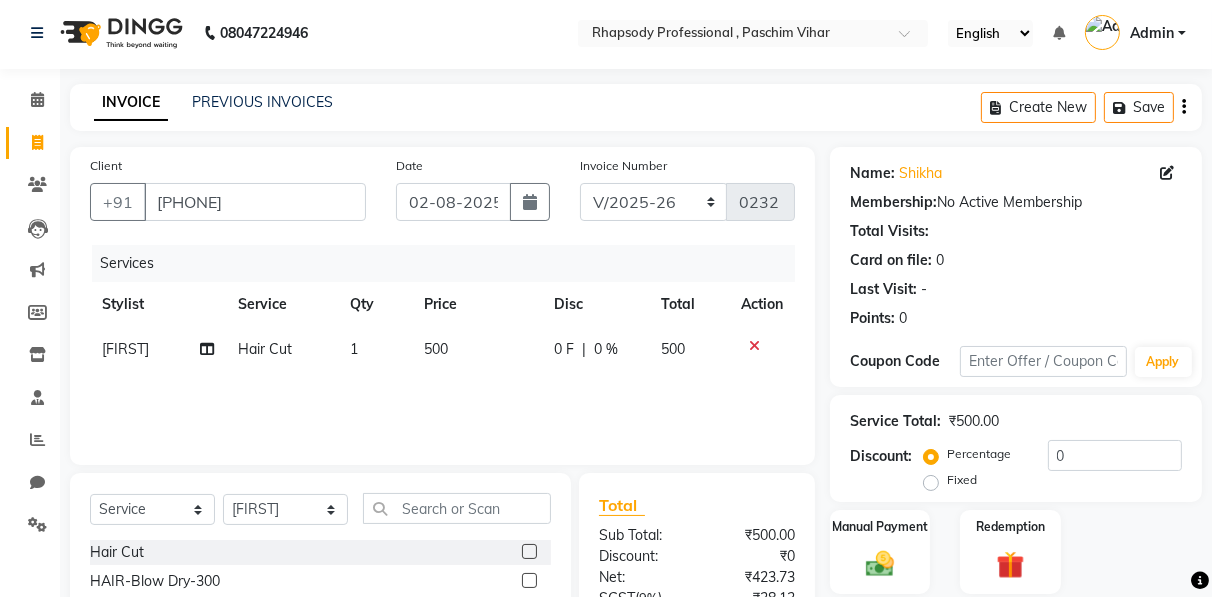 click on "500" 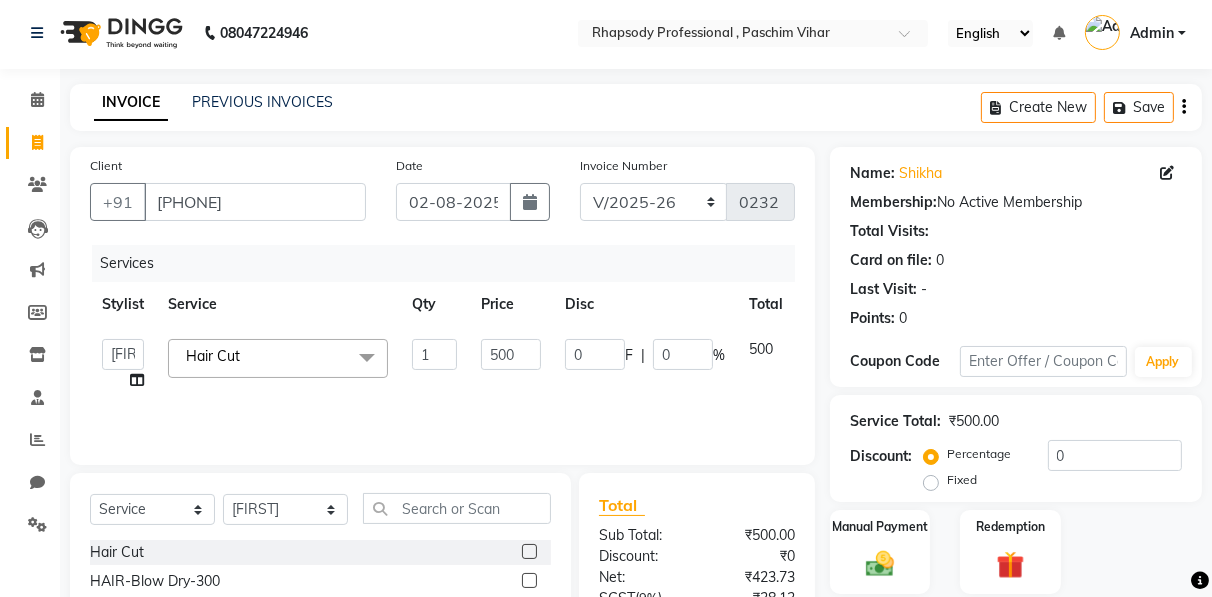 click on "1" 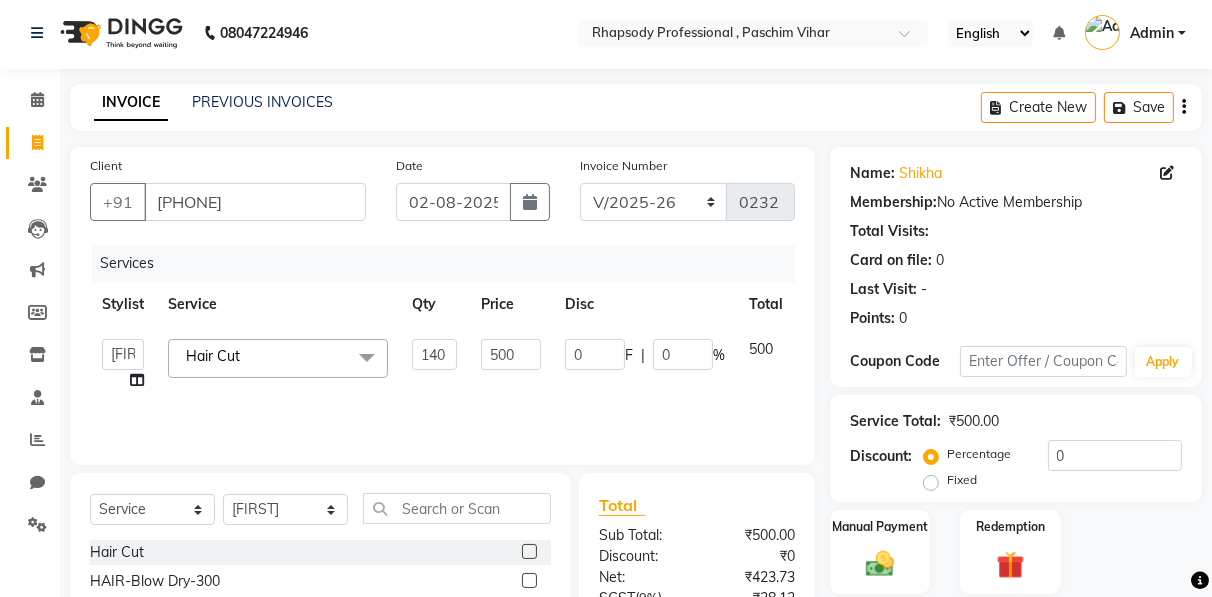 type on "1400" 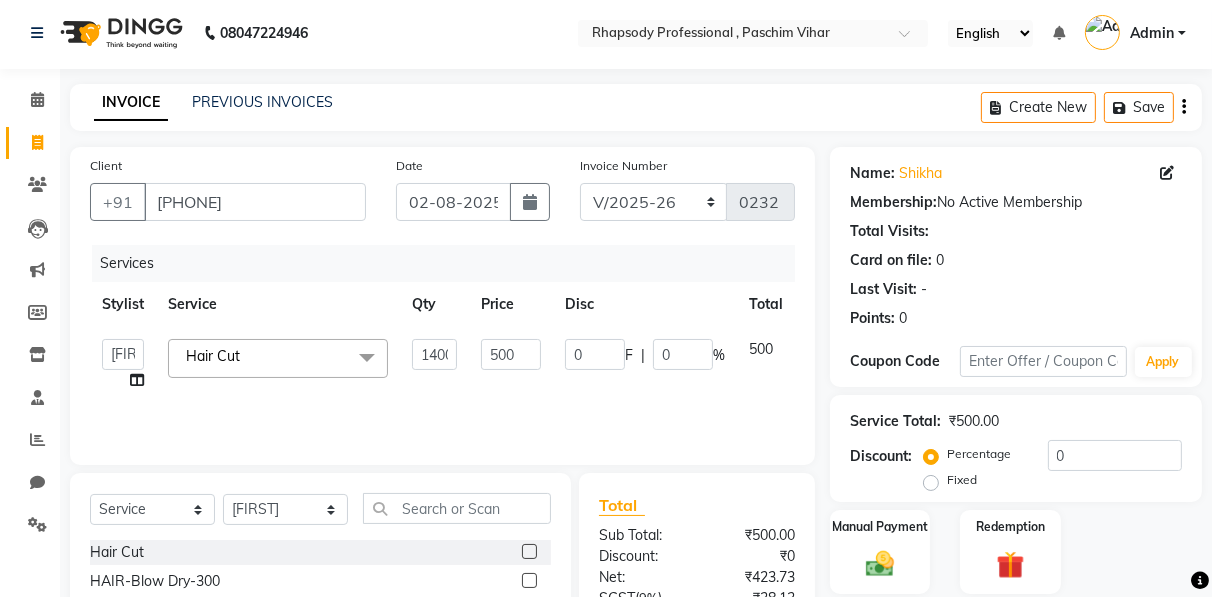 scroll, scrollTop: 0, scrollLeft: 5, axis: horizontal 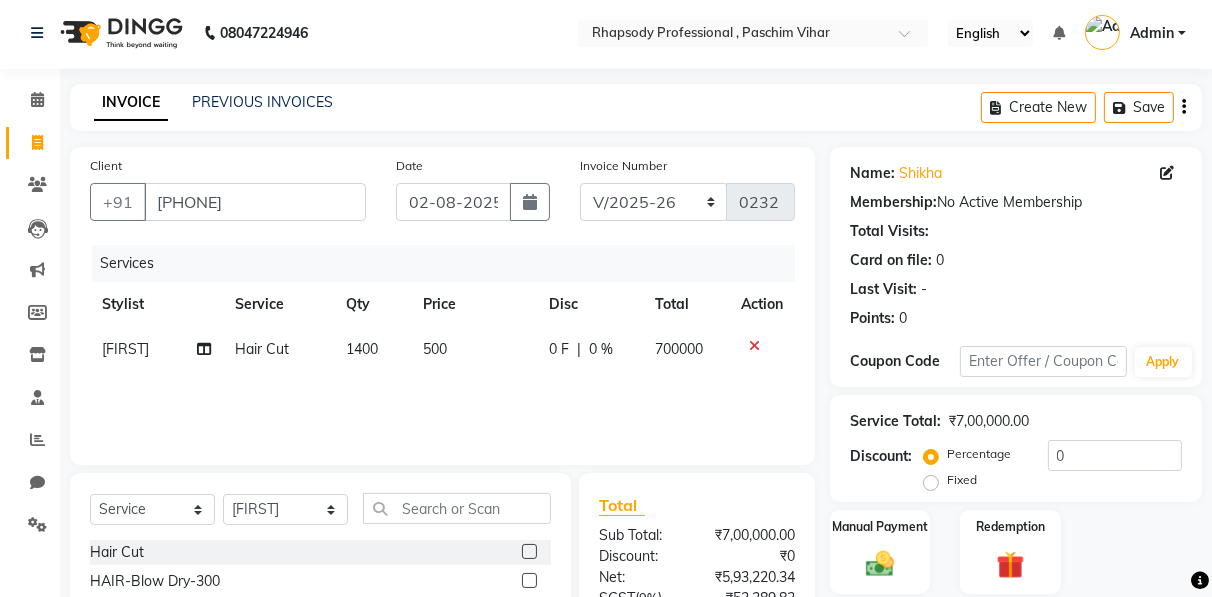 click on "Tilak Hair Cut 1400 500 0 F | 0 % 700000" 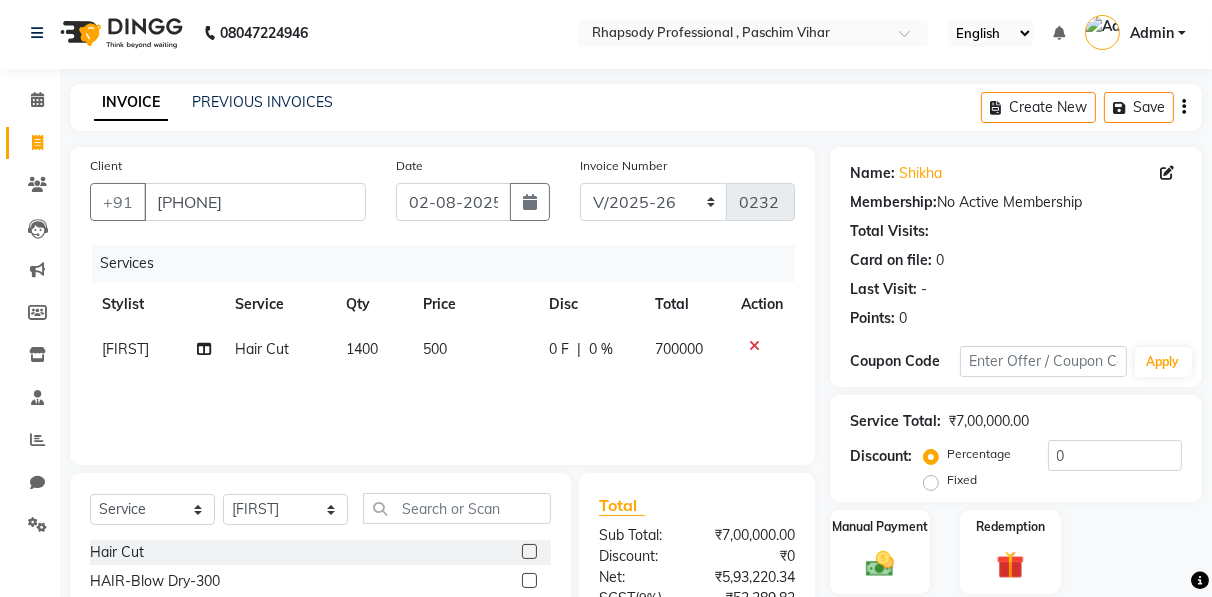 click 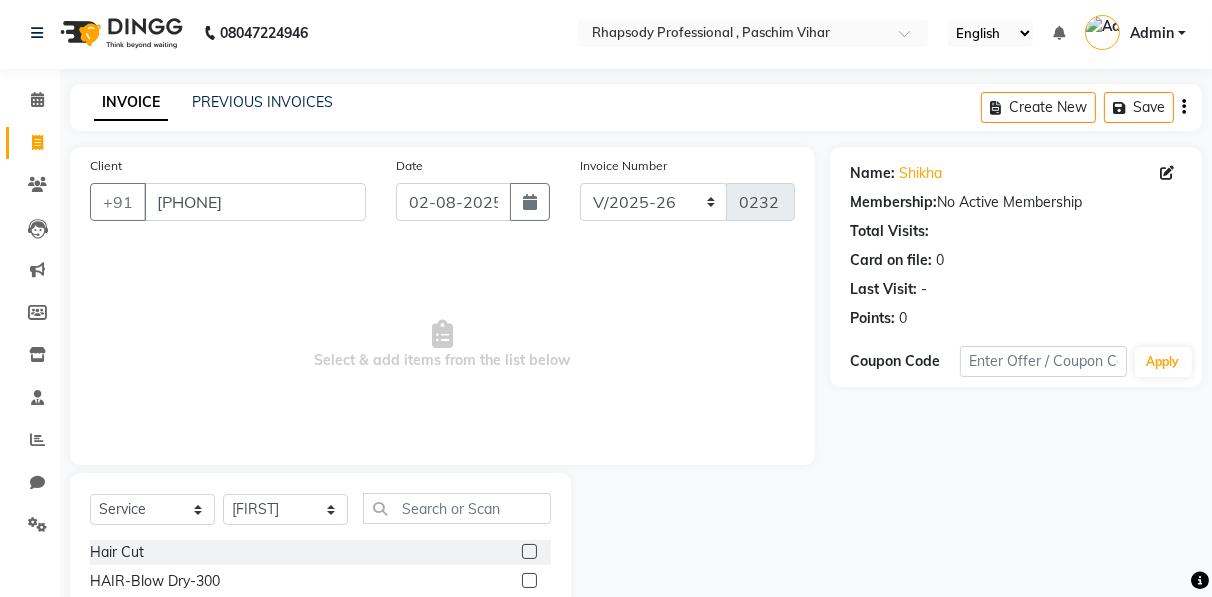 click 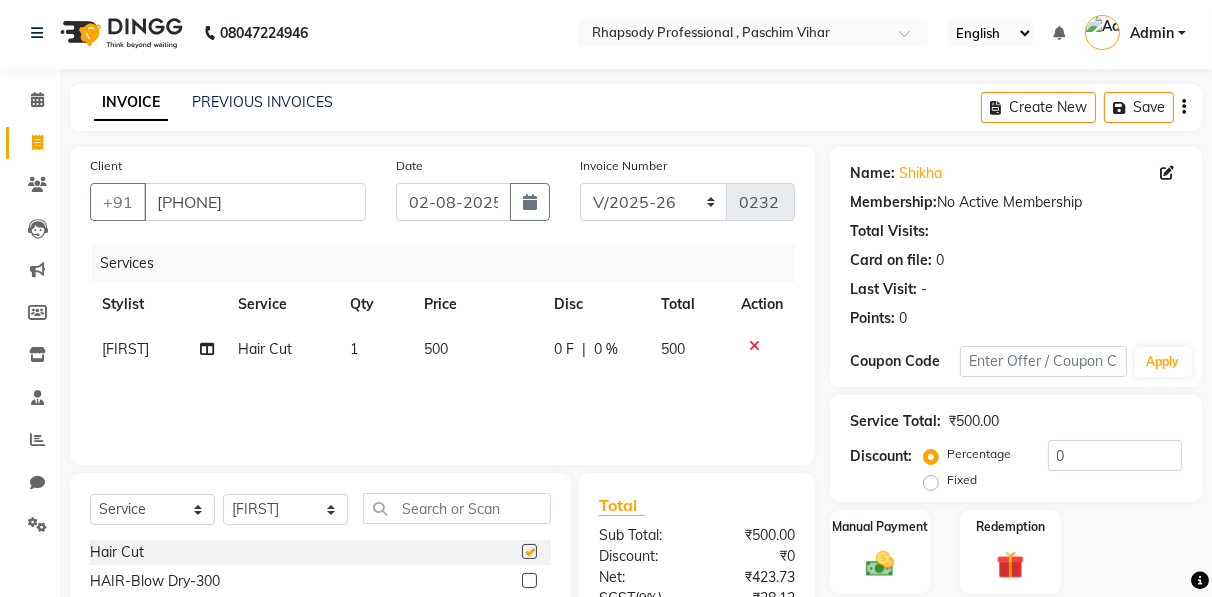 checkbox on "false" 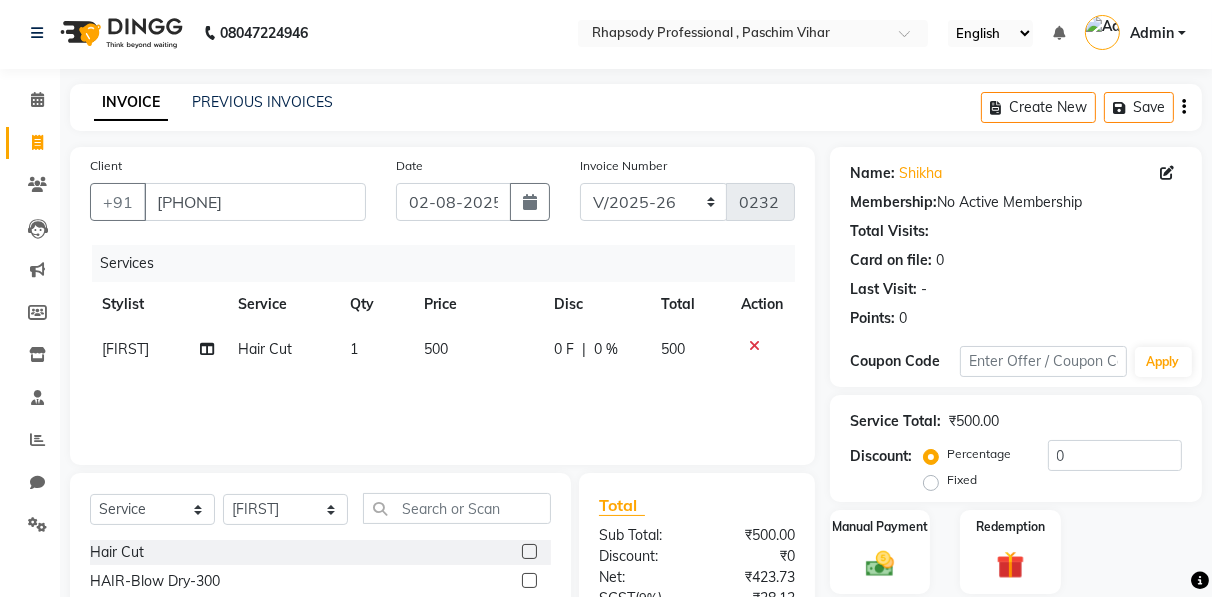 click on "500" 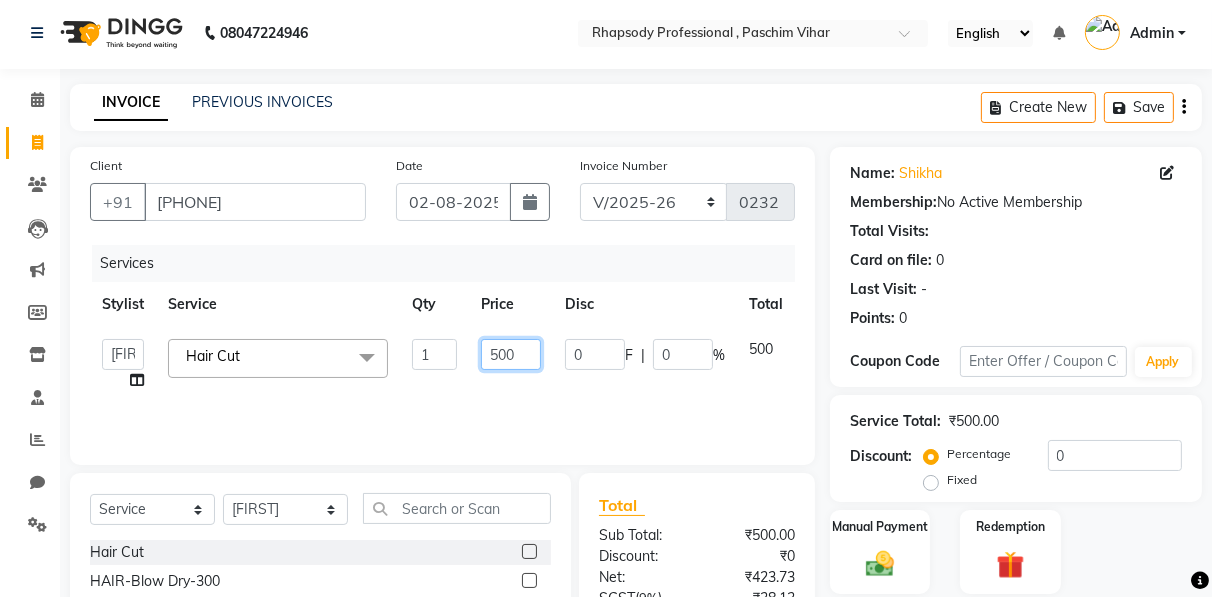click on "500" 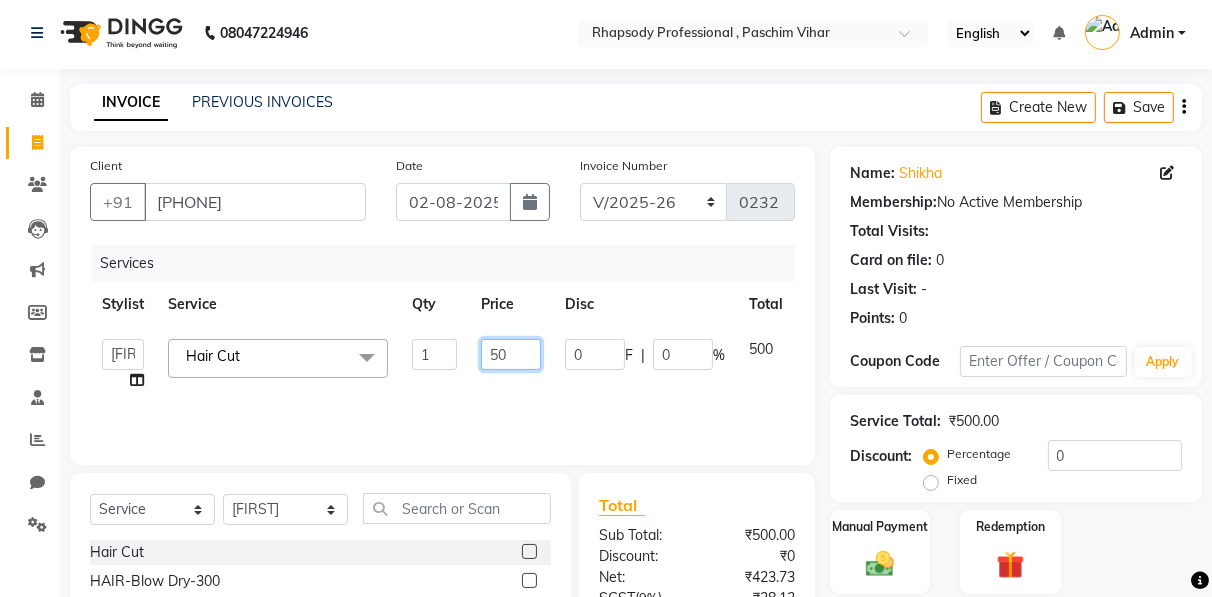 type on "5" 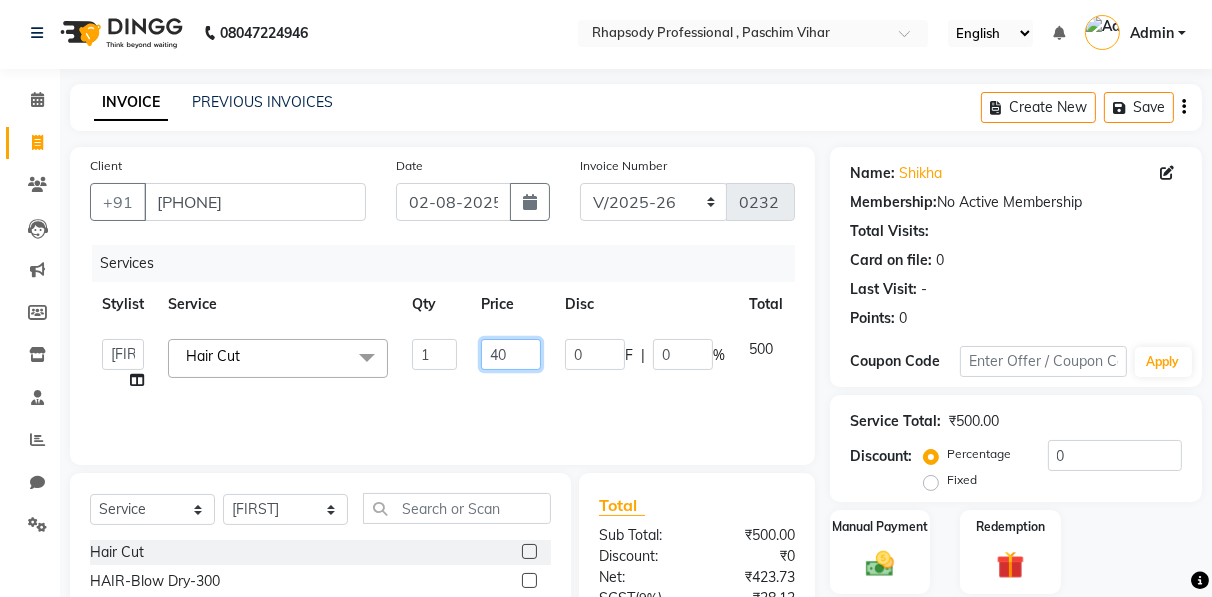 type on "400" 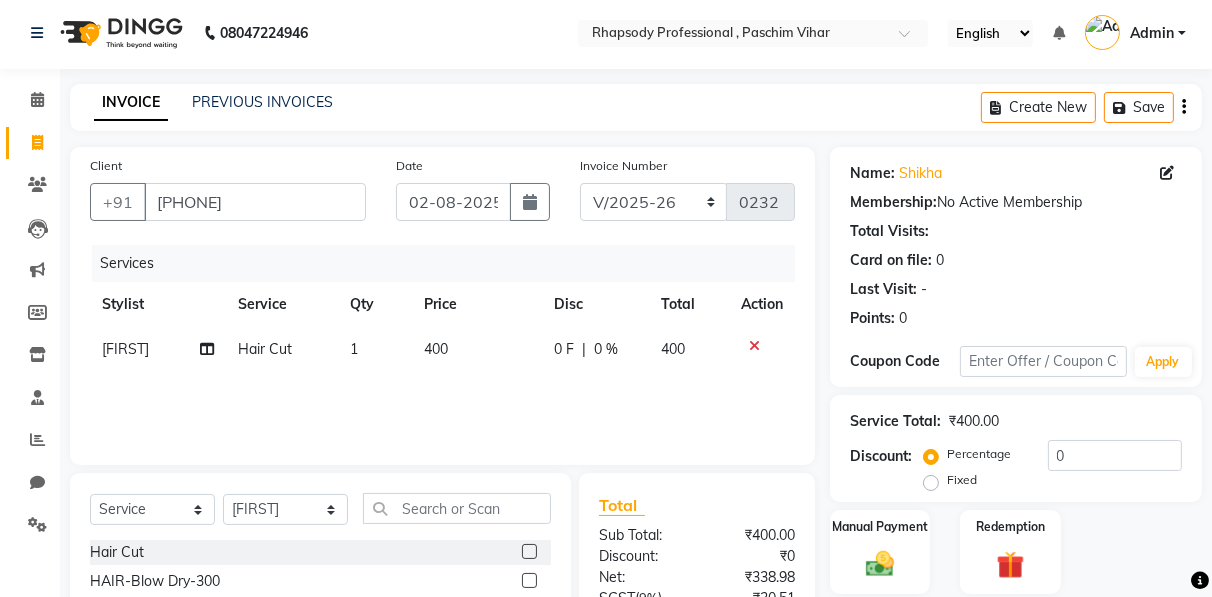 click on "Tilak Hair Cut 1 400 0 F | 0 % 400" 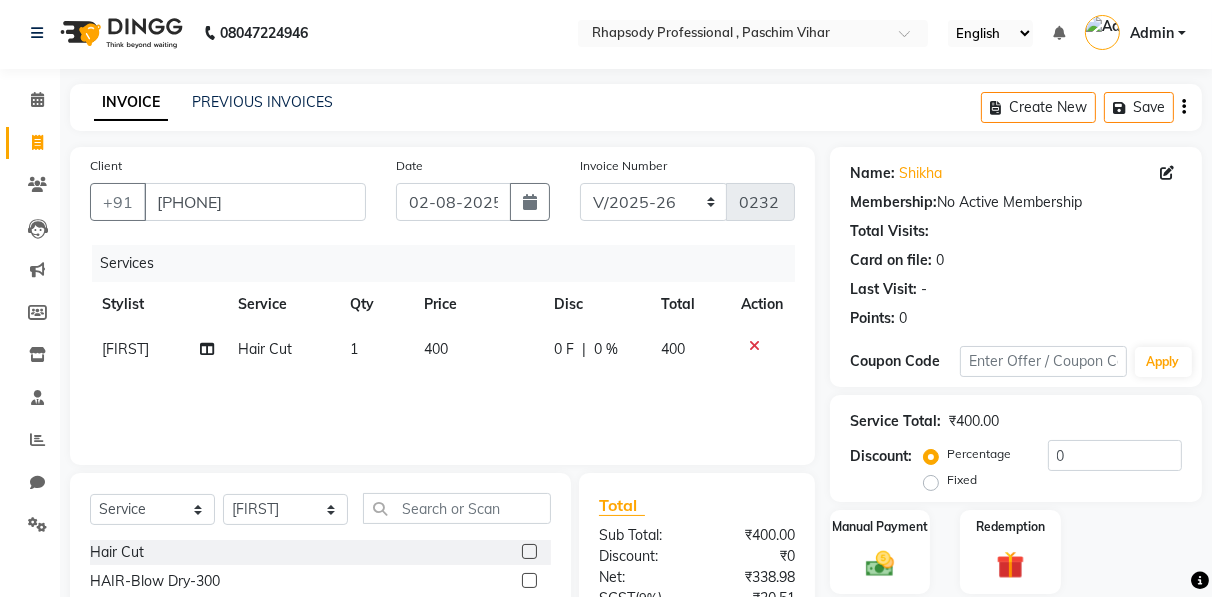 drag, startPoint x: 755, startPoint y: 353, endPoint x: 753, endPoint y: 317, distance: 36.05551 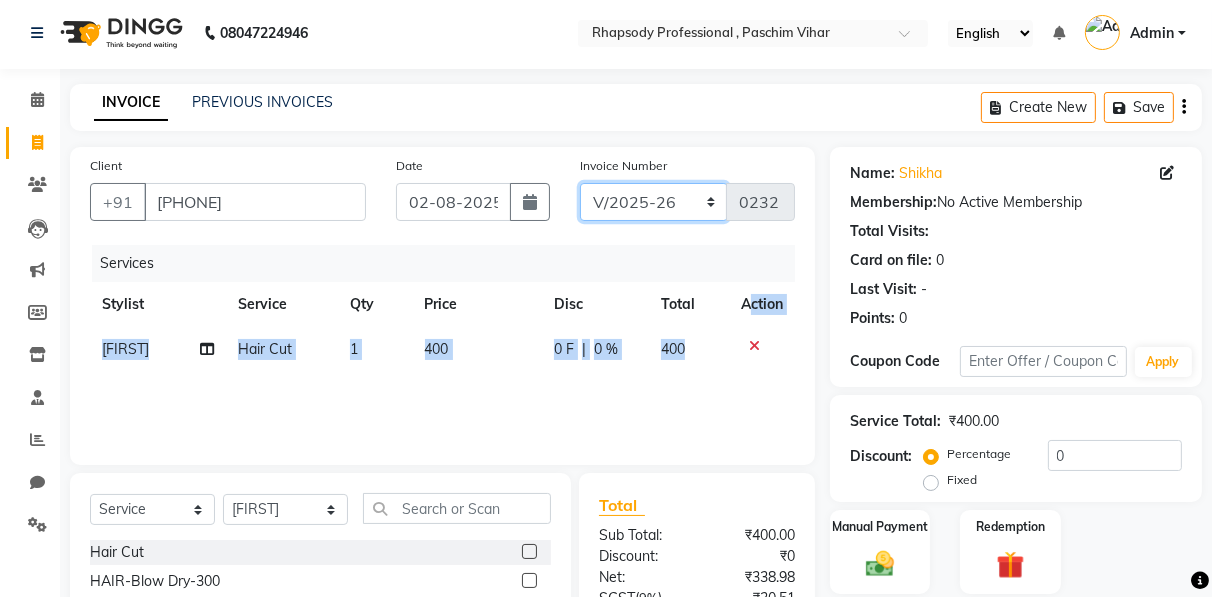 click on "RNV/2025-26 V/2025 V/2025-26" 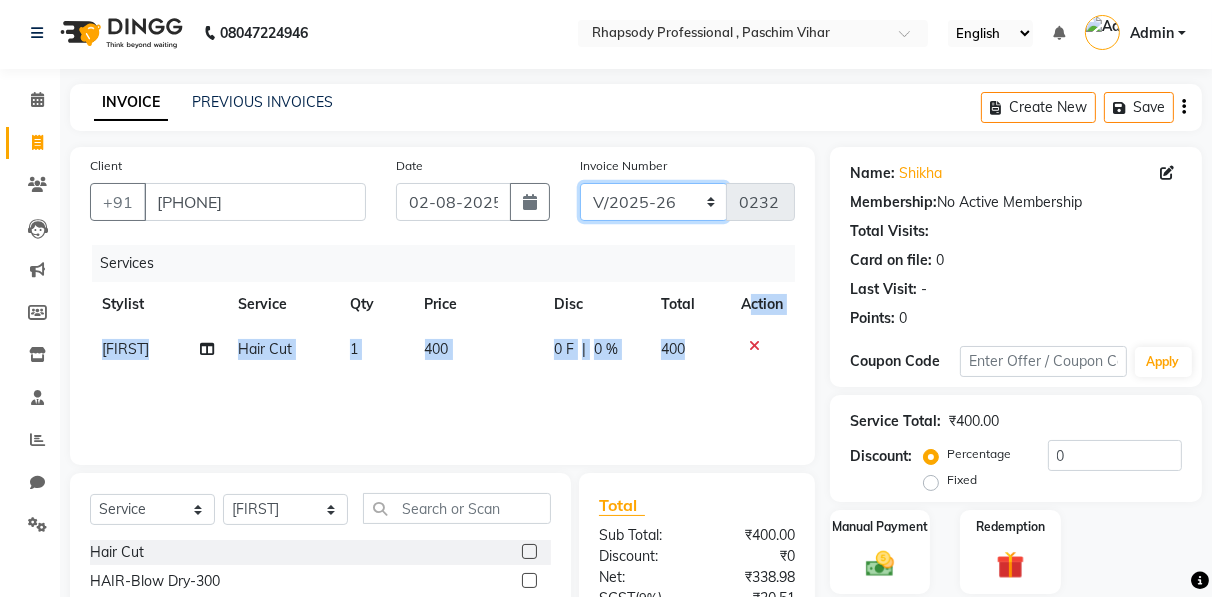 select on "8650" 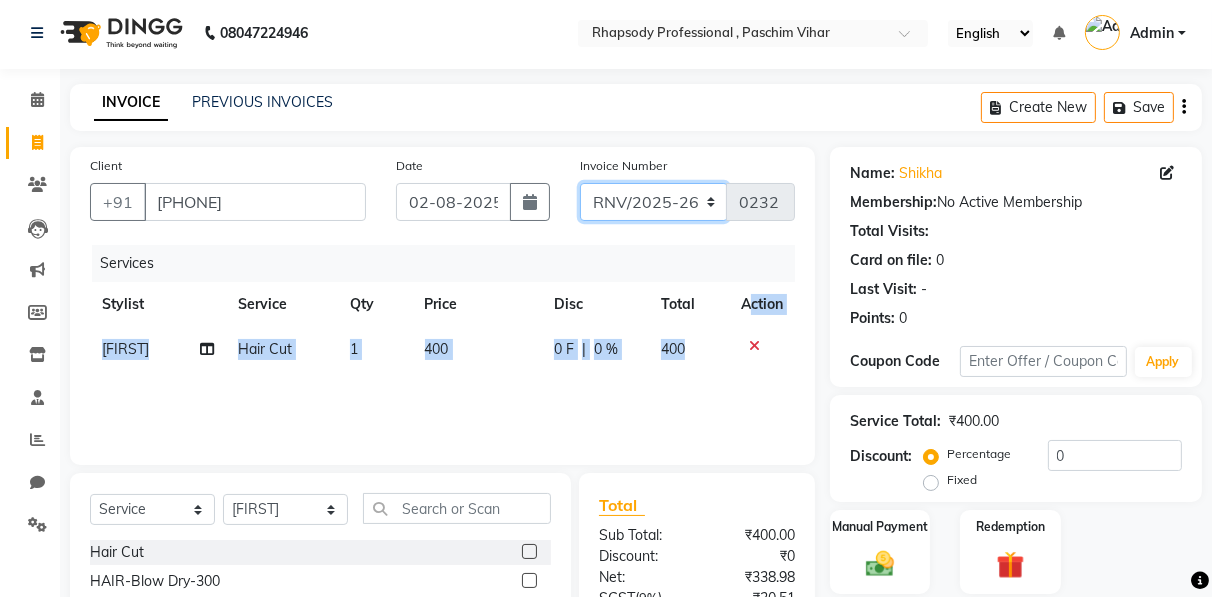 click on "RNV/2025-26 V/2025 V/2025-26" 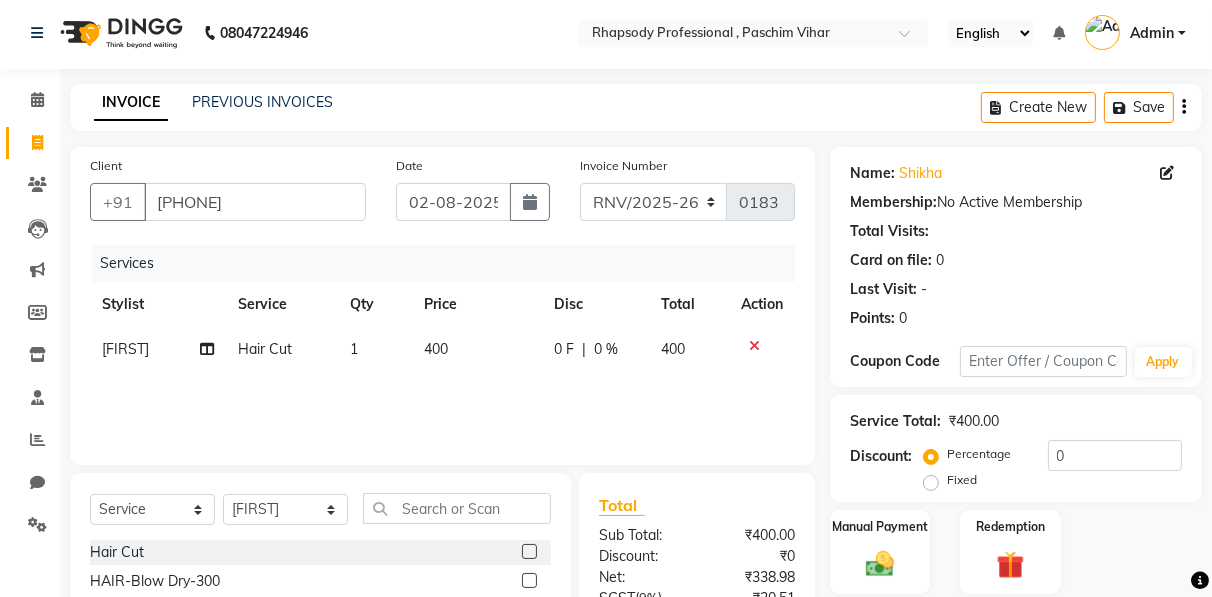 click on "Create New   Save" 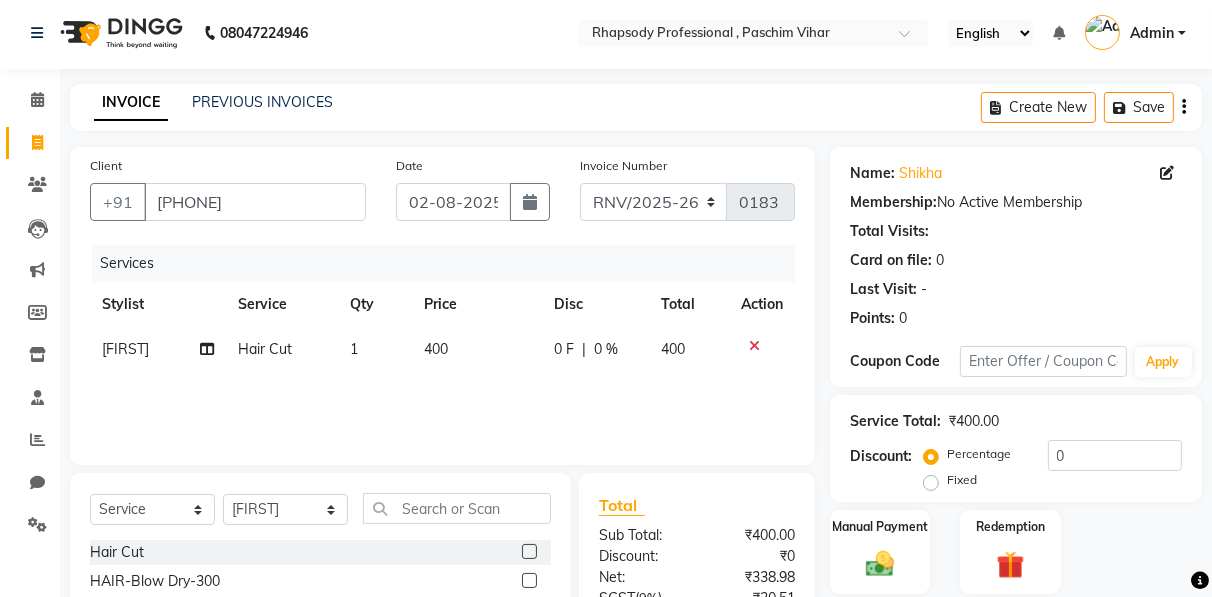click 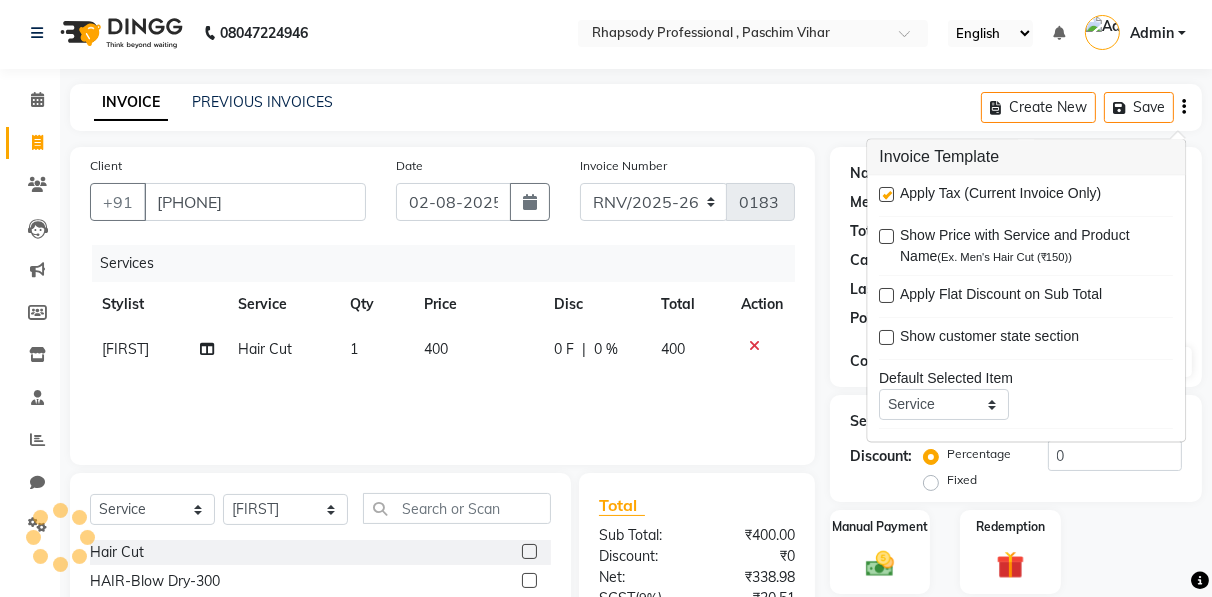 click at bounding box center (886, 195) 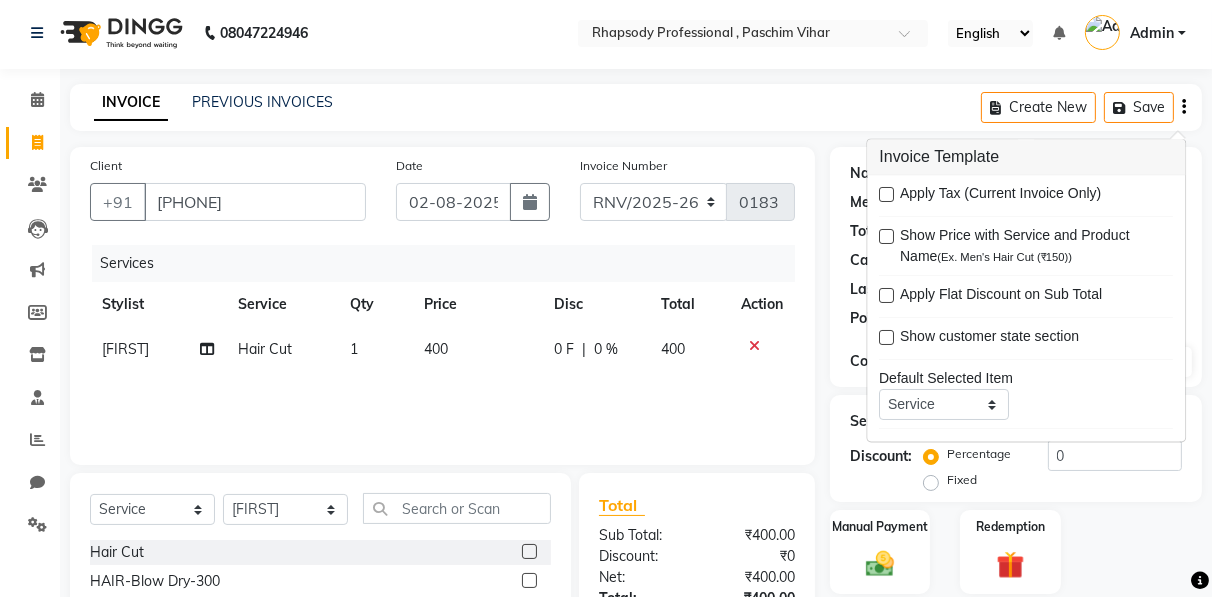 scroll, scrollTop: 202, scrollLeft: 0, axis: vertical 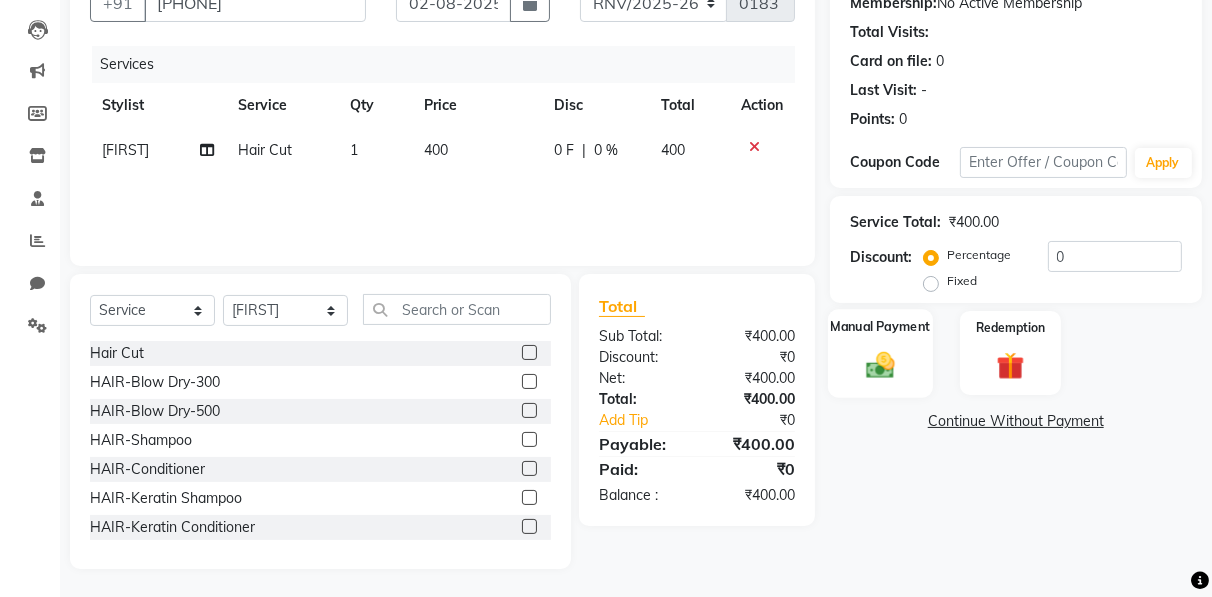 click 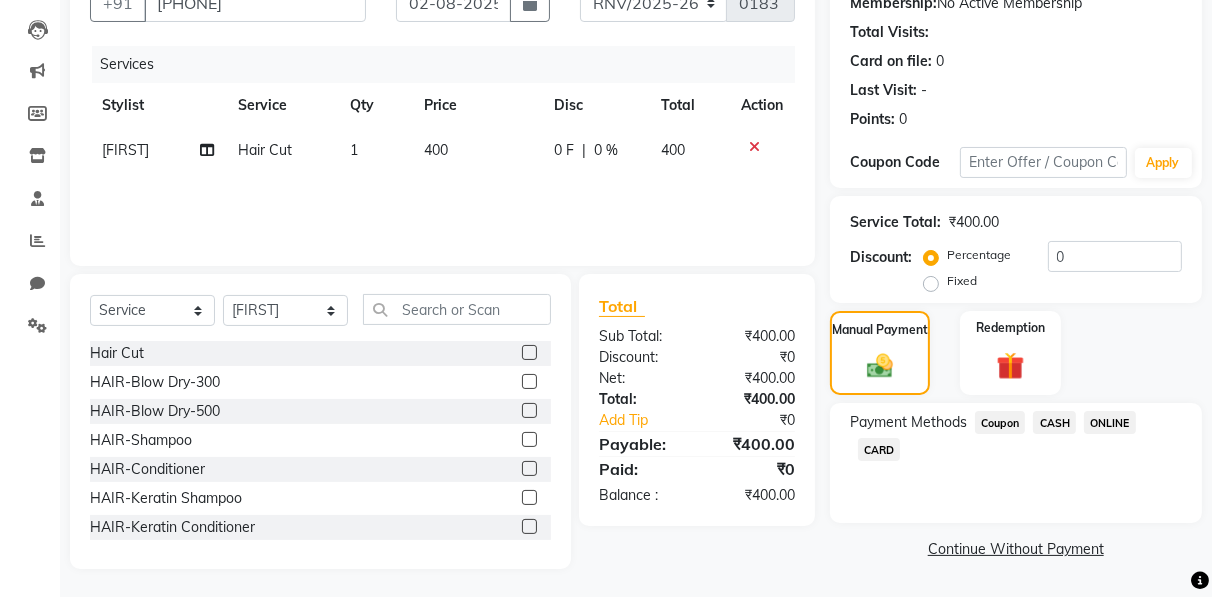 click on "ONLINE" 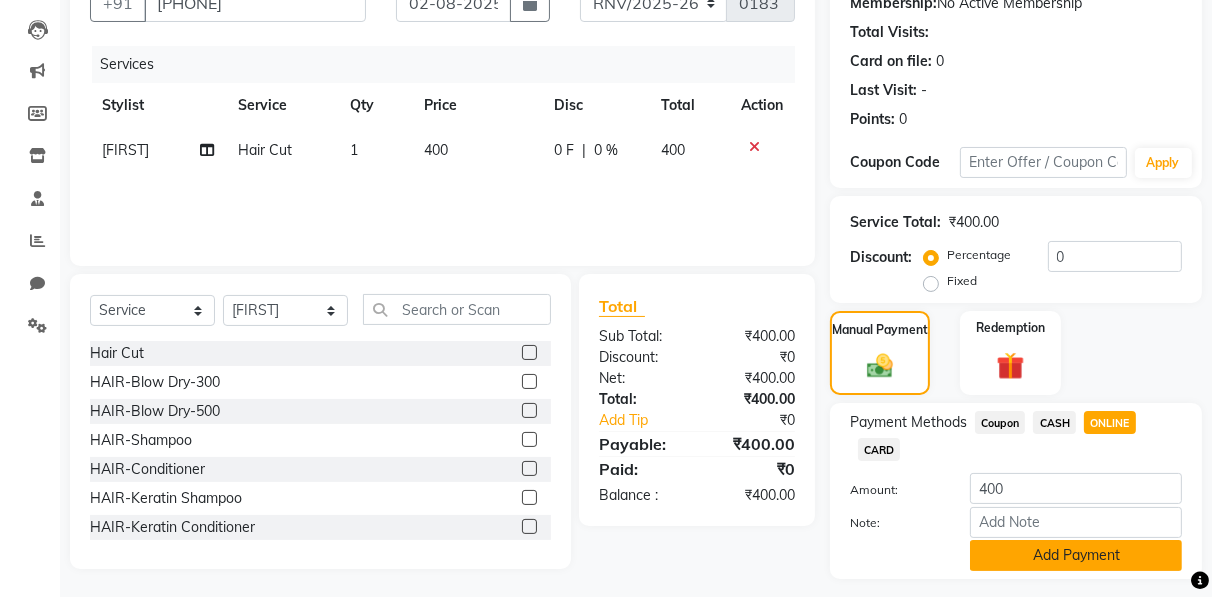 click on "Add Payment" 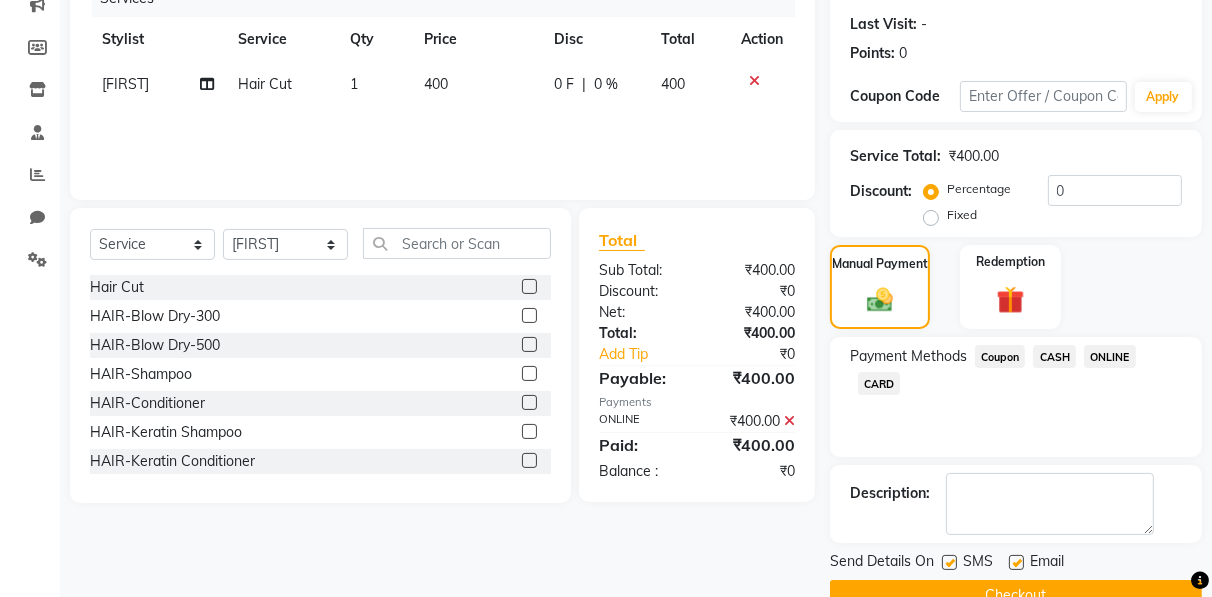 scroll, scrollTop: 310, scrollLeft: 0, axis: vertical 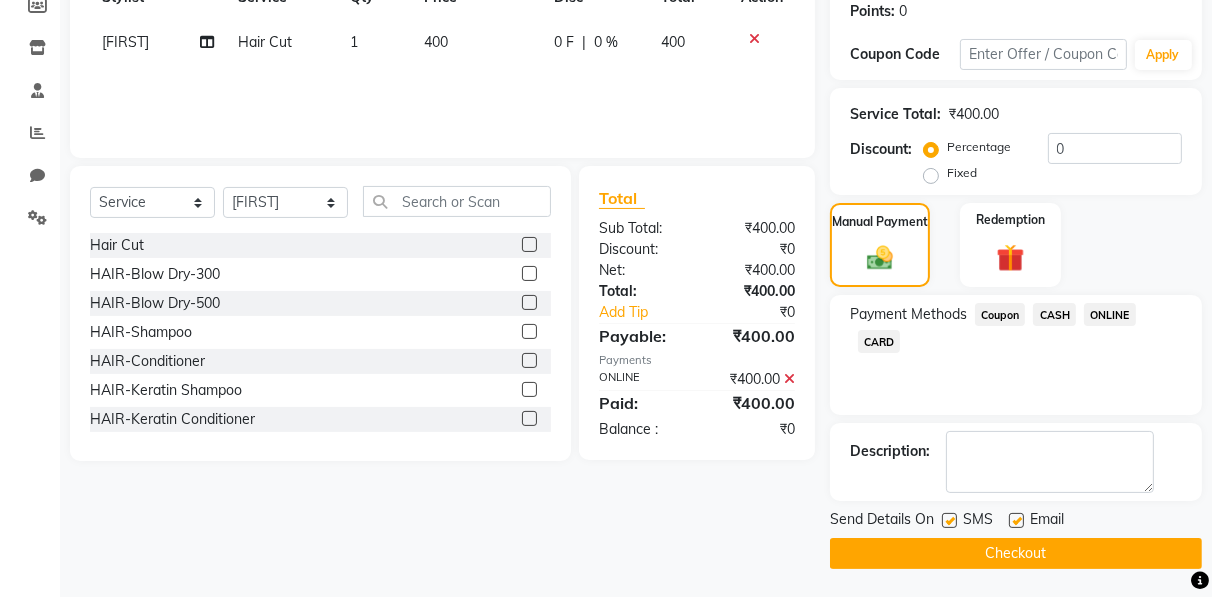 click on "Checkout" 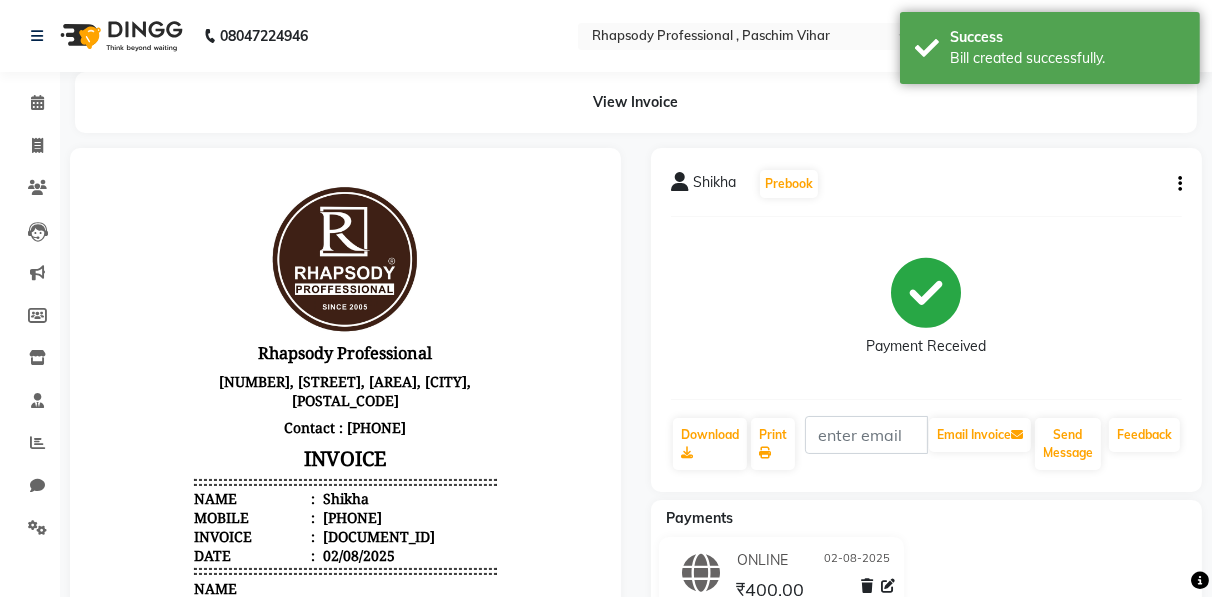 scroll, scrollTop: 0, scrollLeft: 0, axis: both 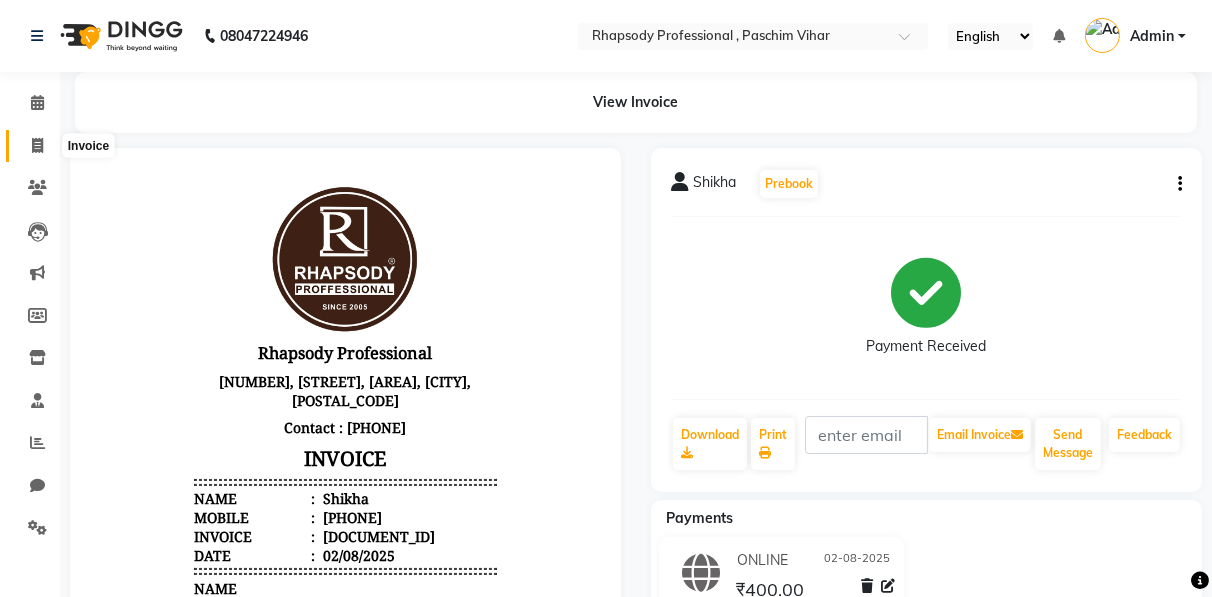 click 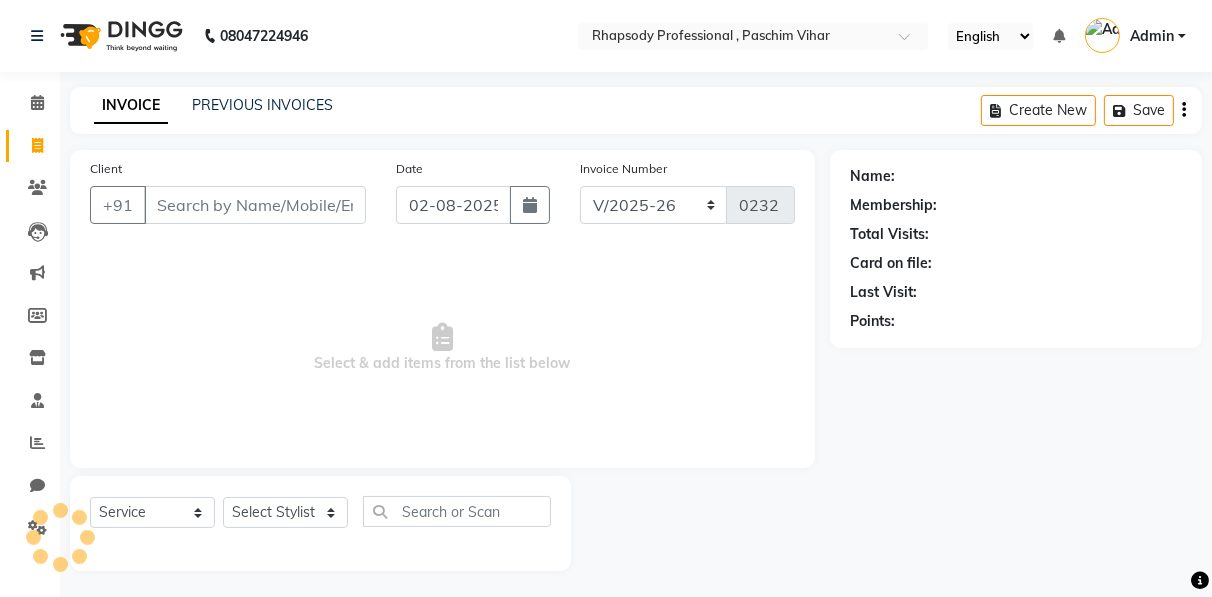 scroll, scrollTop: 3, scrollLeft: 0, axis: vertical 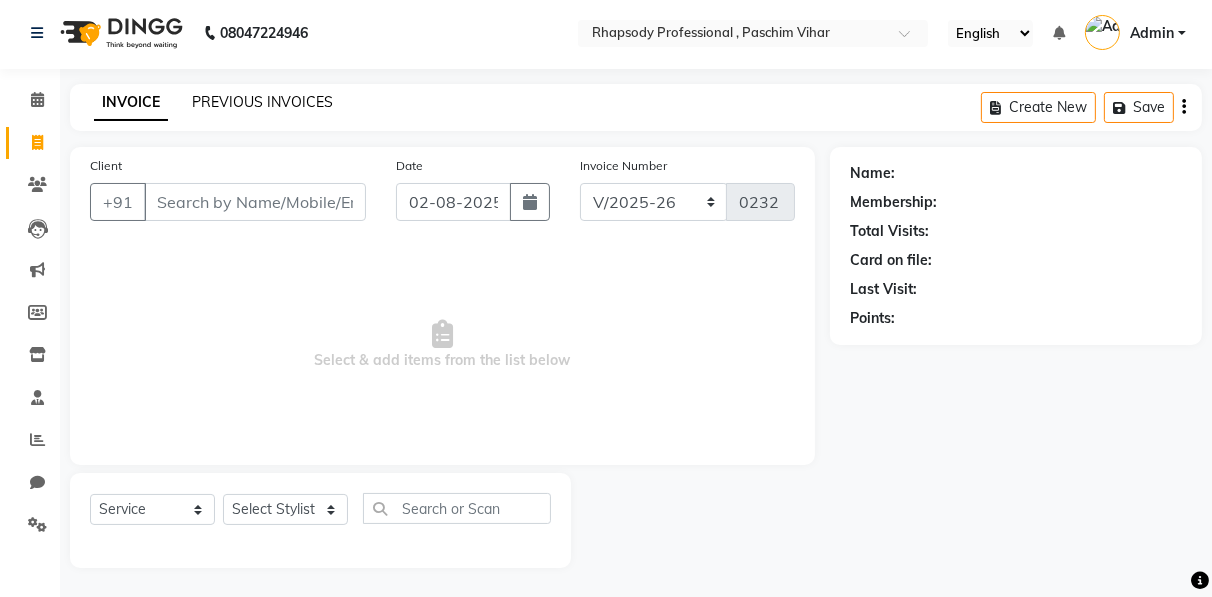 click on "PREVIOUS INVOICES" 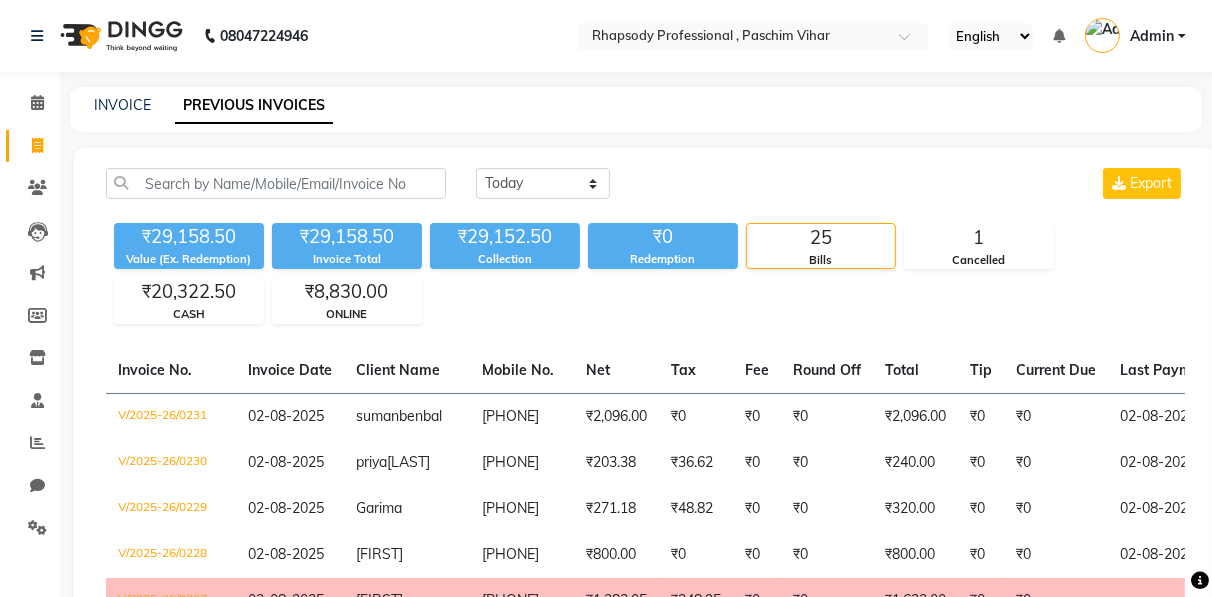 scroll, scrollTop: 522, scrollLeft: 0, axis: vertical 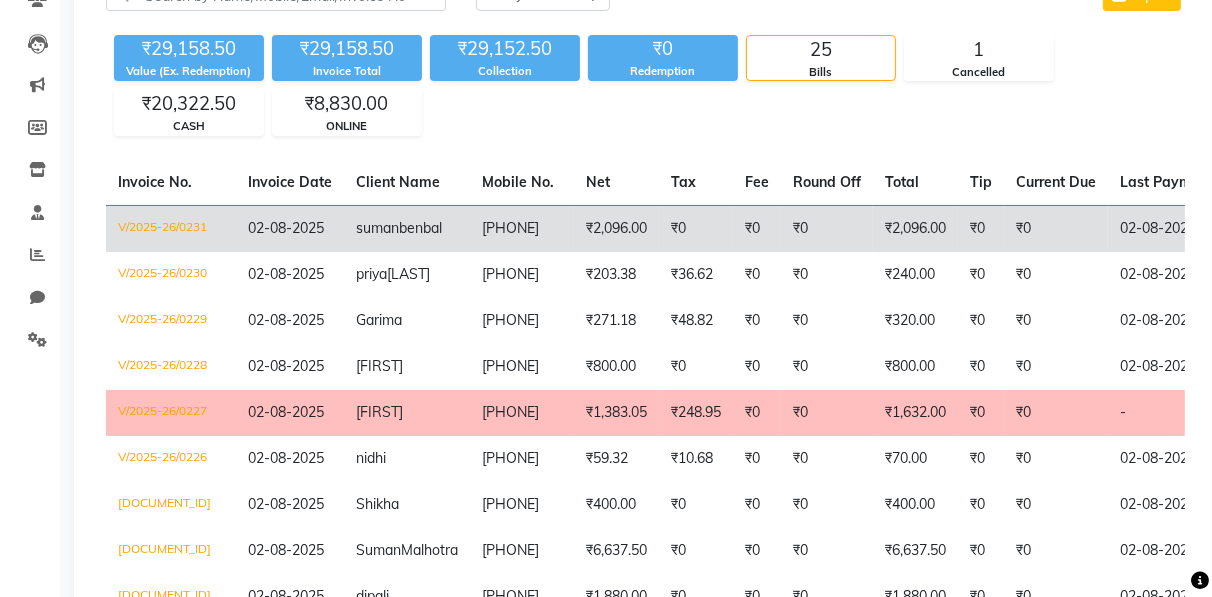click on "V/2025-26/0231" 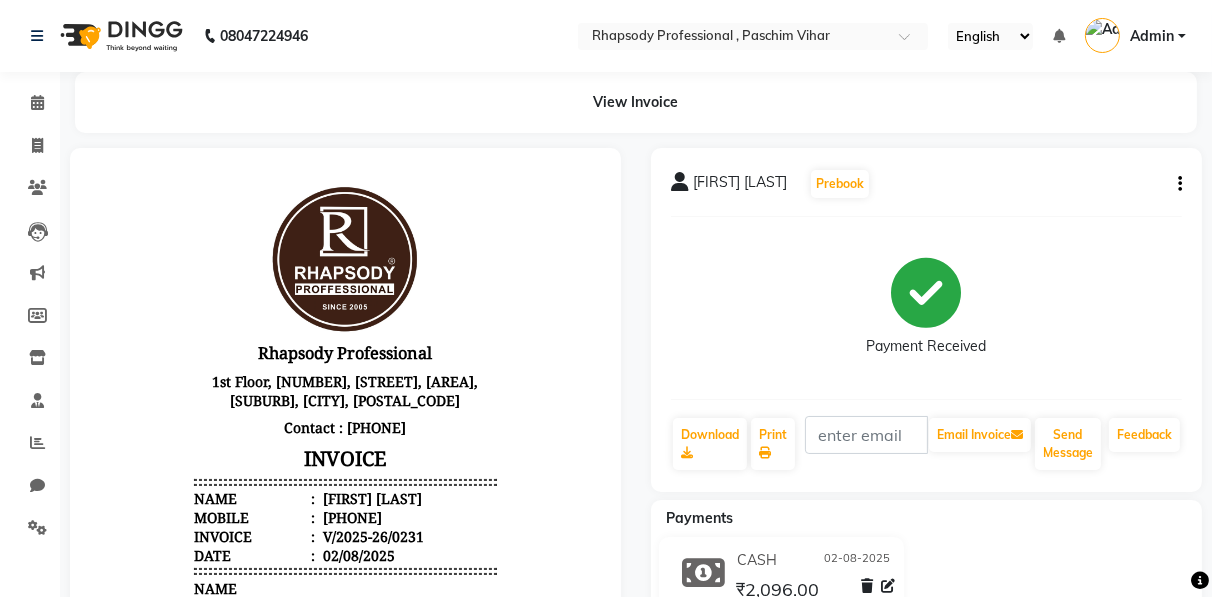 scroll, scrollTop: 0, scrollLeft: 0, axis: both 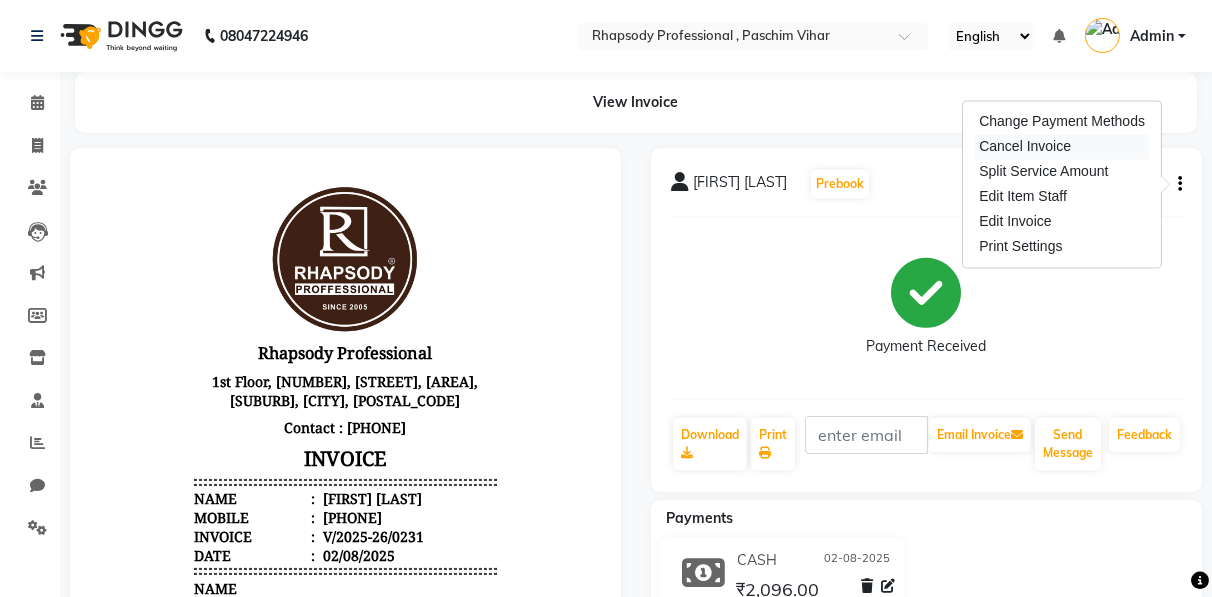 click on "Cancel Invoice" at bounding box center (1062, 146) 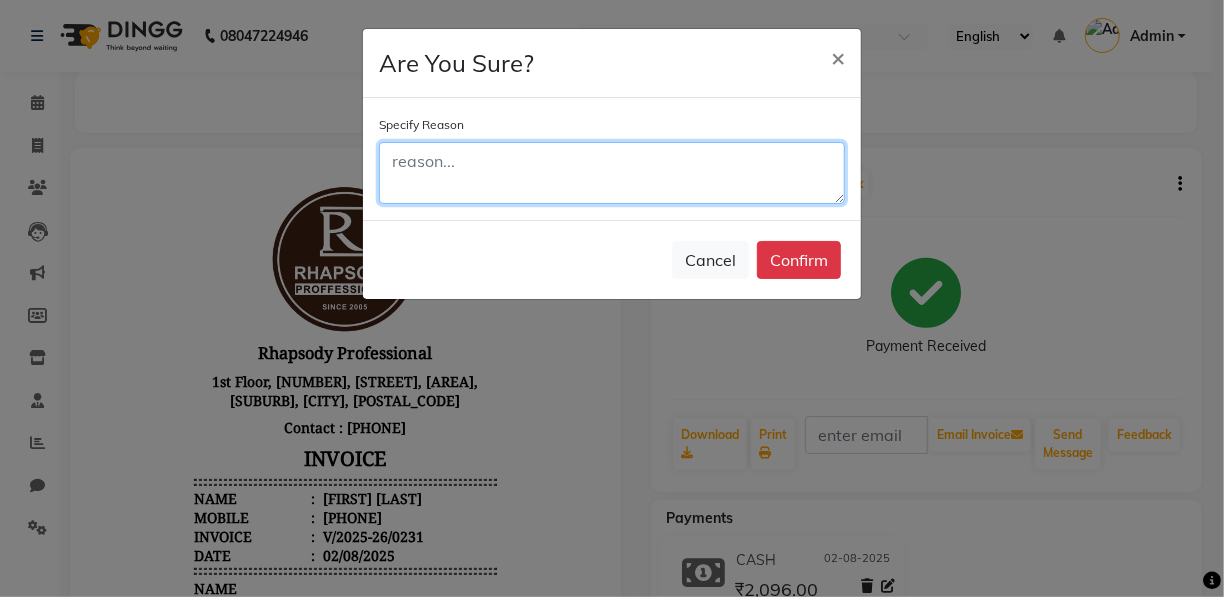 click 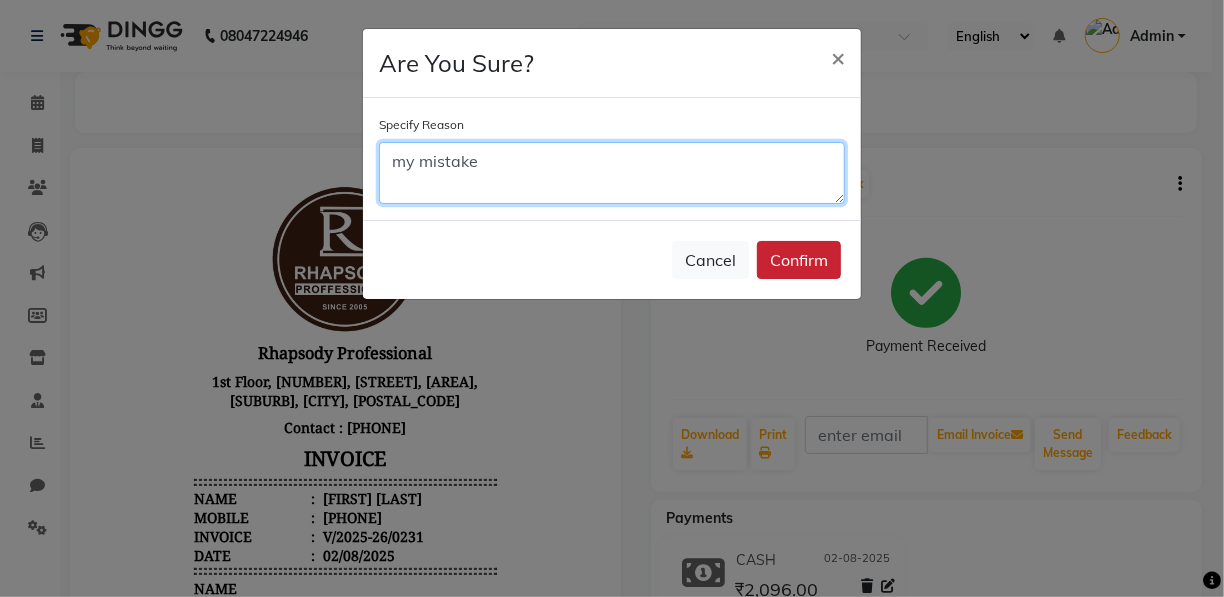 type on "my mistake" 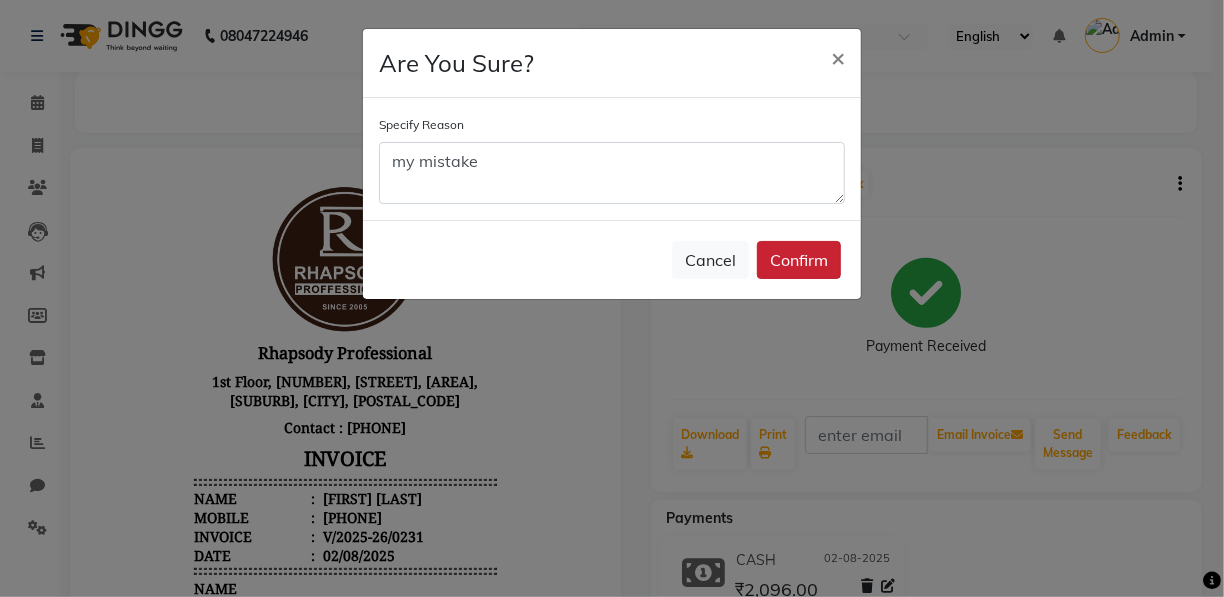 click on "Confirm" 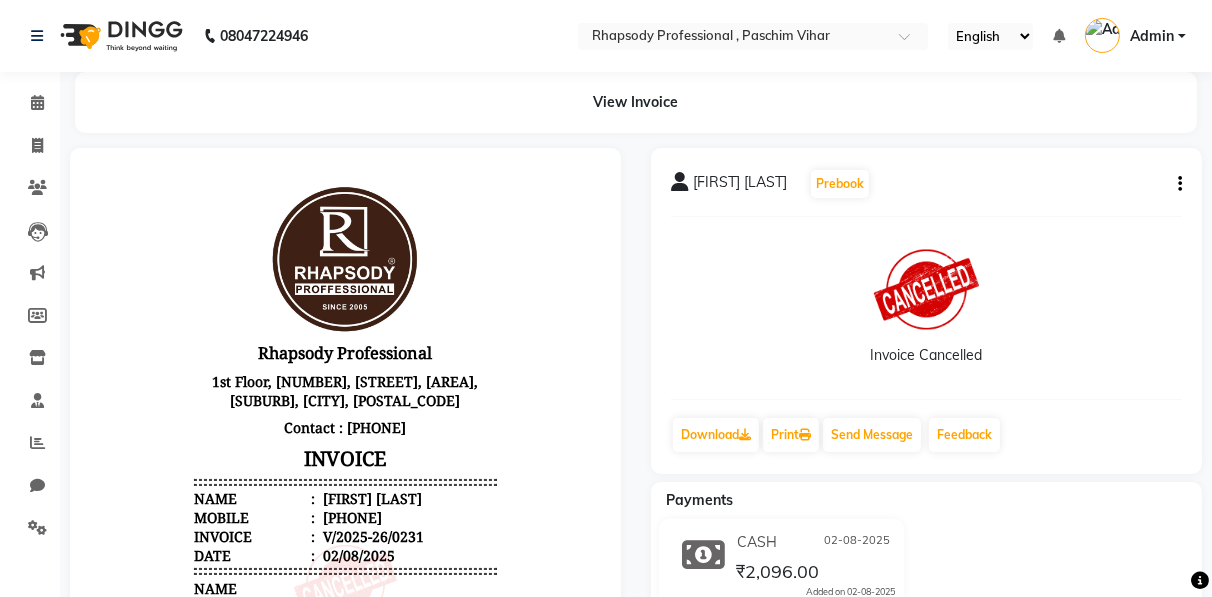 scroll, scrollTop: 522, scrollLeft: 0, axis: vertical 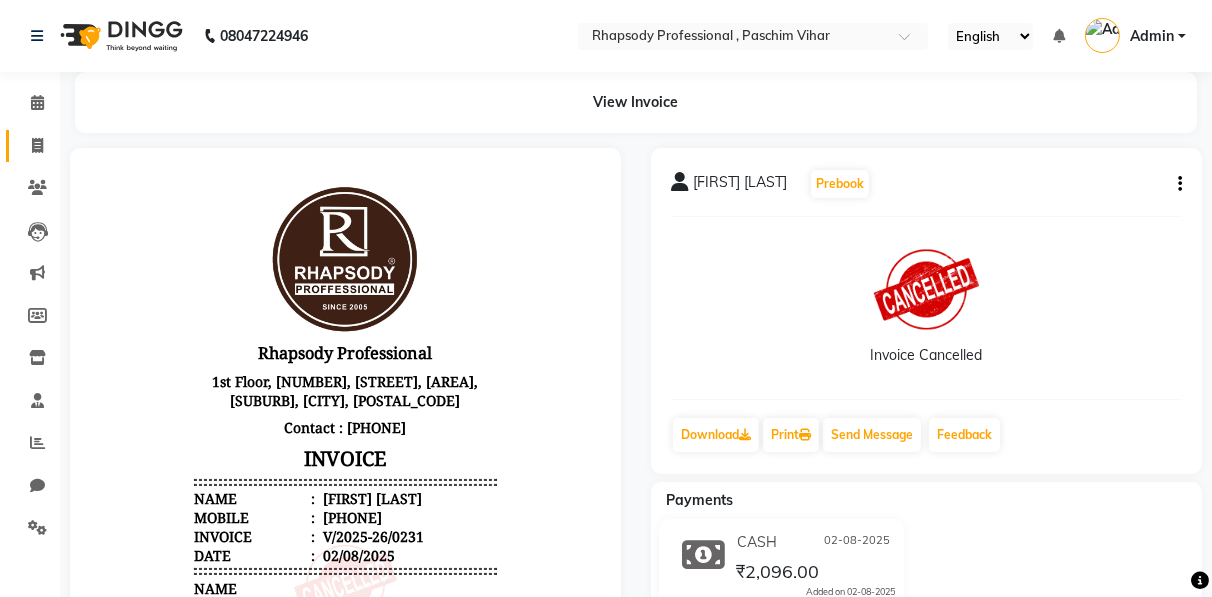 click 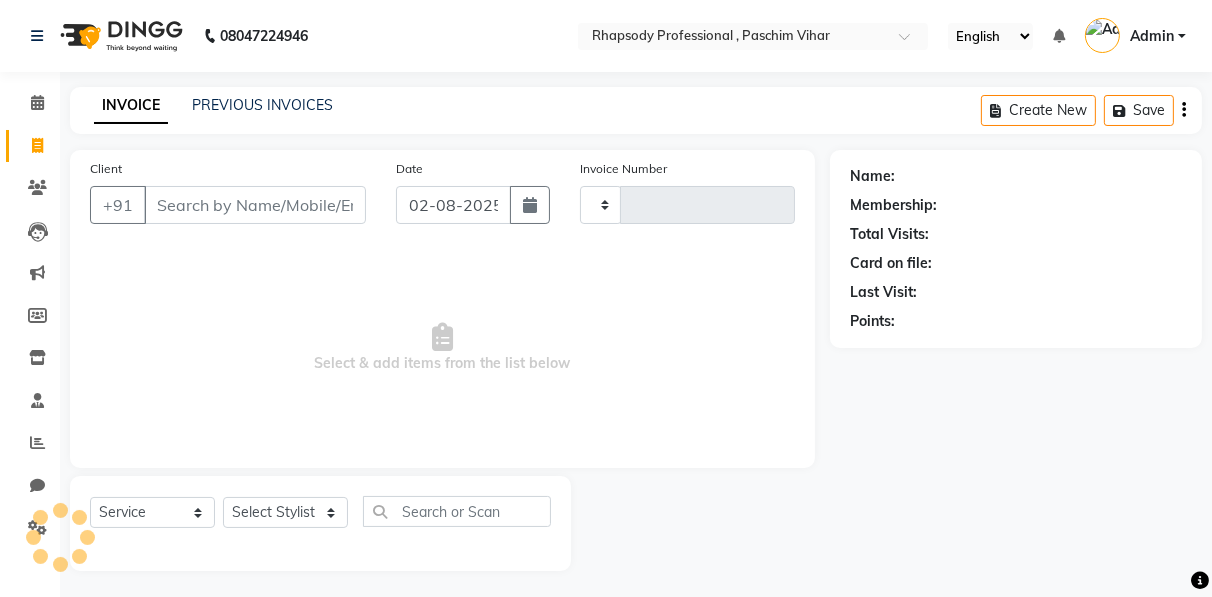 scroll, scrollTop: 3, scrollLeft: 0, axis: vertical 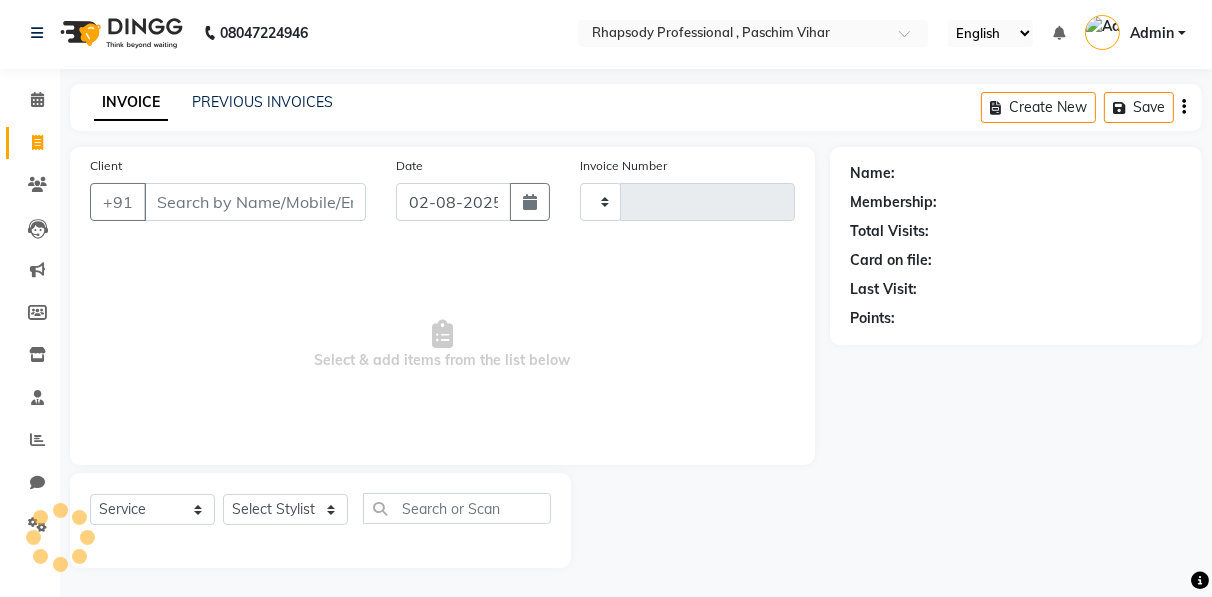 type on "0232" 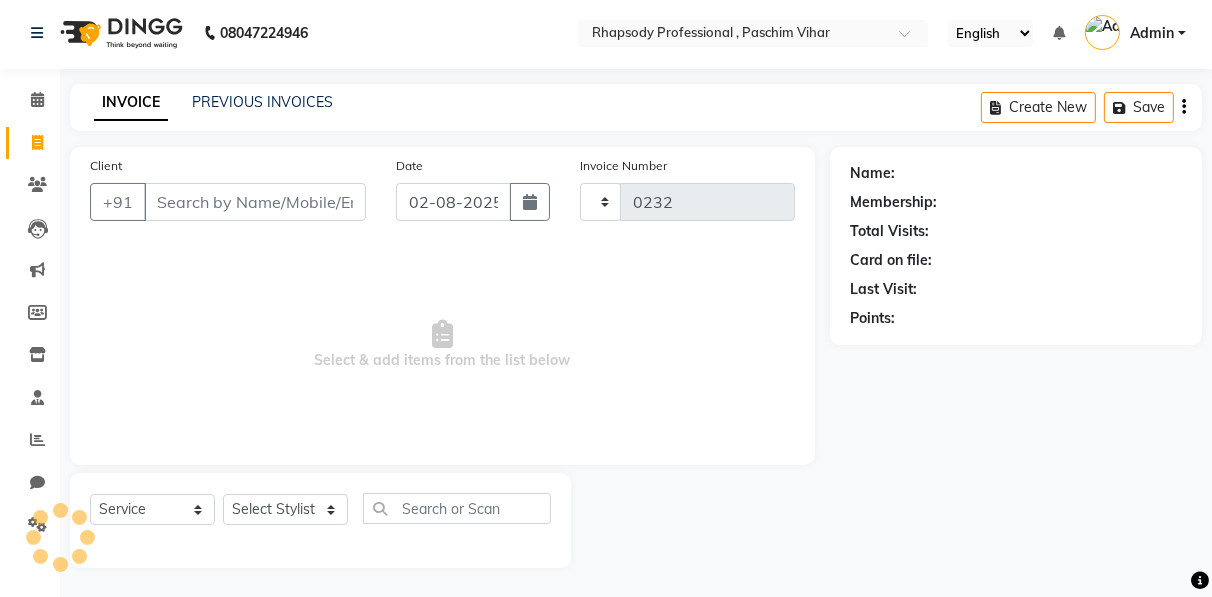 select on "8581" 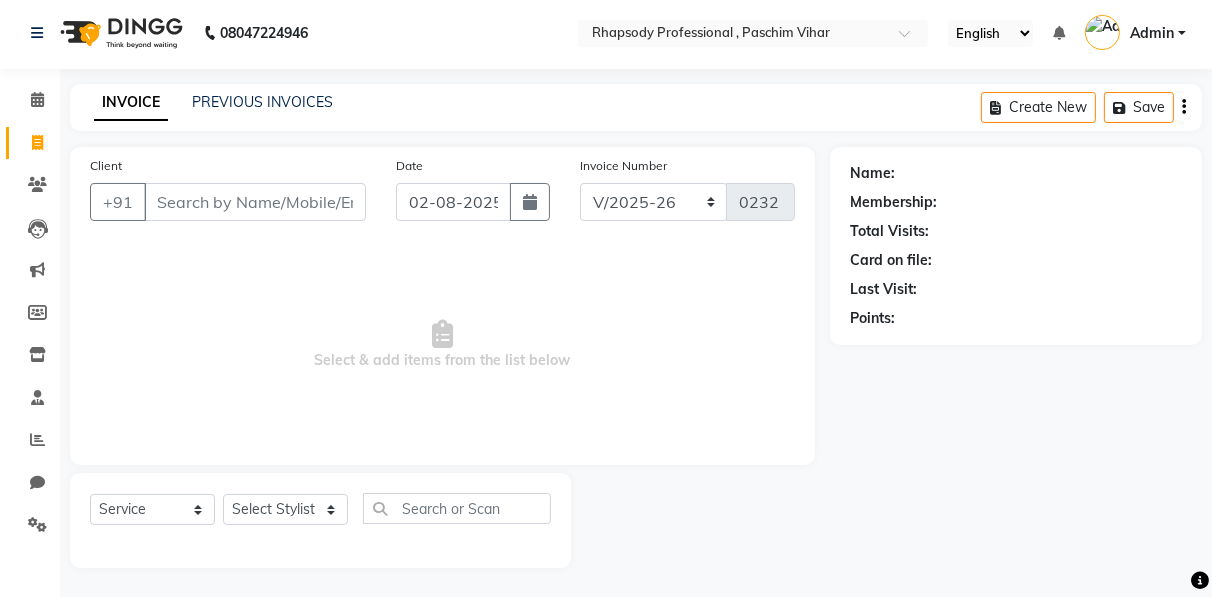 click on "Client" at bounding box center (255, 202) 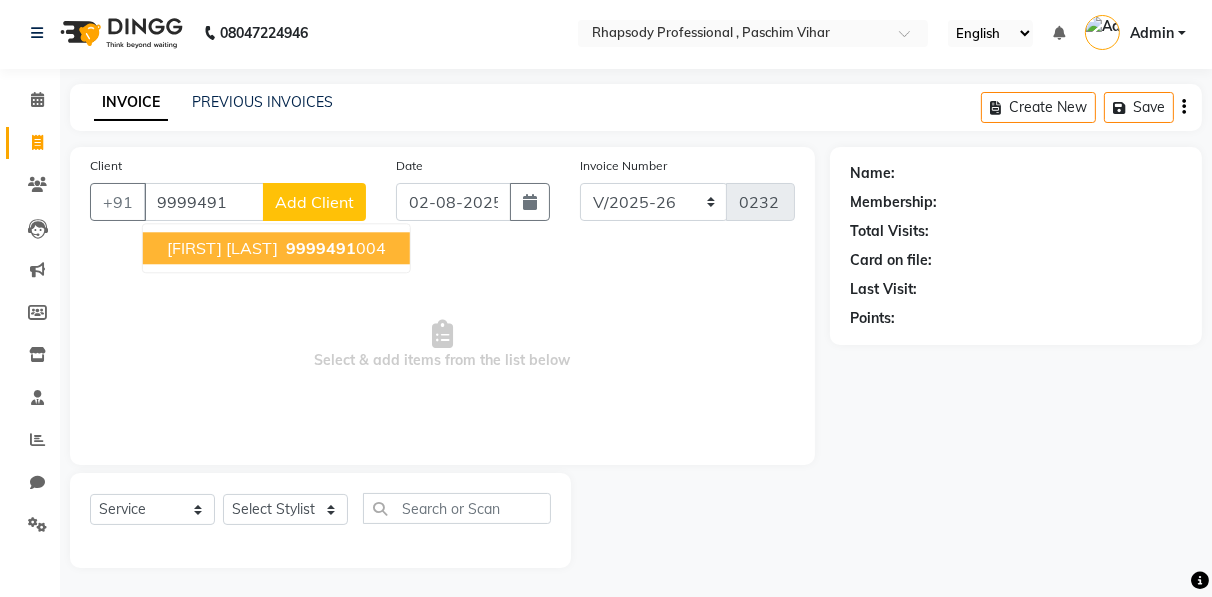 click on "[FIRST] [LAST] [PHONE]" at bounding box center [276, 248] 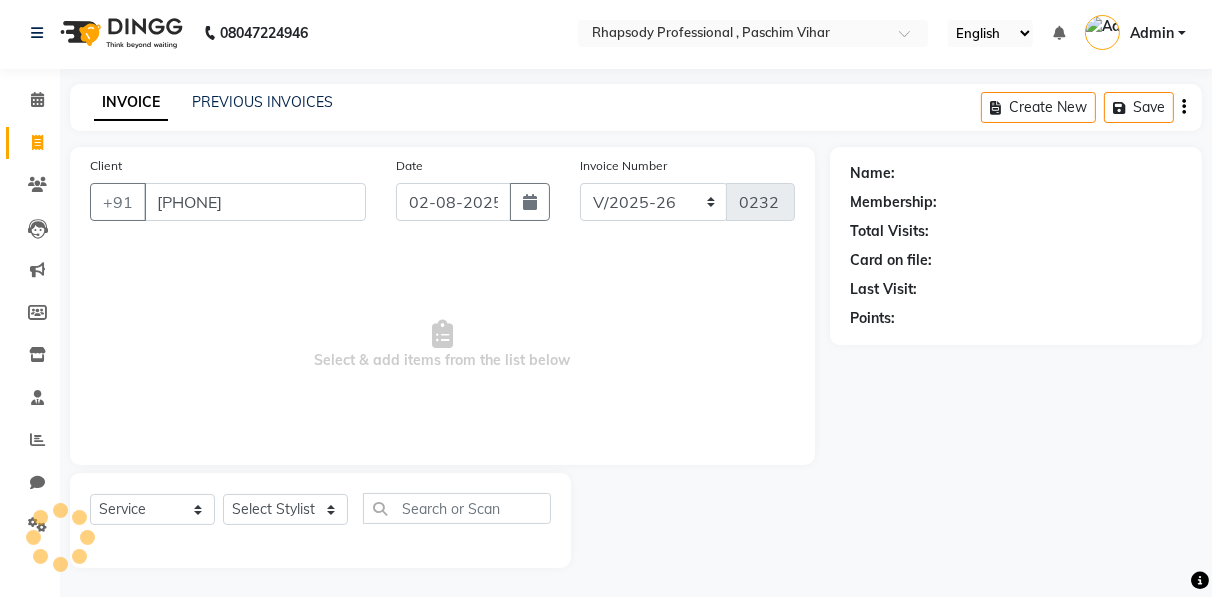 type on "[PHONE]" 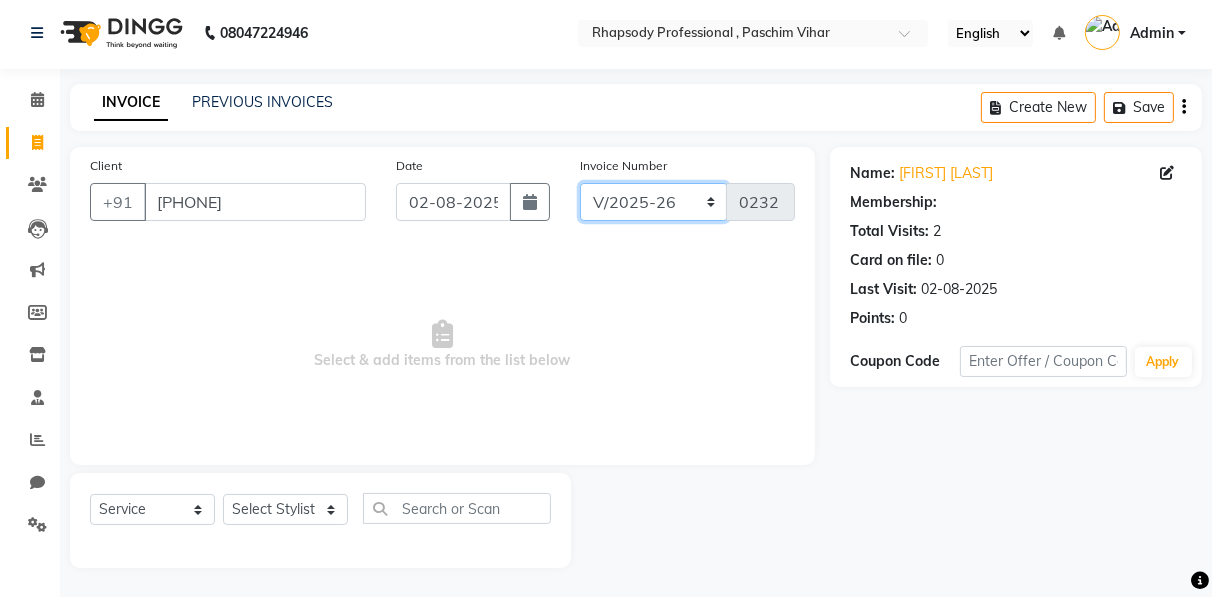 click on "RNV/2025-26 V/2025 V/2025-26" 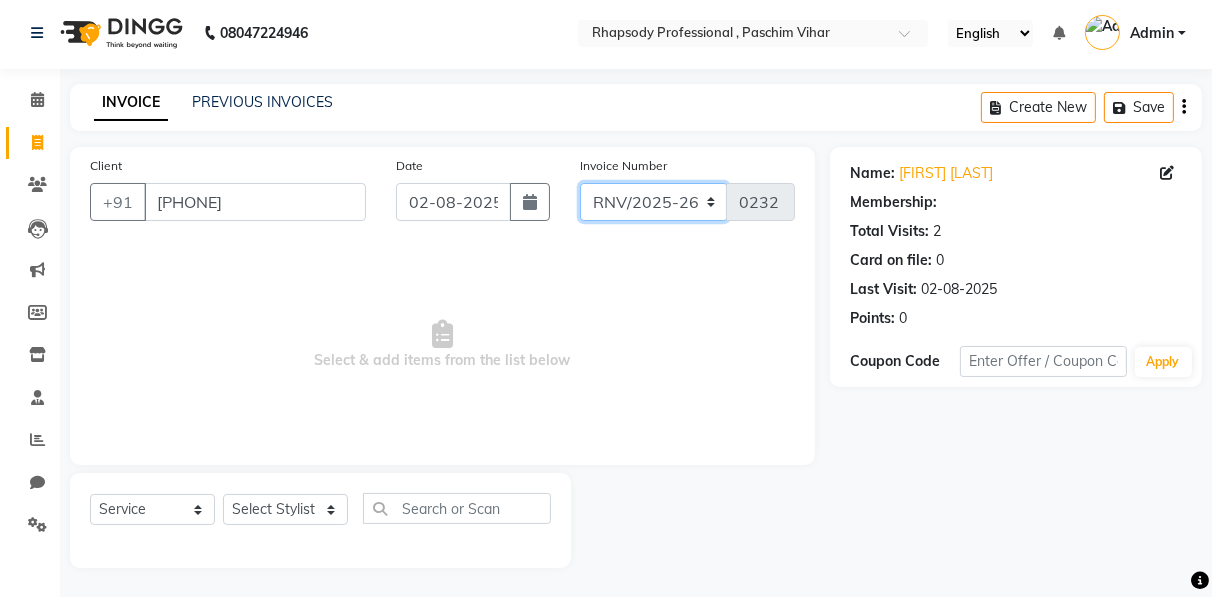 click on "RNV/2025-26 V/2025 V/2025-26" 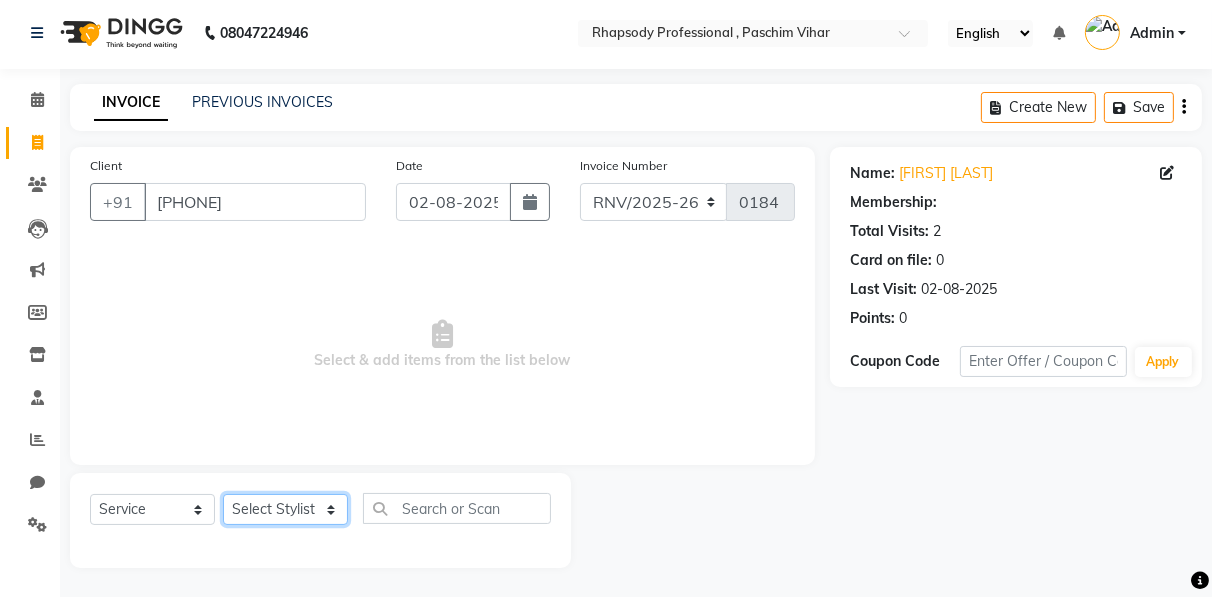click on "Select Stylist [PERSON] [PERSON] [PERSON] Manager [PERSON] [PERSON] [PERSON] [PERSON] [PERSON] [PERSON] [PERSON] [PERSON]" 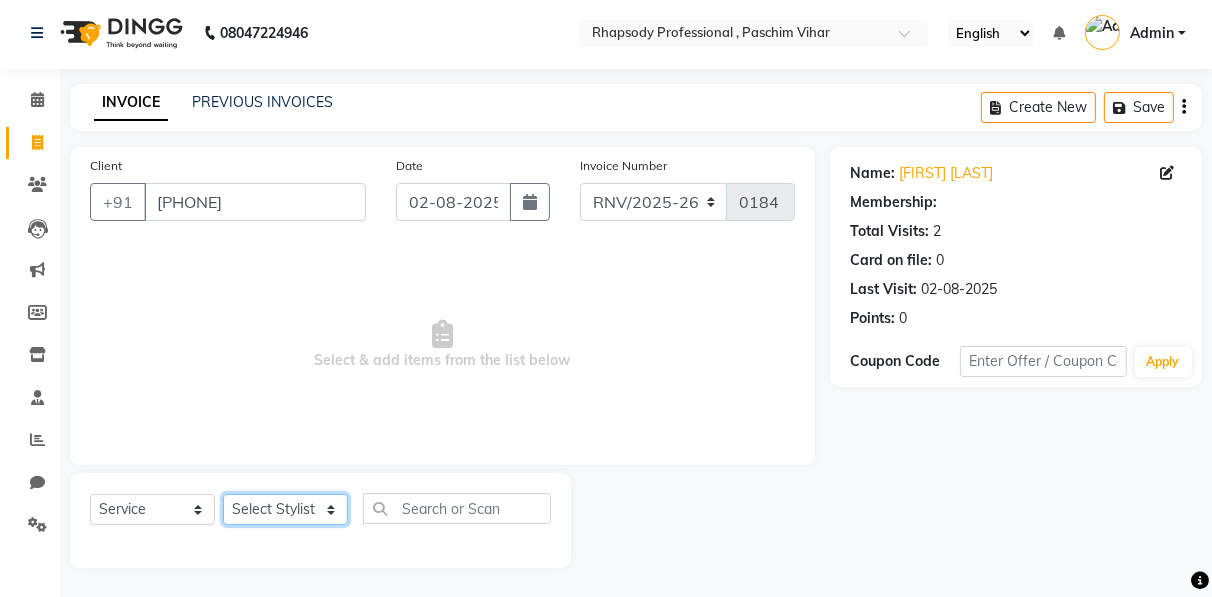 select on "85666" 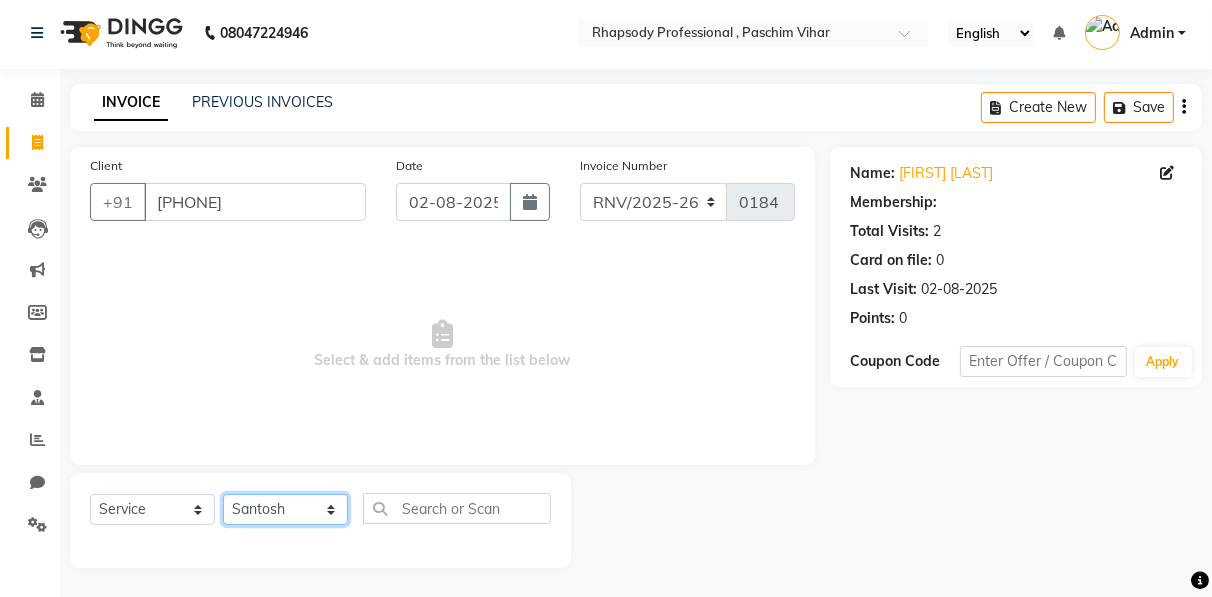 click on "Select Stylist [PERSON] [PERSON] [PERSON] Manager [PERSON] [PERSON] [PERSON] [PERSON] [PERSON] [PERSON] [PERSON] [PERSON]" 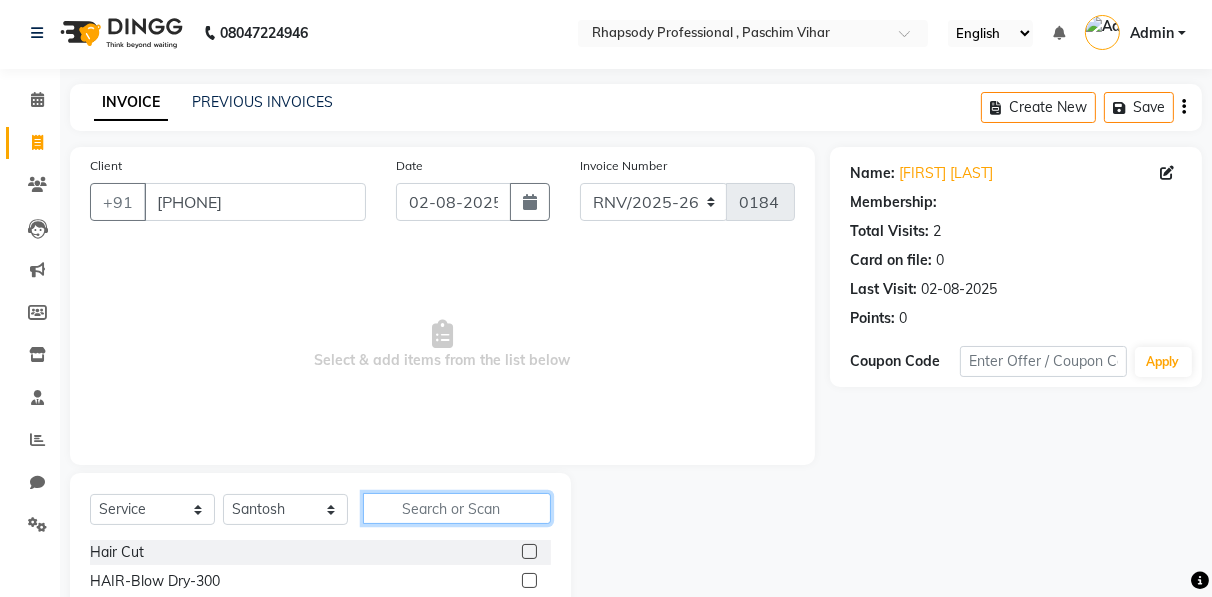 click 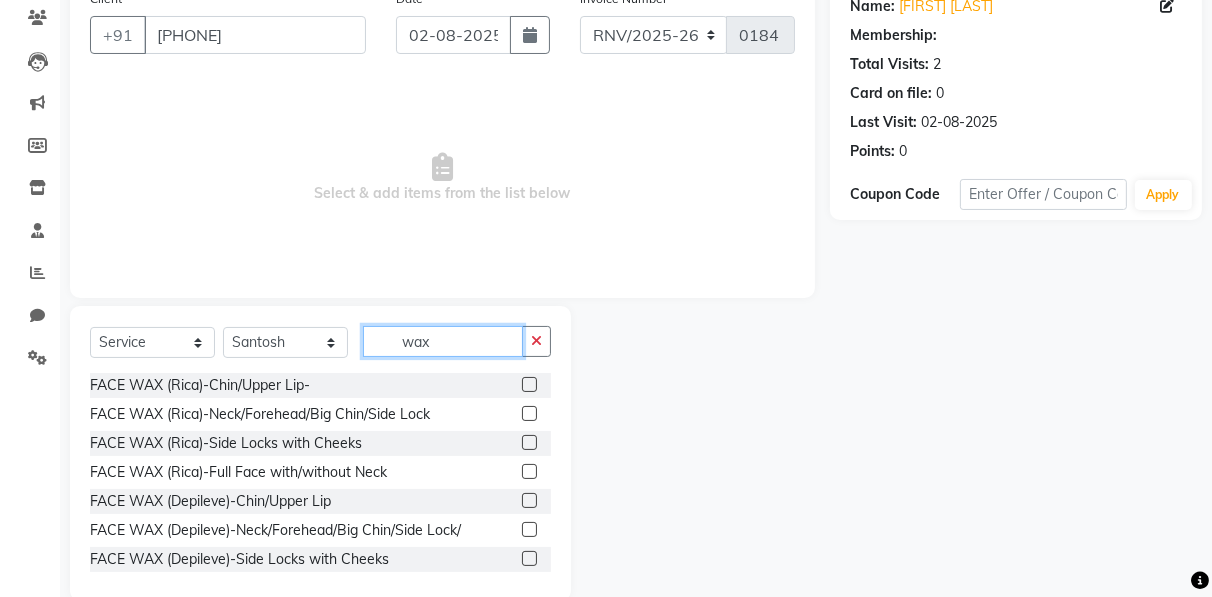 scroll, scrollTop: 202, scrollLeft: 0, axis: vertical 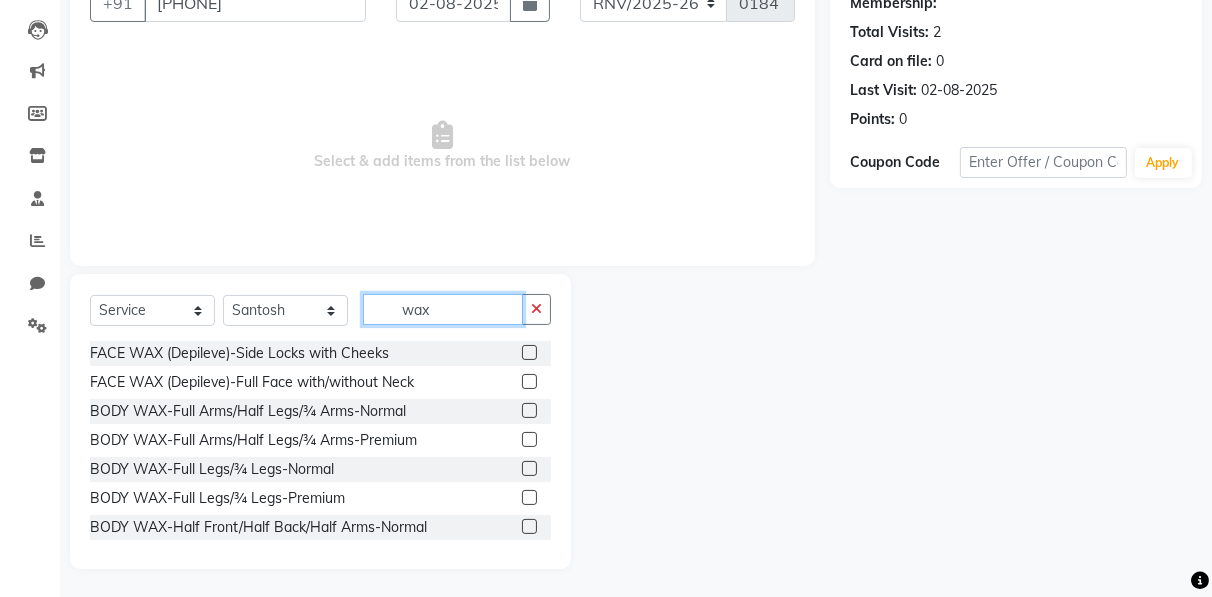 type on "wax" 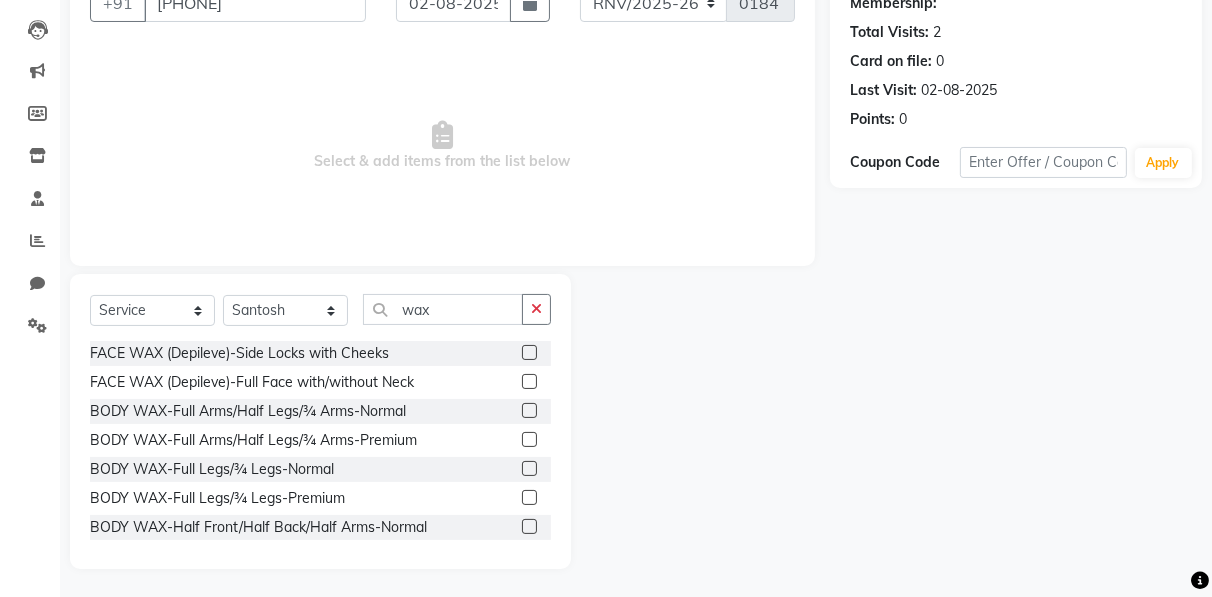 click 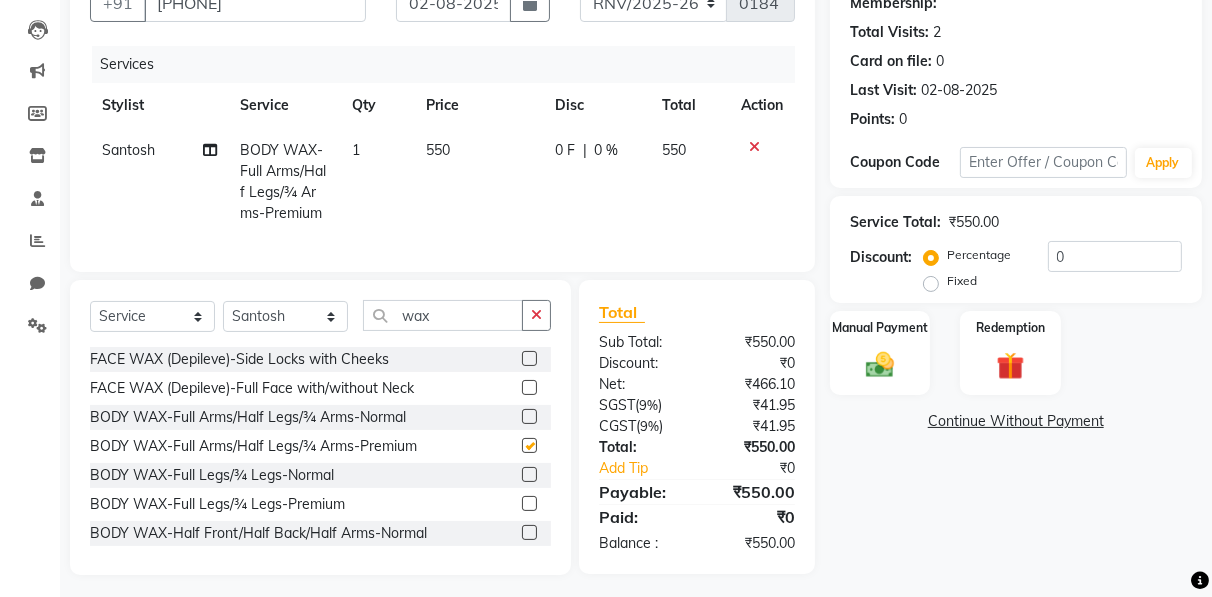 checkbox on "false" 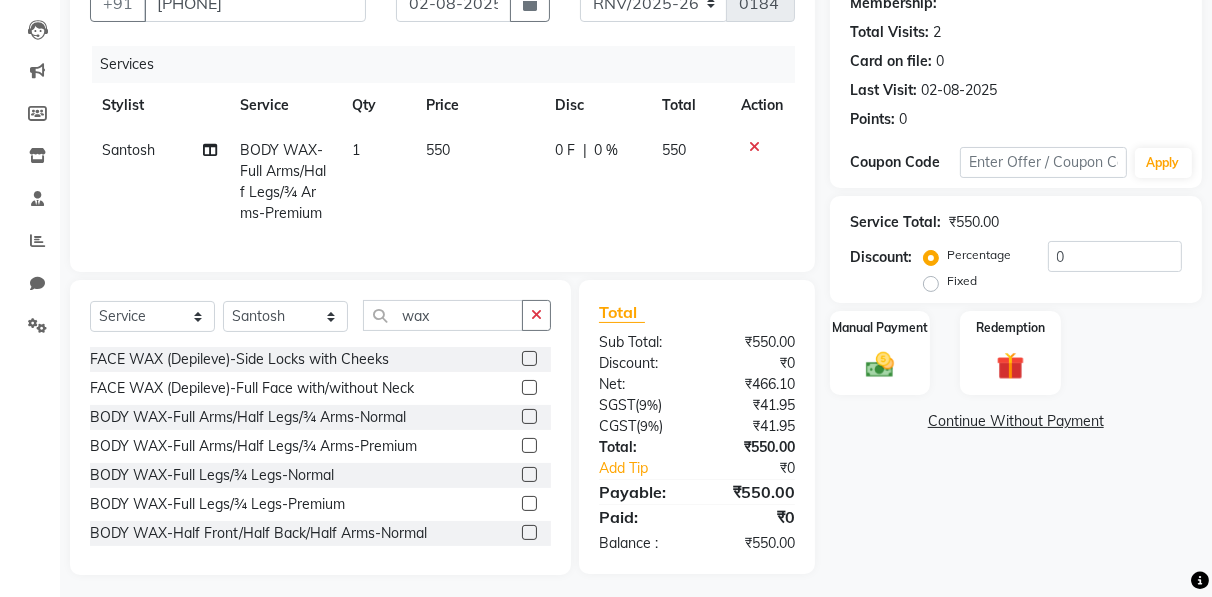 click 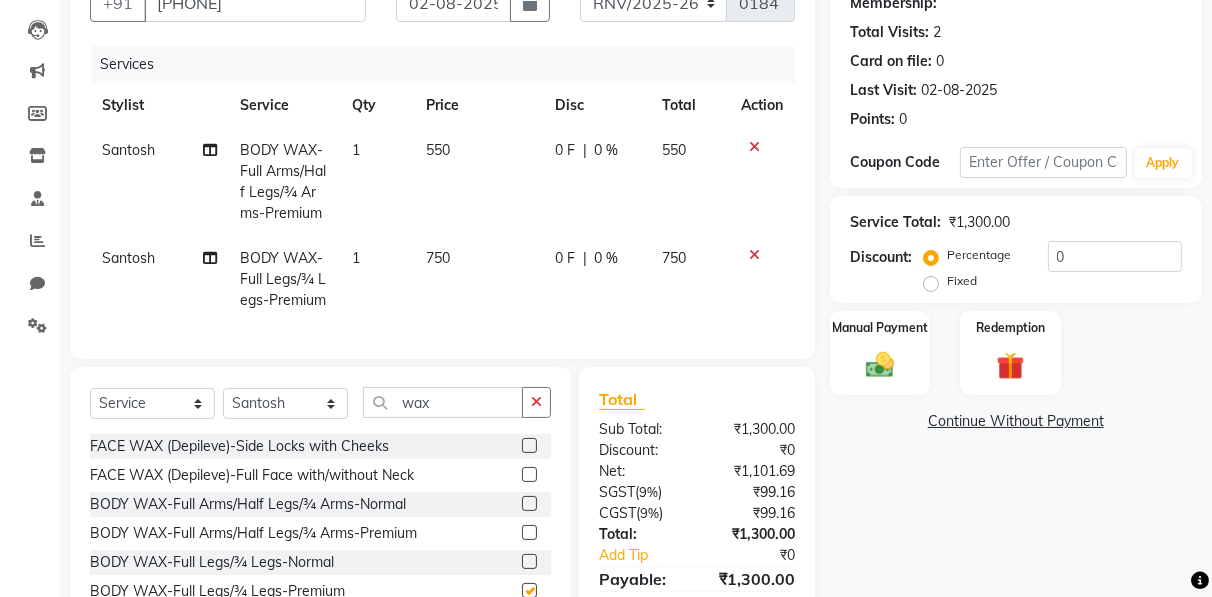 checkbox on "false" 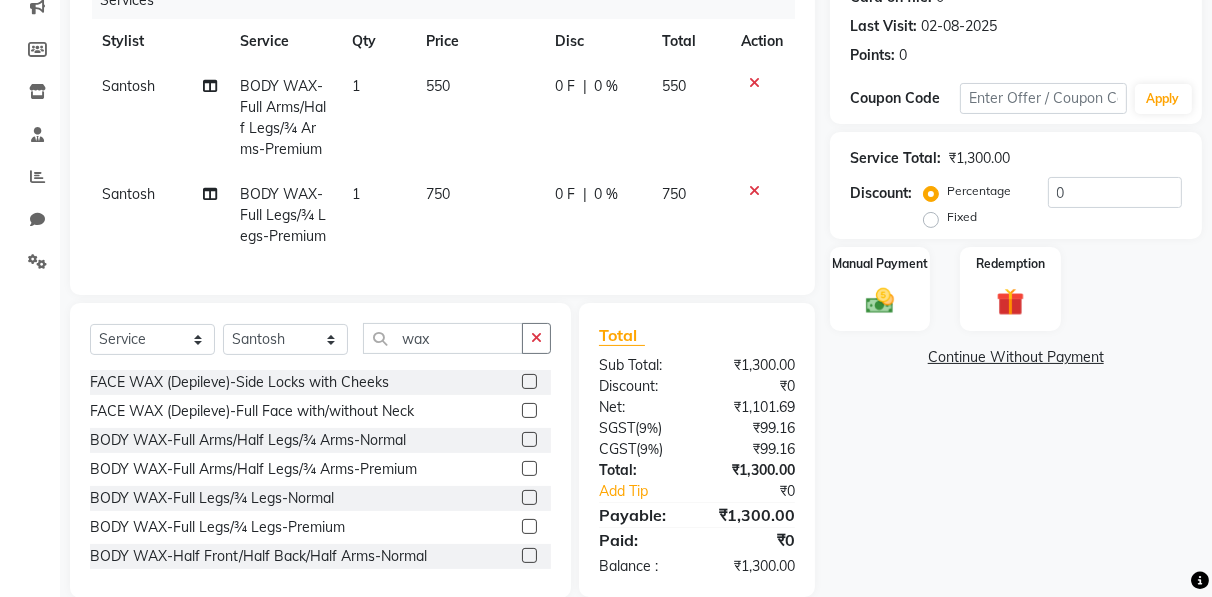 scroll, scrollTop: 308, scrollLeft: 0, axis: vertical 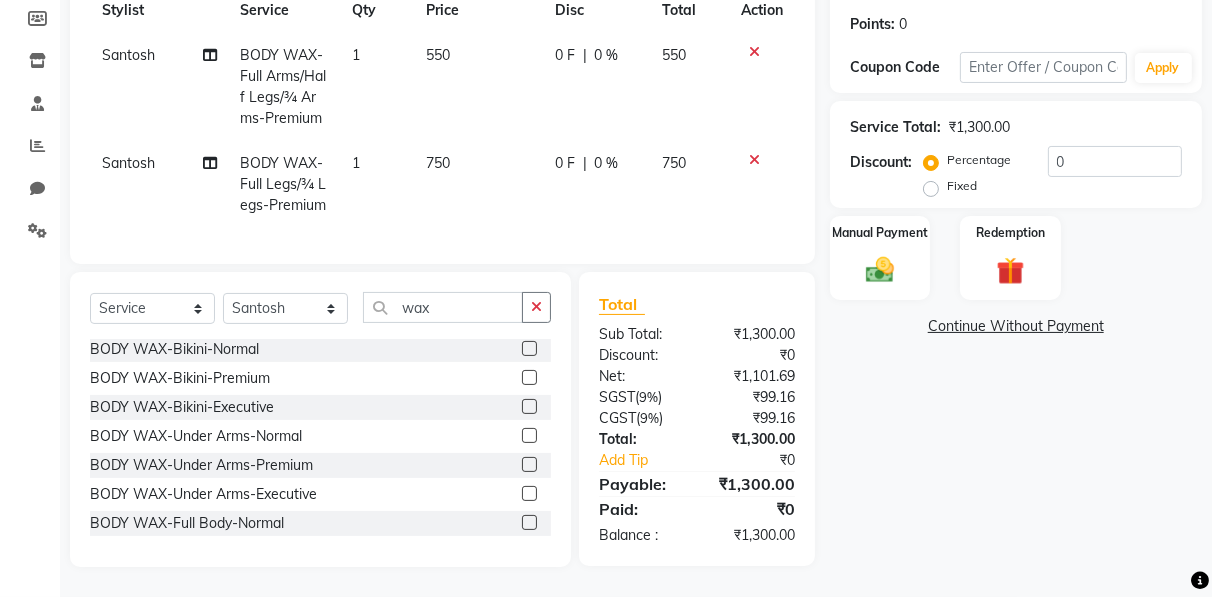 click 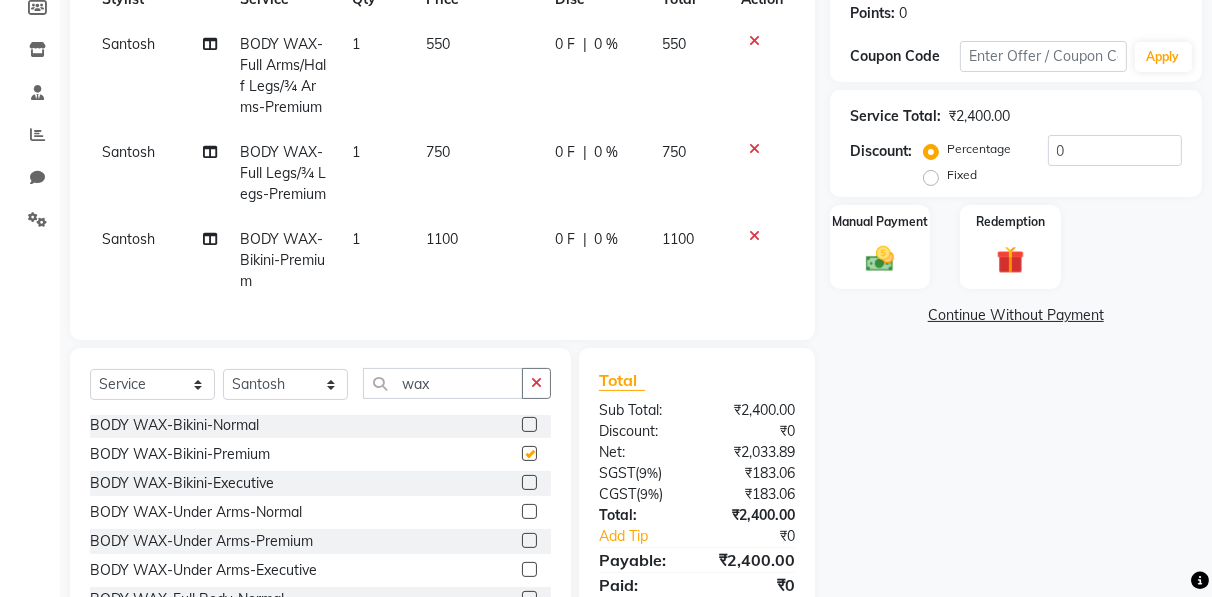 checkbox on "false" 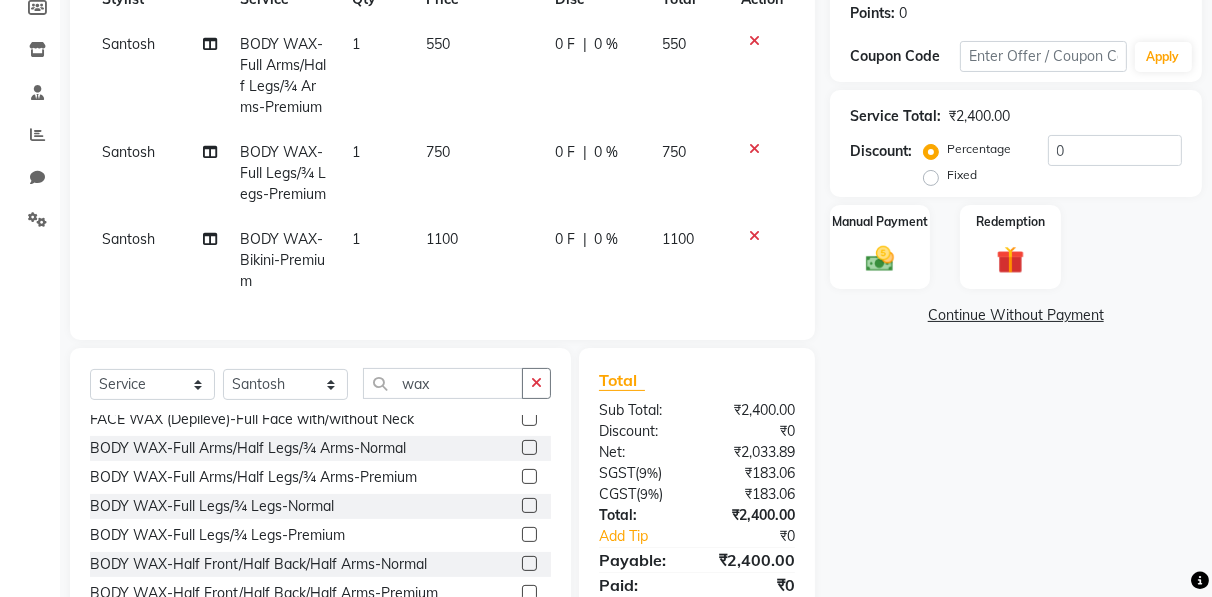 scroll, scrollTop: 174, scrollLeft: 0, axis: vertical 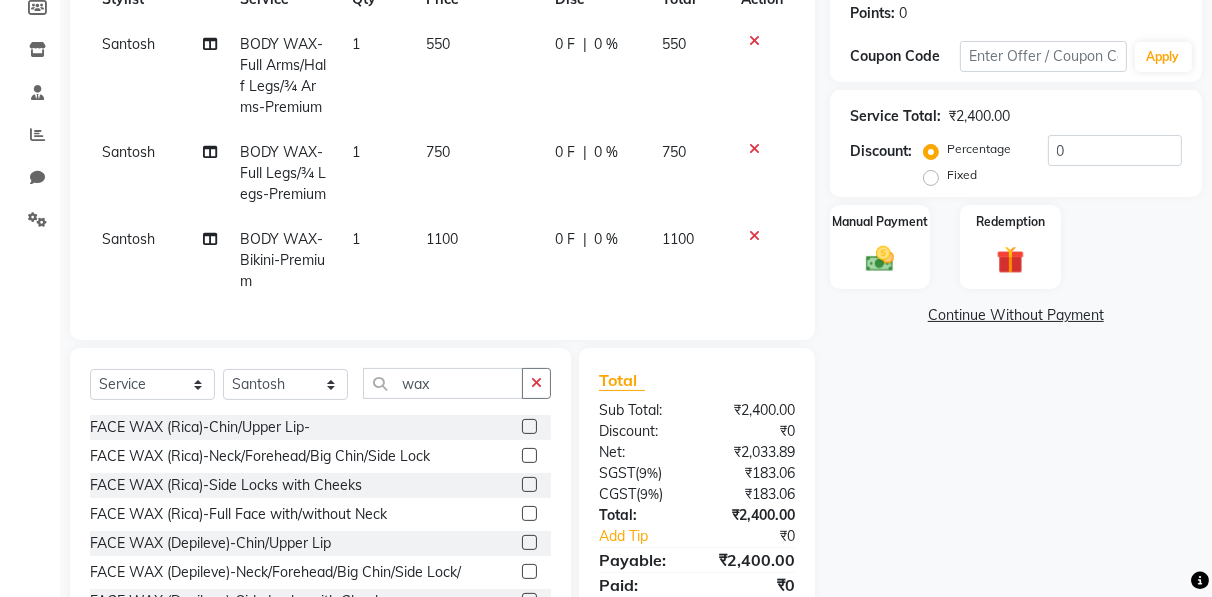 click 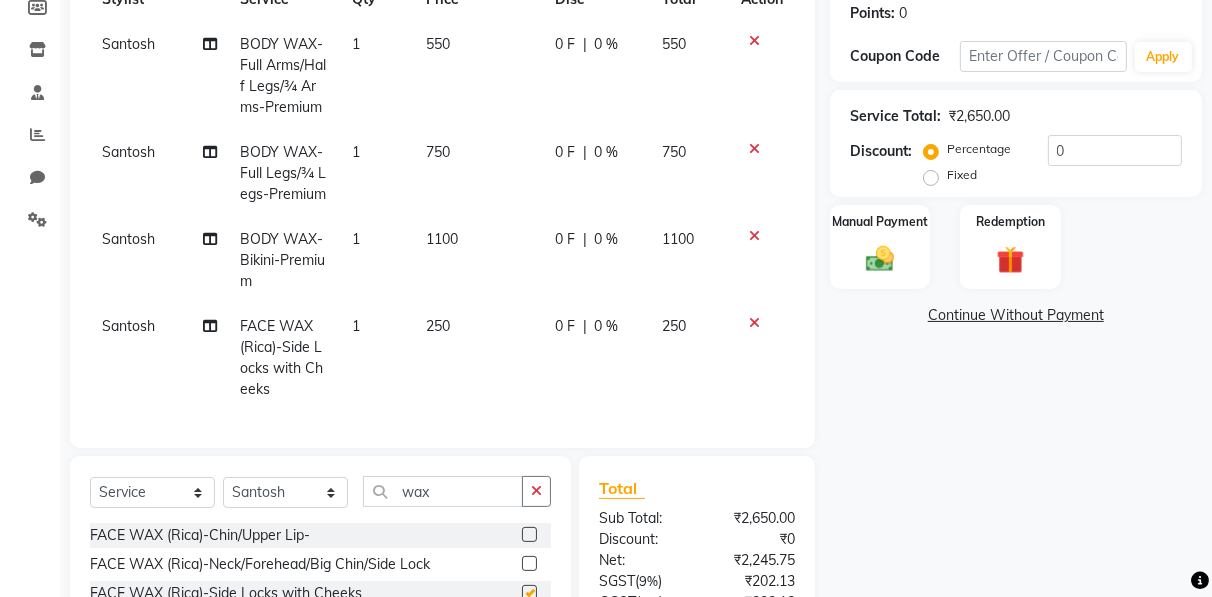 checkbox on "false" 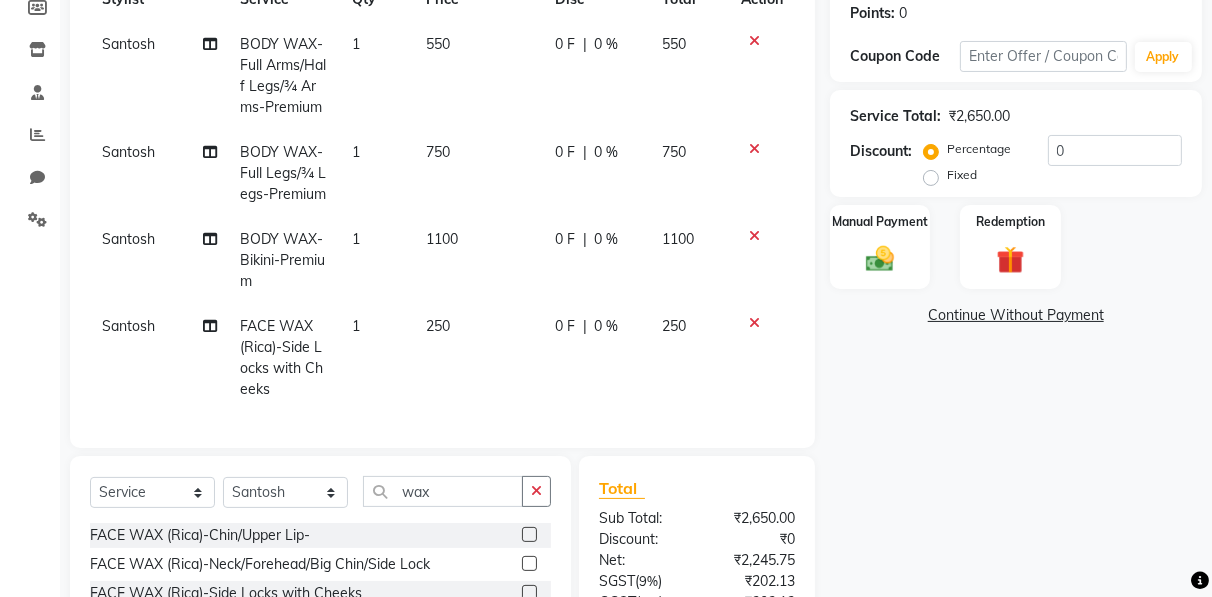 click 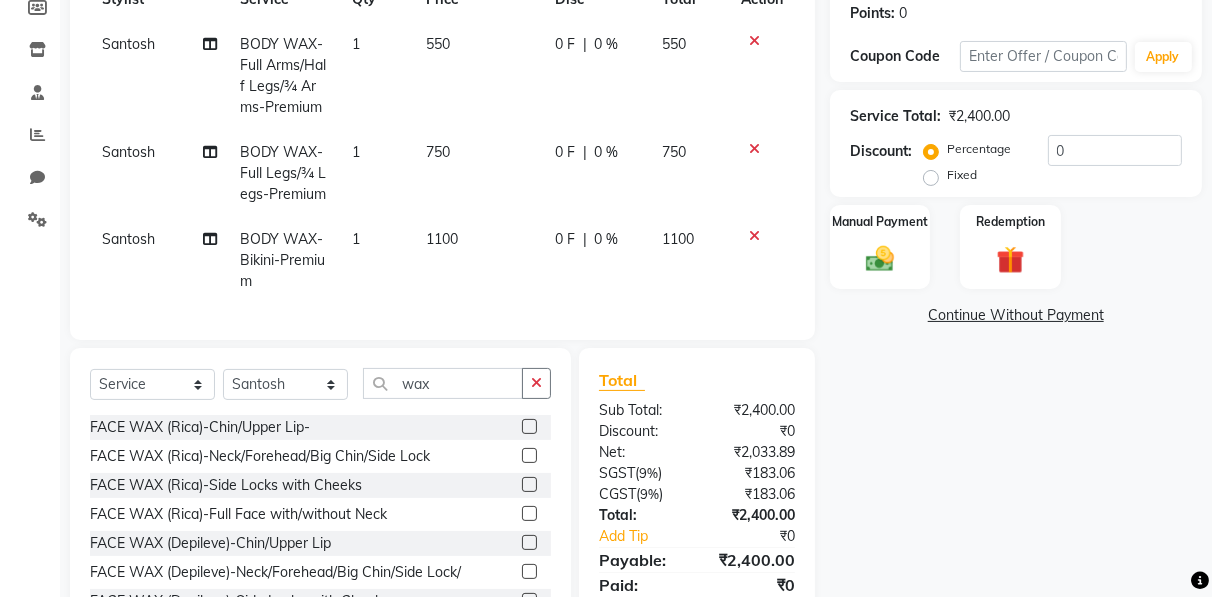 click 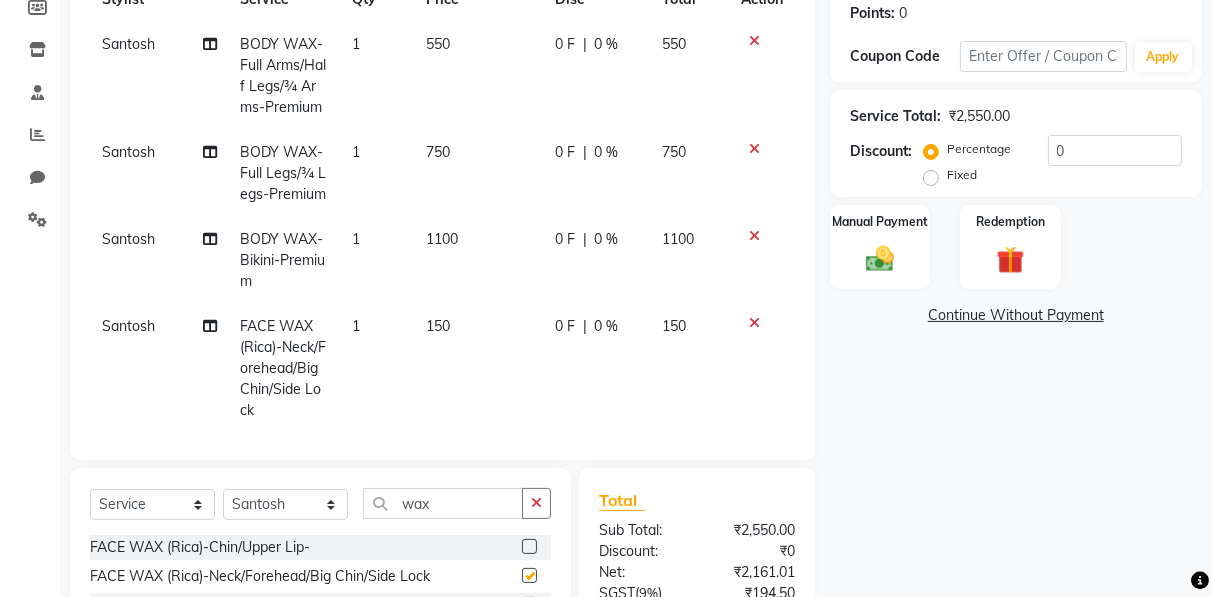 checkbox on "false" 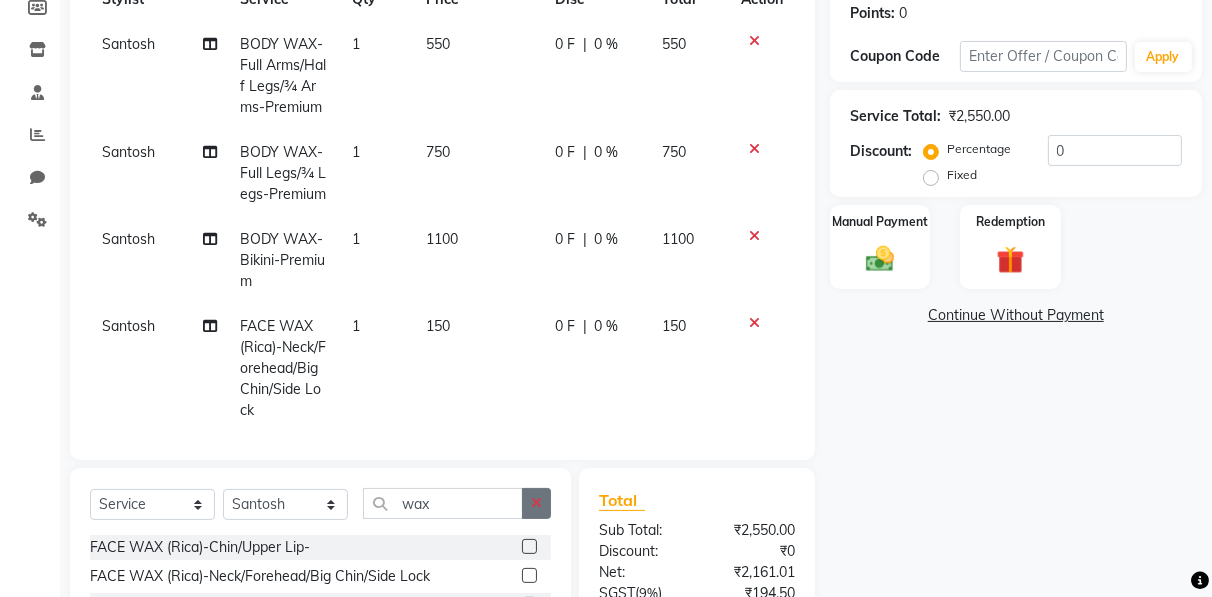 click 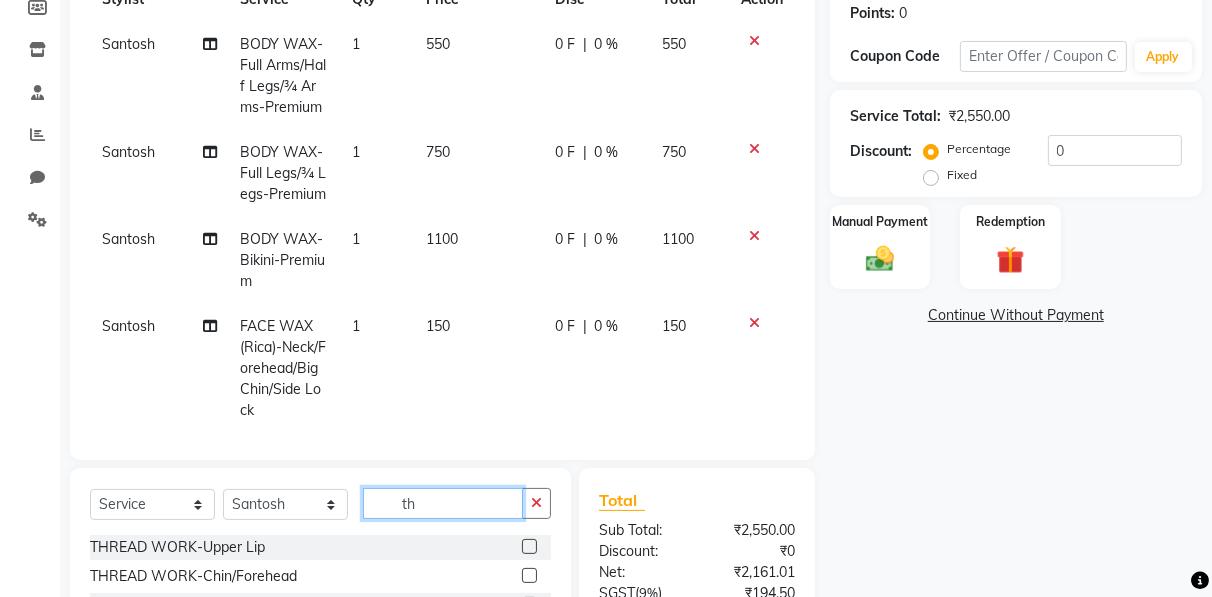 scroll, scrollTop: 503, scrollLeft: 0, axis: vertical 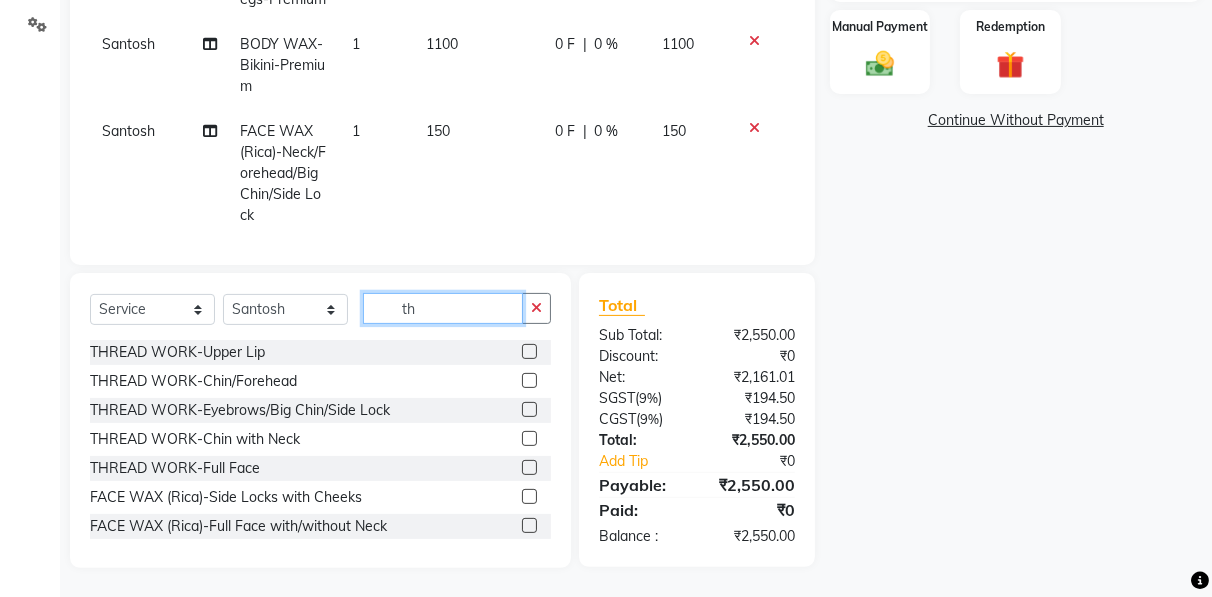 type on "th" 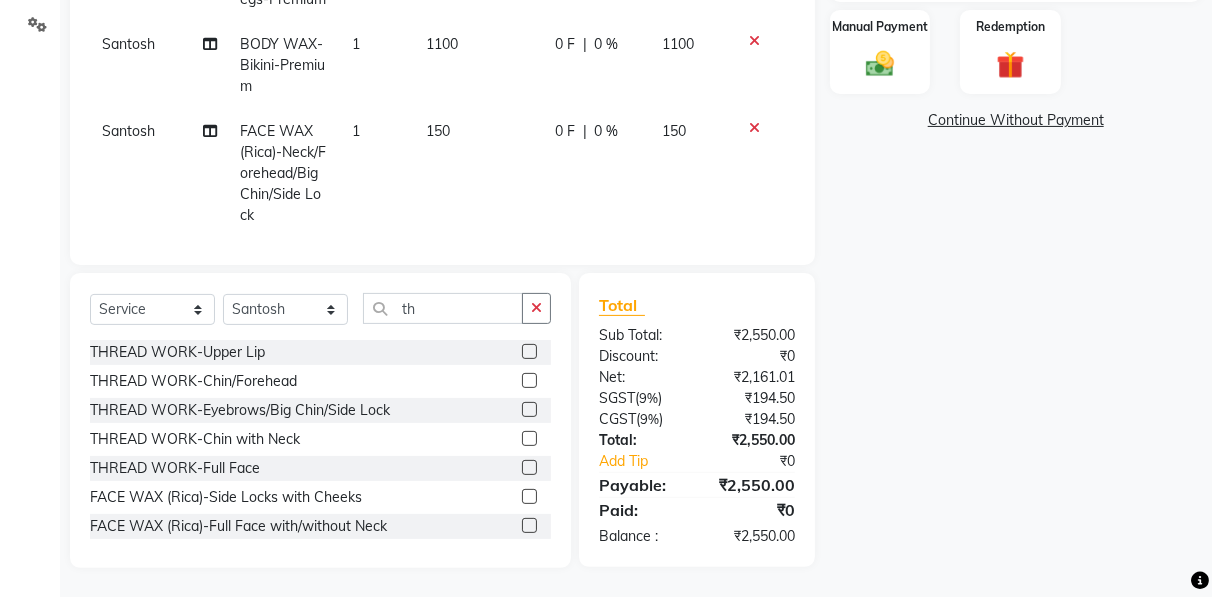 click 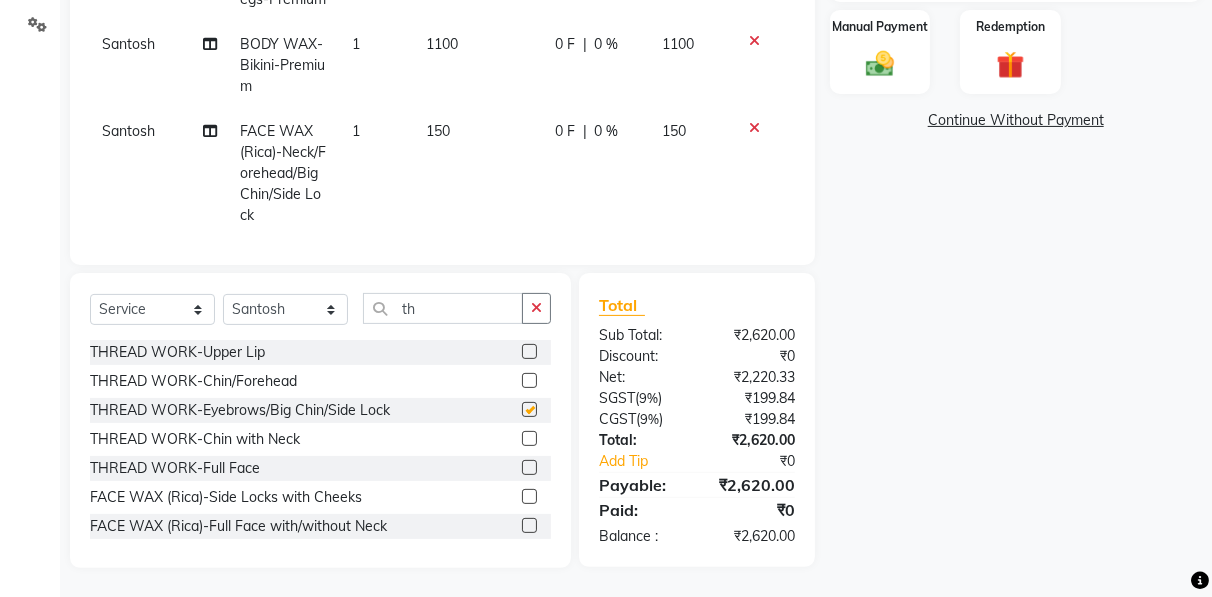checkbox on "false" 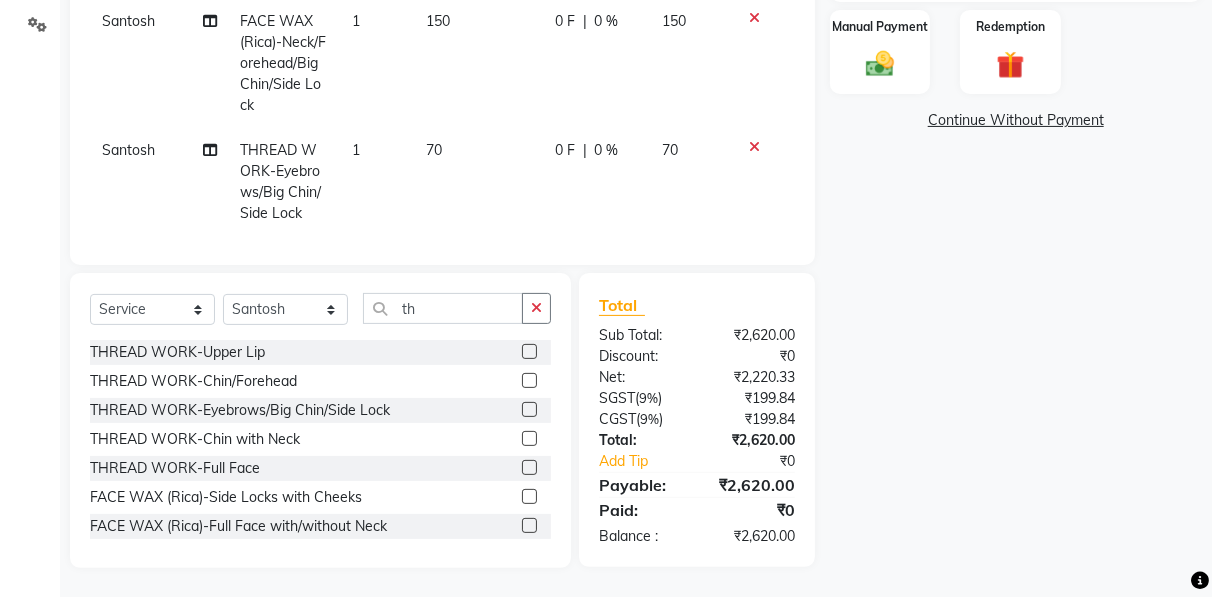 scroll, scrollTop: 149, scrollLeft: 0, axis: vertical 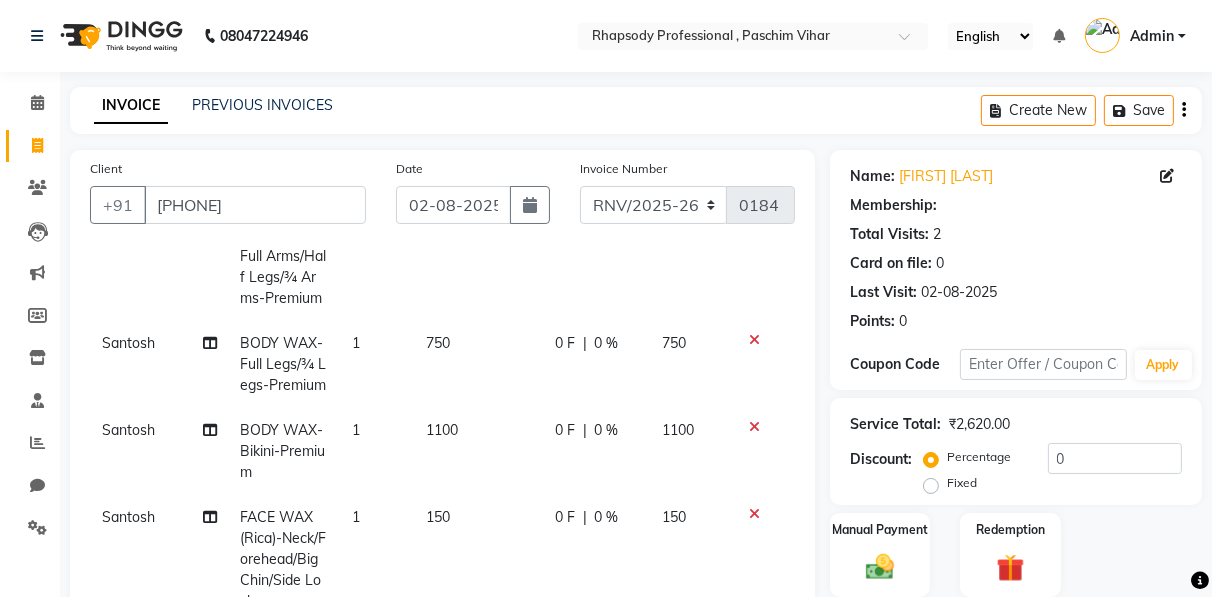 click 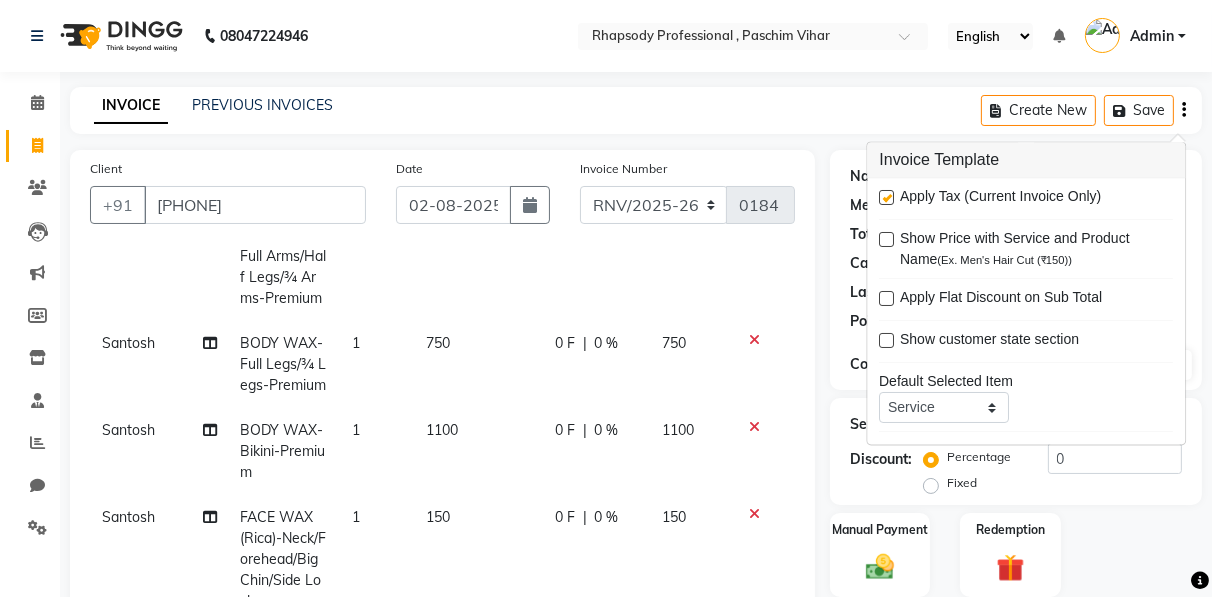 click at bounding box center (886, 198) 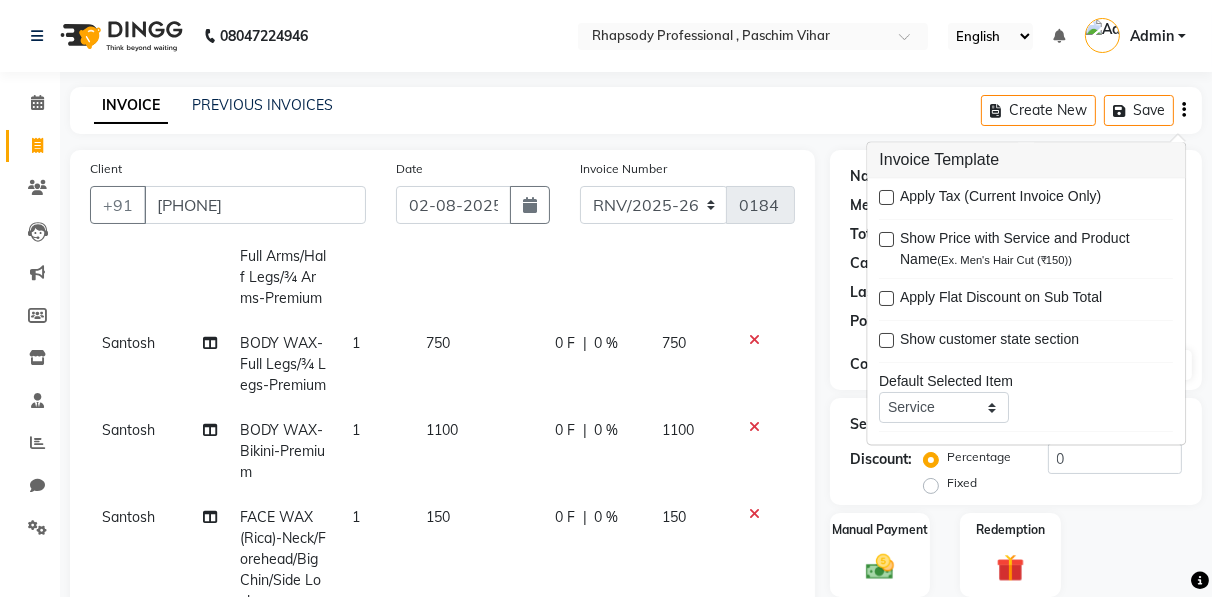 scroll, scrollTop: 503, scrollLeft: 0, axis: vertical 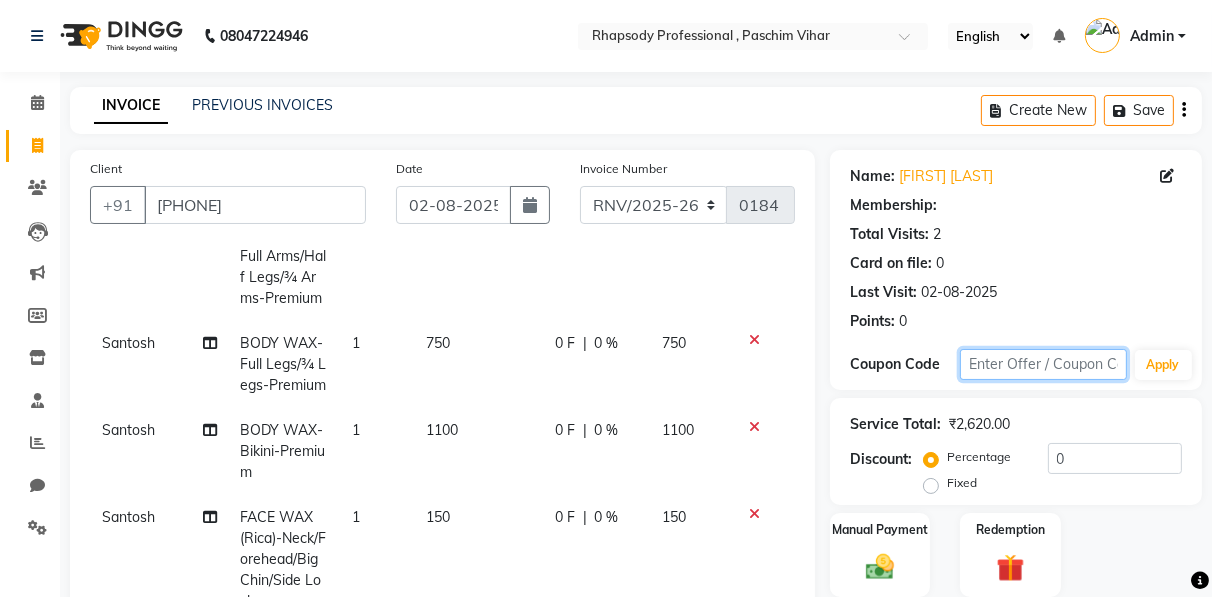 click 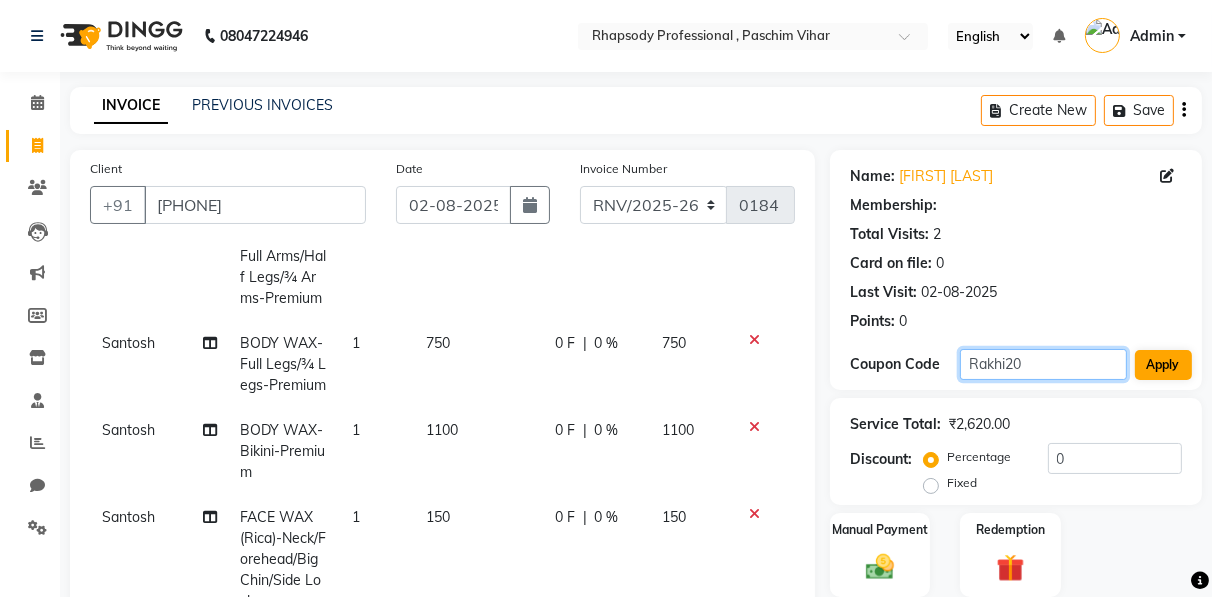 type on "Rakhi20" 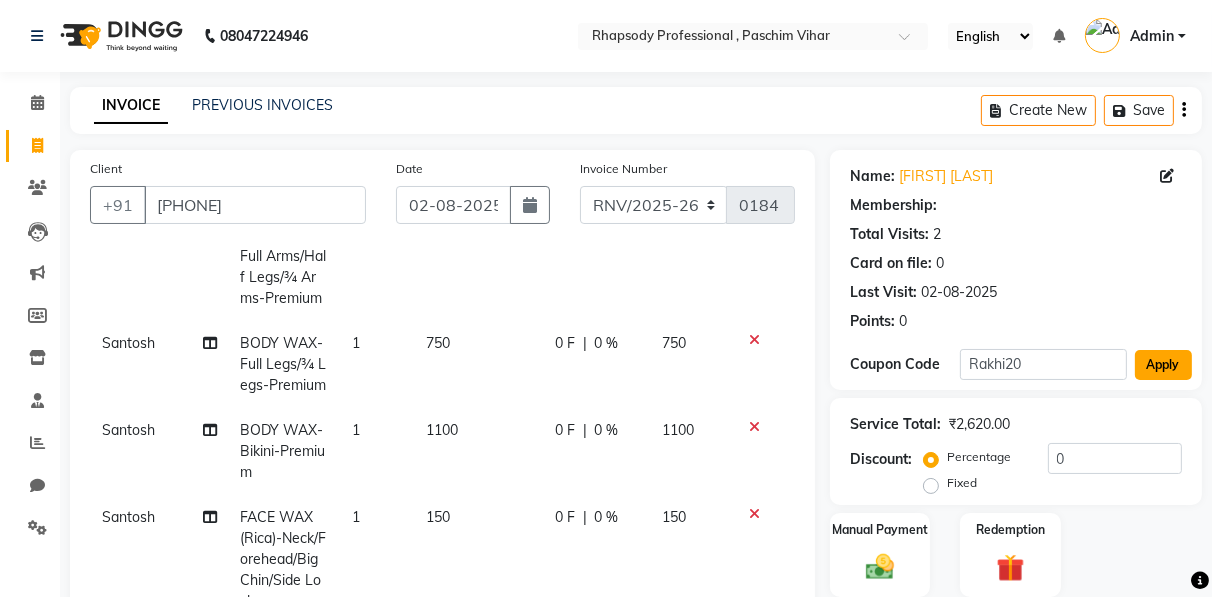 click on "Apply" 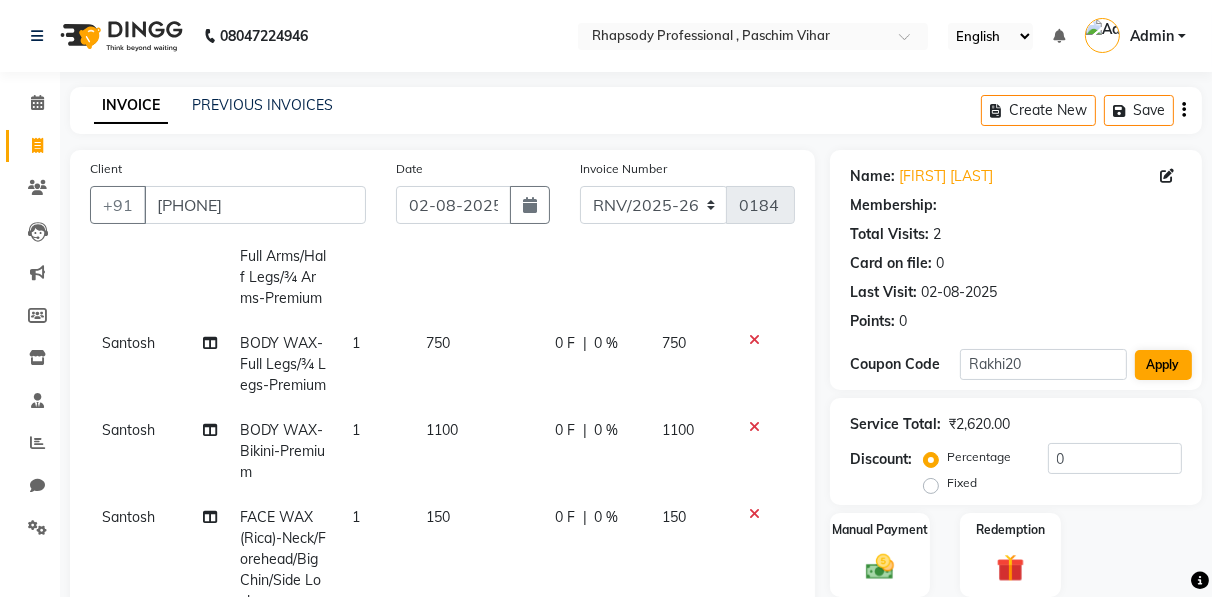 type on "20" 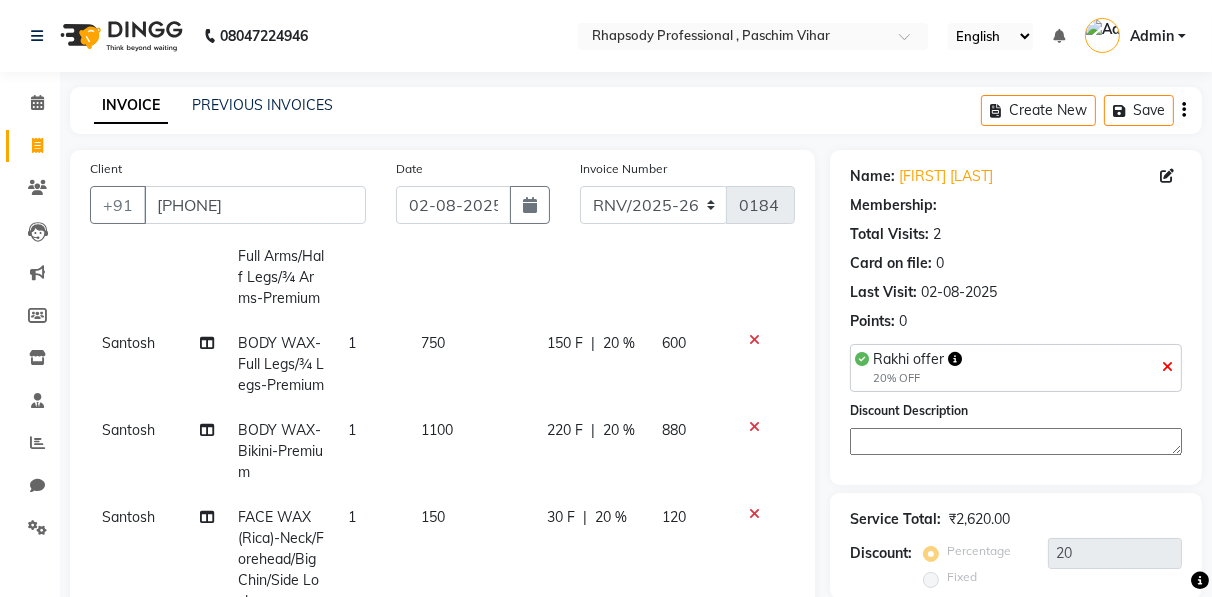 scroll, scrollTop: 503, scrollLeft: 0, axis: vertical 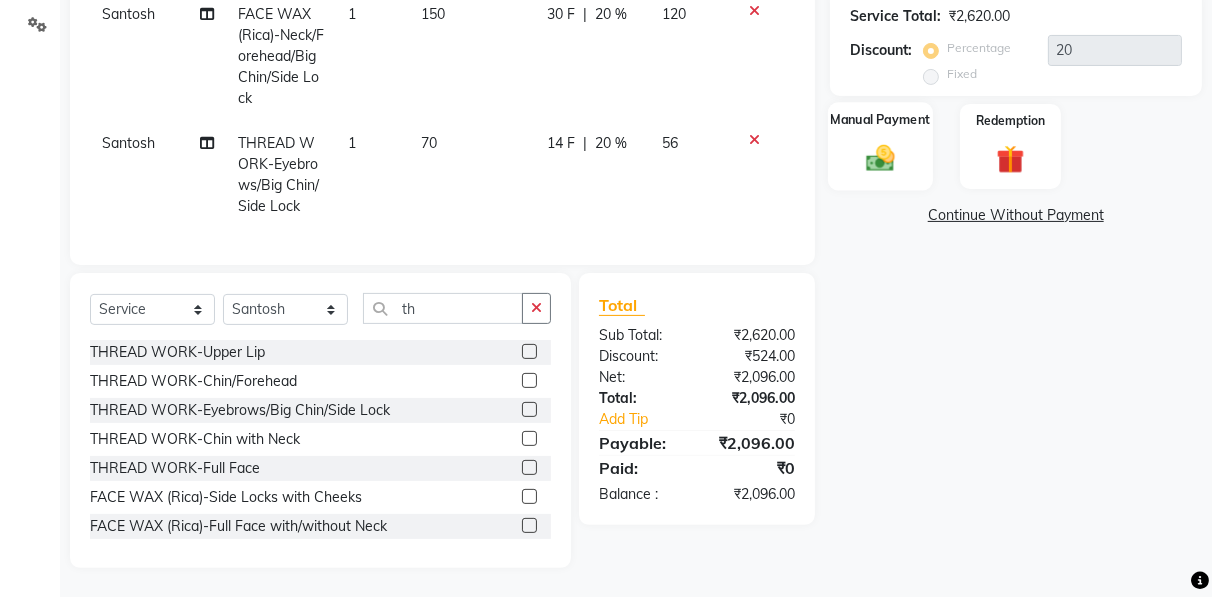 click 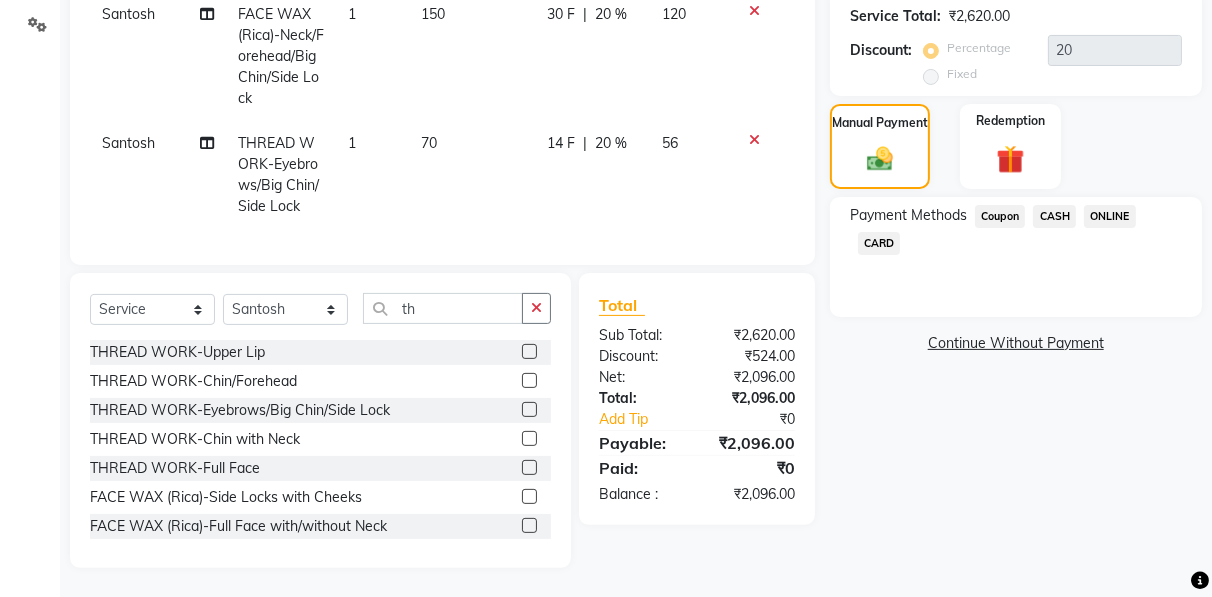 click on "CASH" 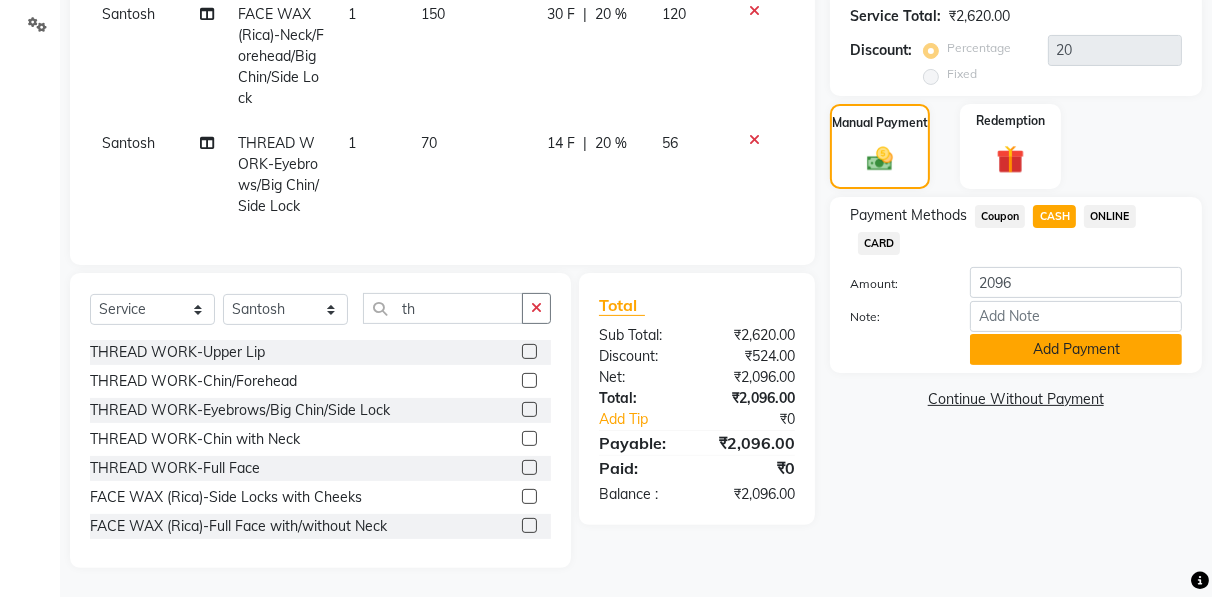 click on "Add Payment" 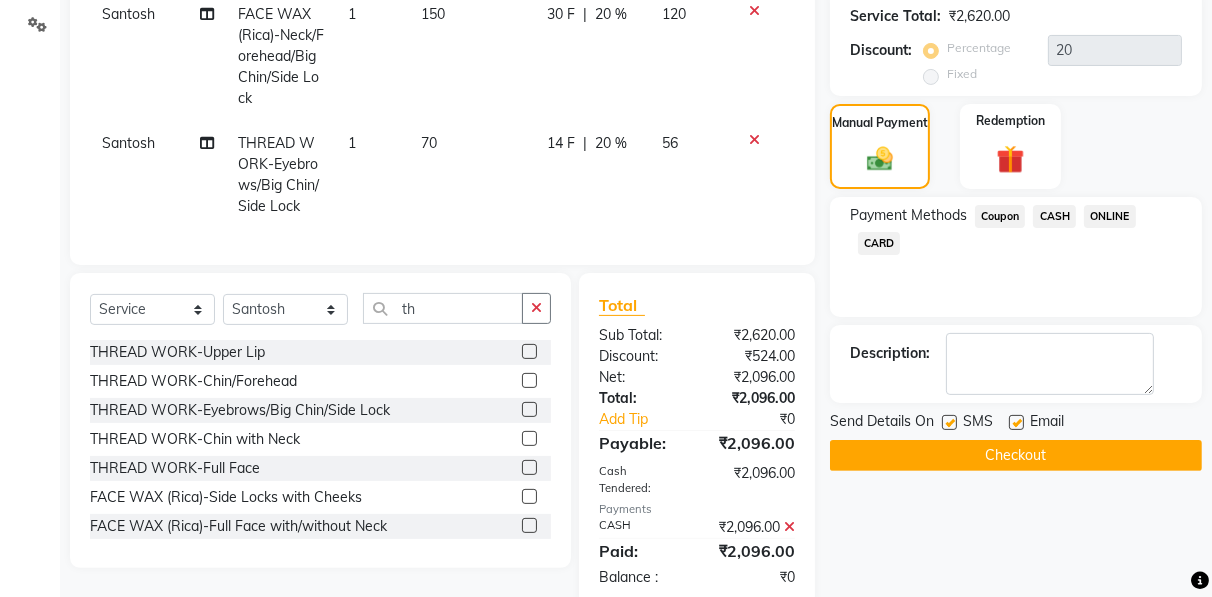 scroll, scrollTop: 0, scrollLeft: 0, axis: both 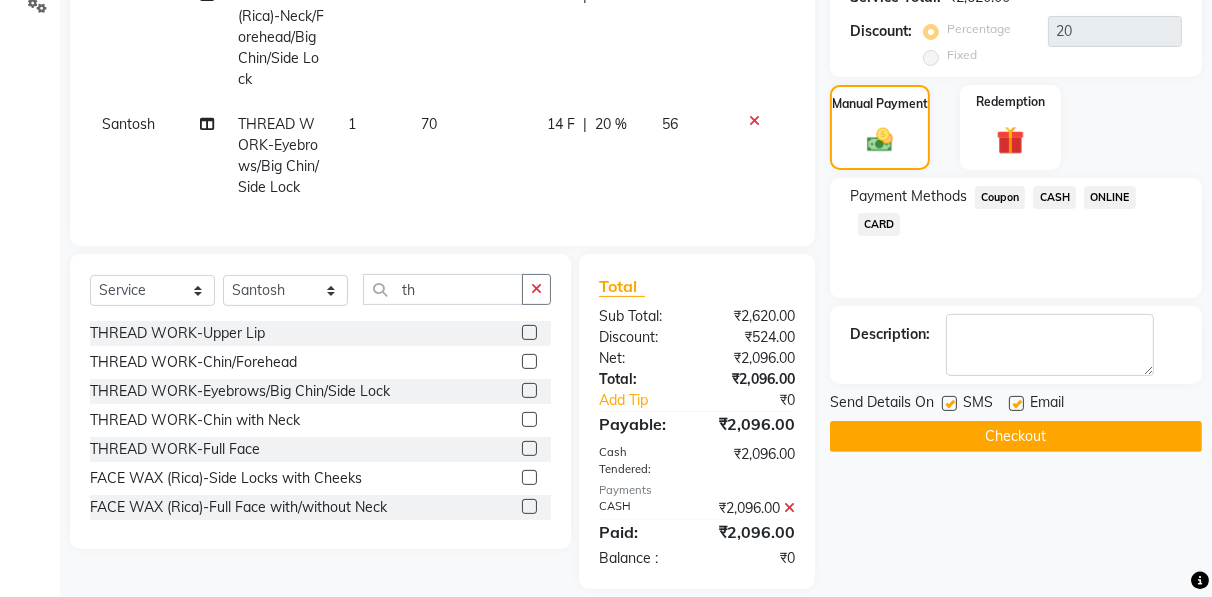 click on "Checkout" 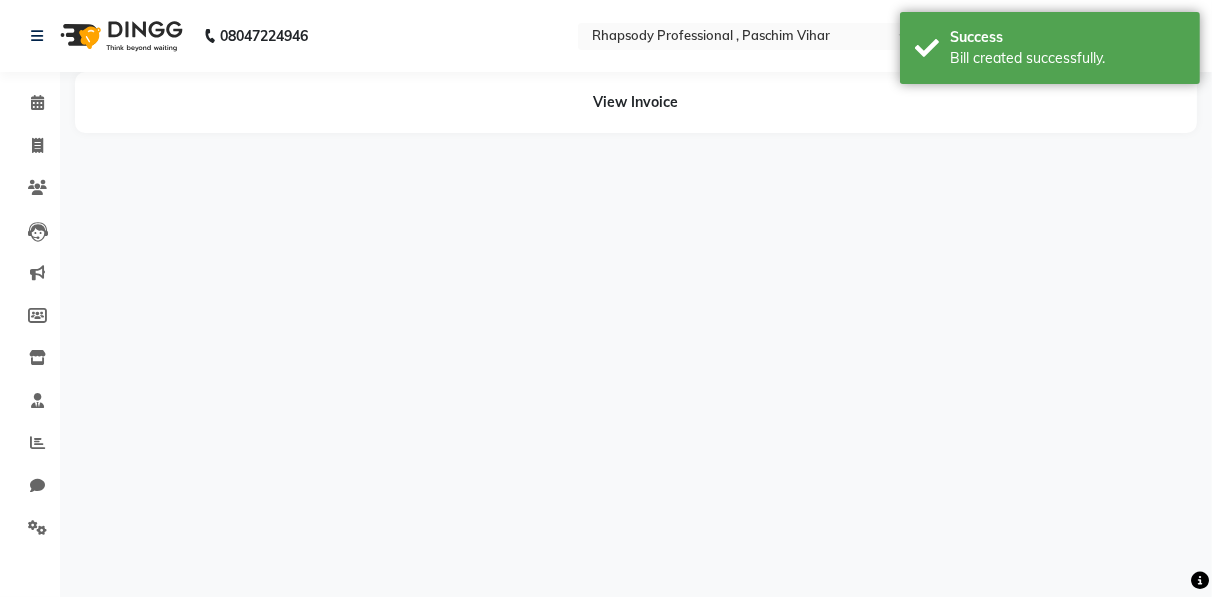 scroll, scrollTop: 0, scrollLeft: 0, axis: both 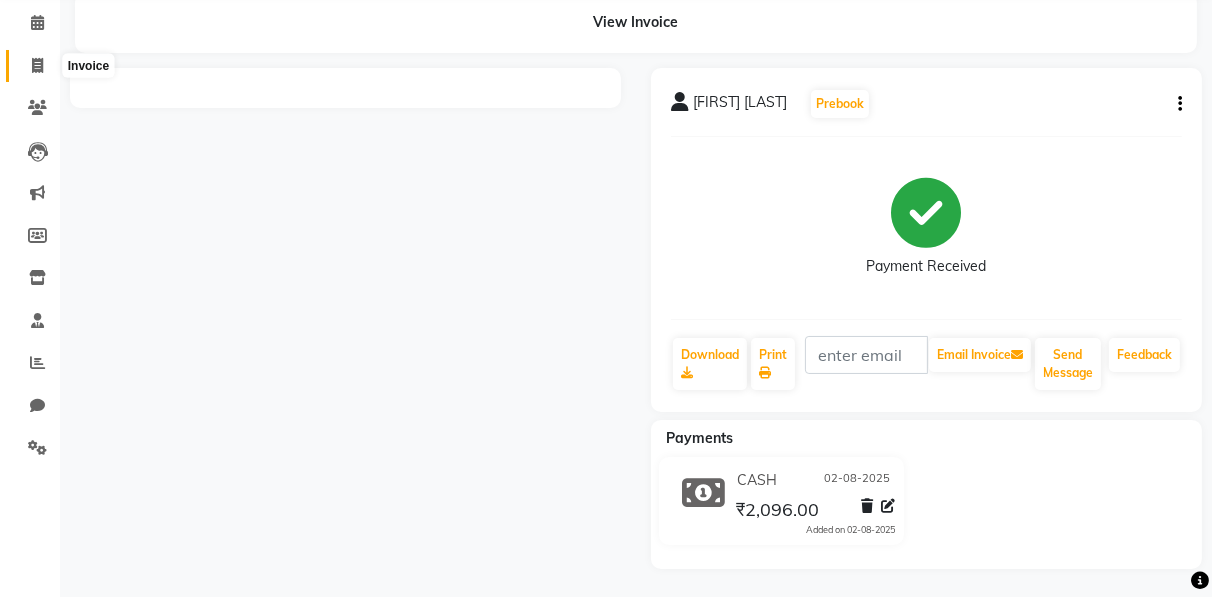 click 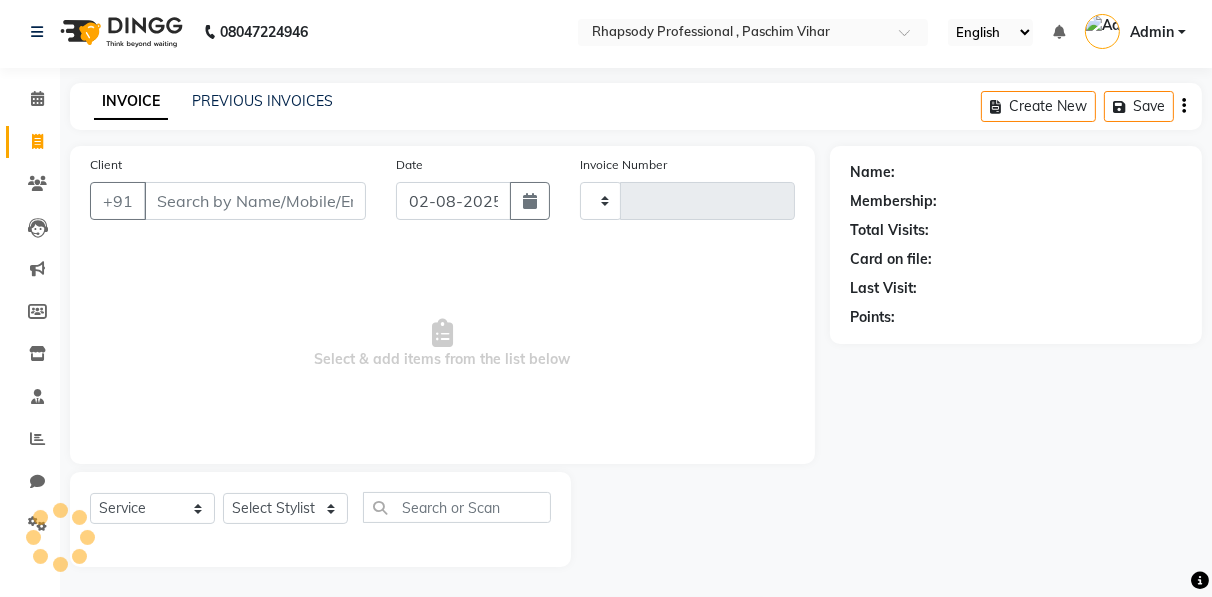 scroll, scrollTop: 3, scrollLeft: 0, axis: vertical 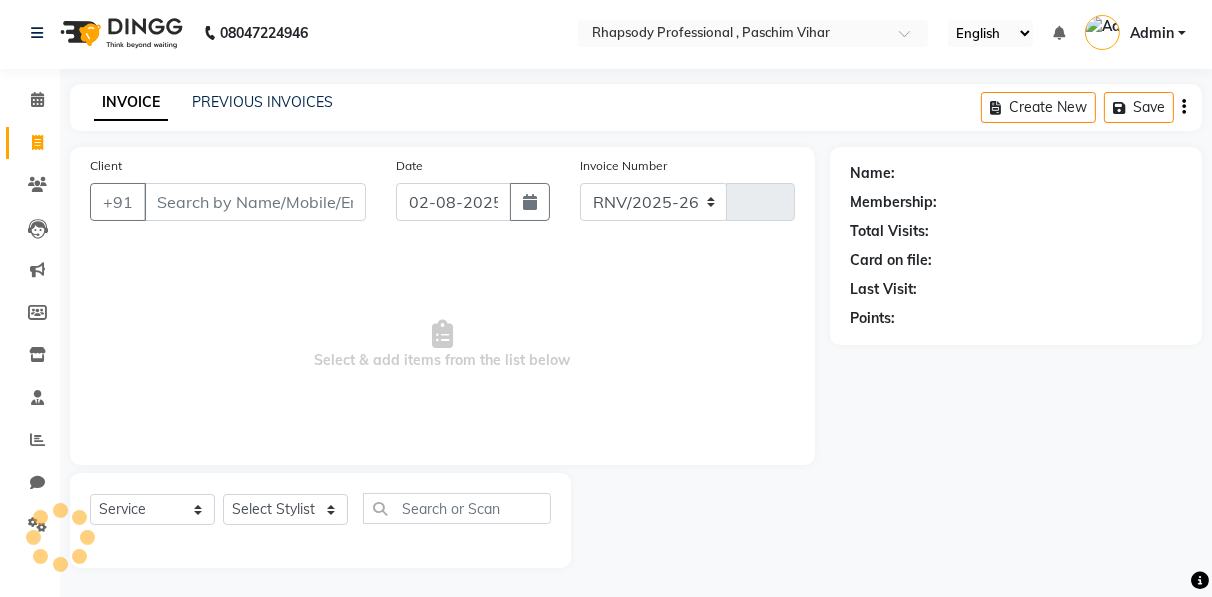 select on "8581" 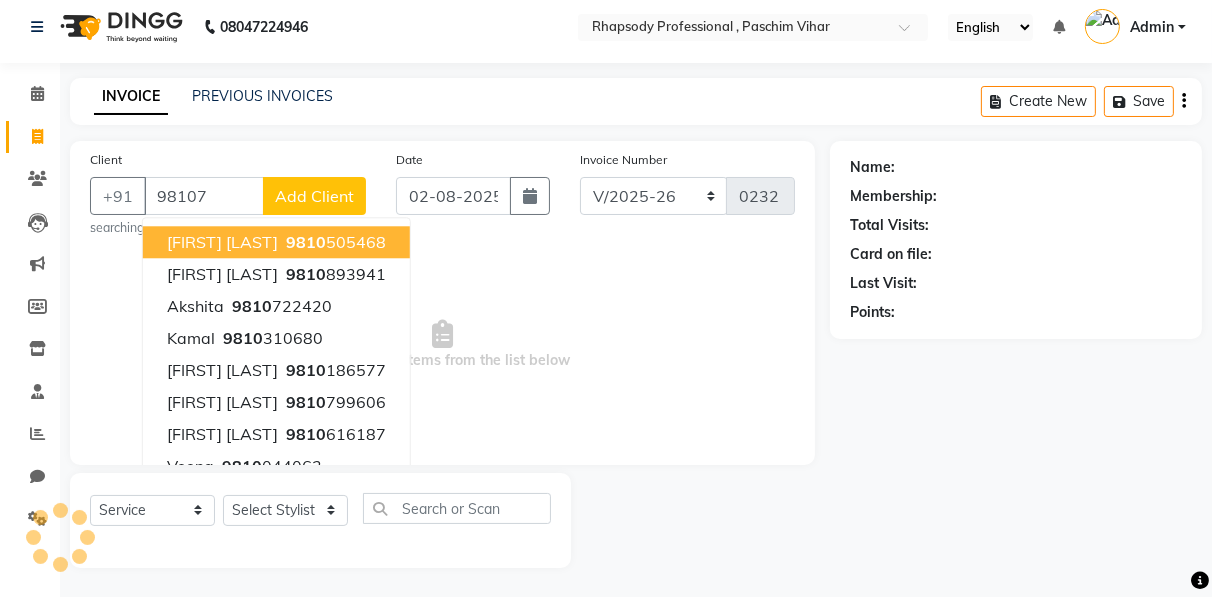 scroll, scrollTop: 3, scrollLeft: 0, axis: vertical 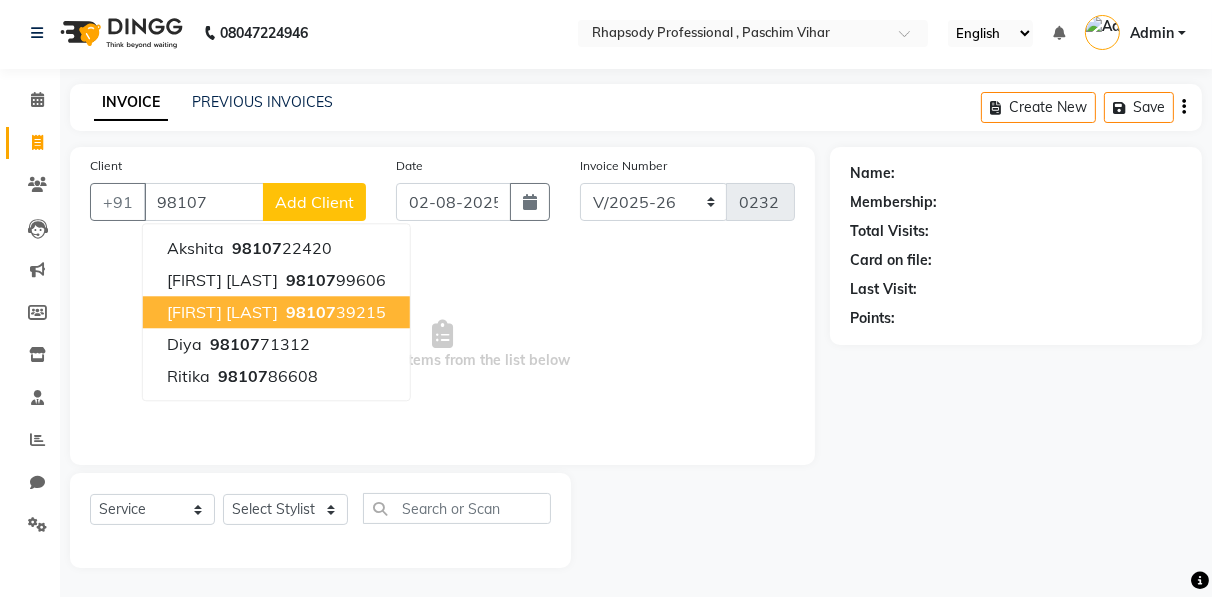 click on "[PHONE]" at bounding box center [334, 312] 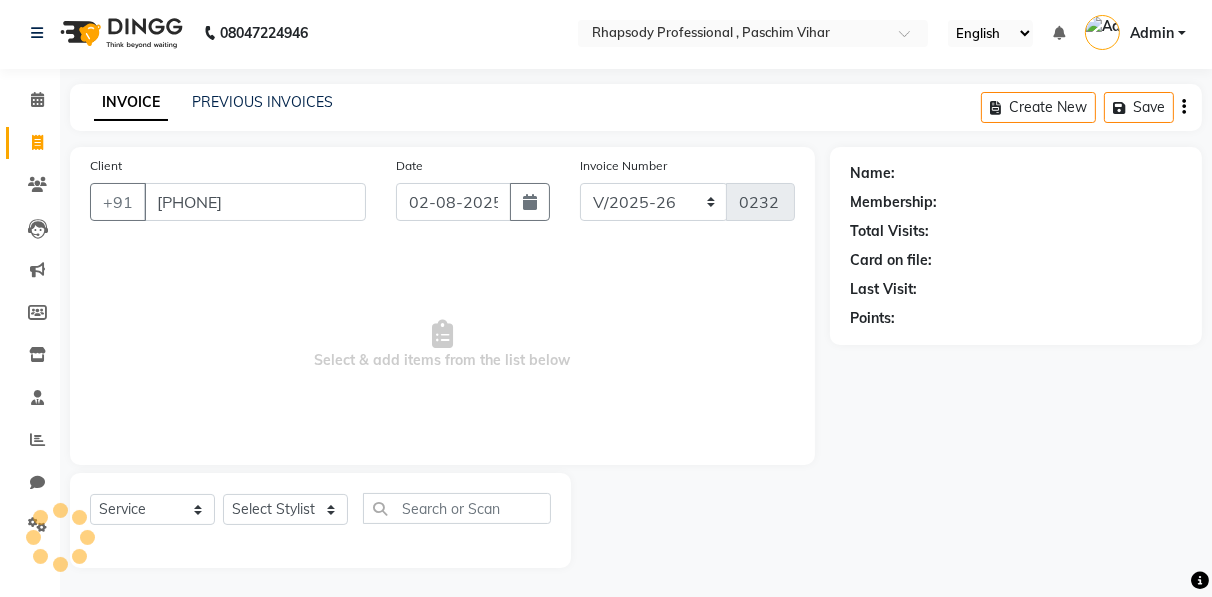 type on "[PHONE]" 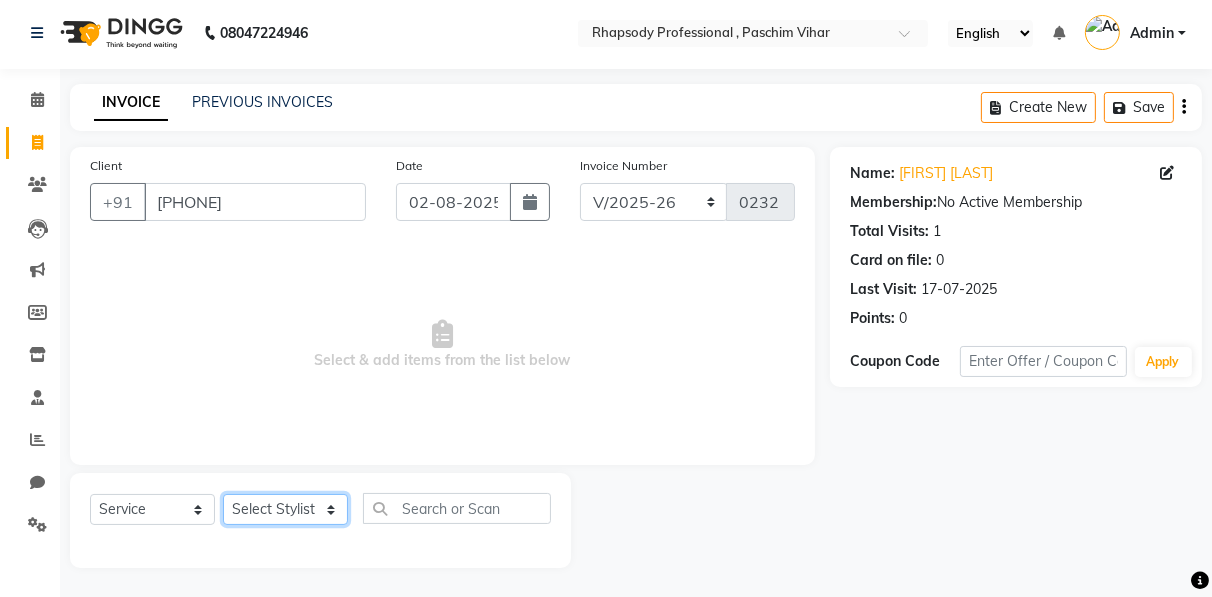 click on "Select Stylist [PERSON] [PERSON] [PERSON] Manager [PERSON] [PERSON] [PERSON] [PERSON] [PERSON] [PERSON] [PERSON] [PERSON]" 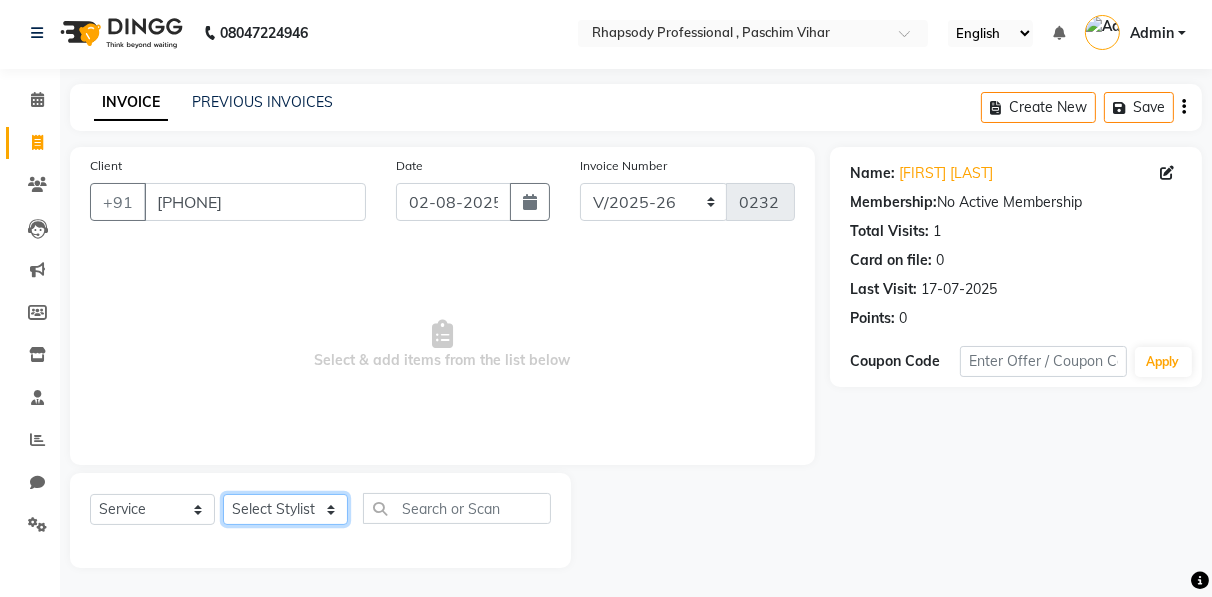 select on "85669" 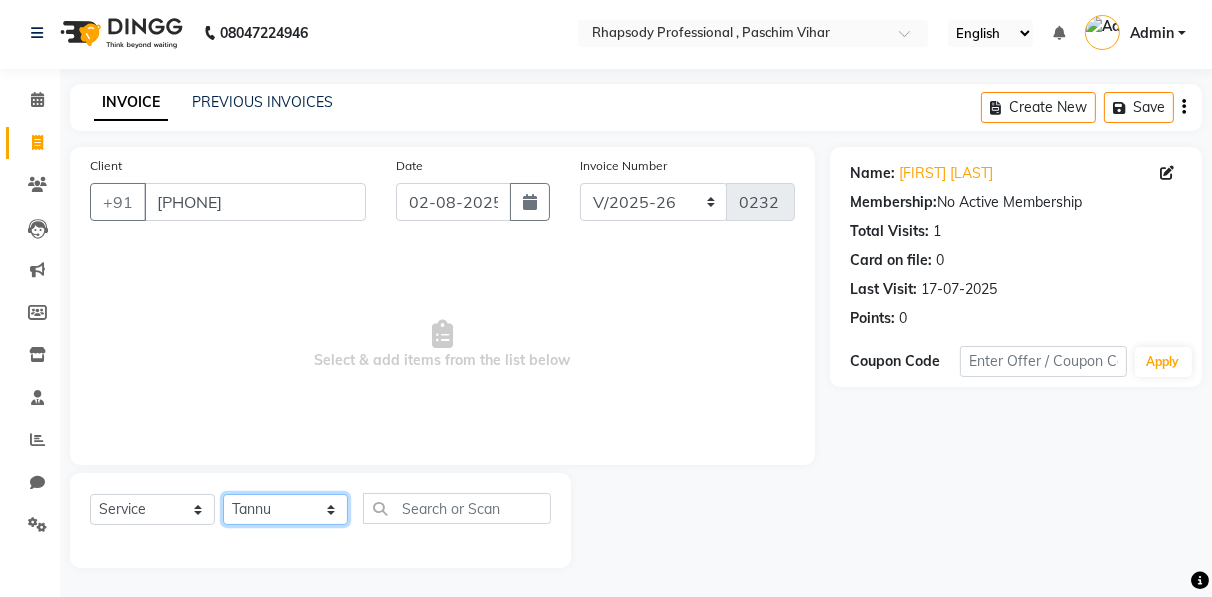 click on "Select Stylist [PERSON] [PERSON] [PERSON] Manager [PERSON] [PERSON] [PERSON] [PERSON] [PERSON] [PERSON] [PERSON] [PERSON]" 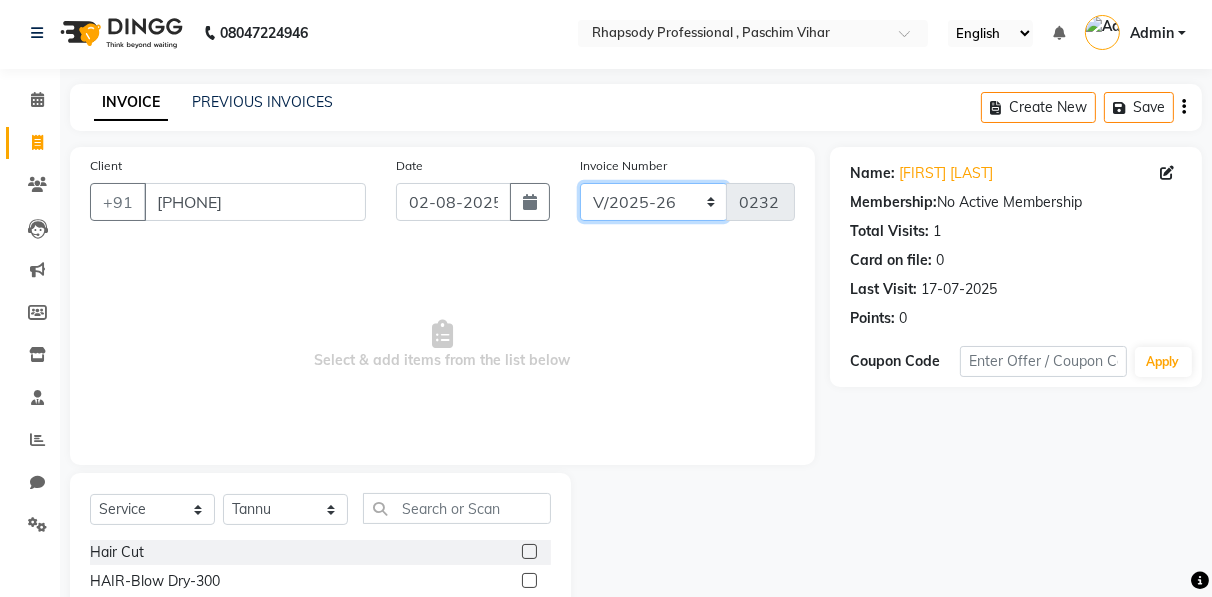 click on "RNV/2025-26 V/2025 V/2025-26" 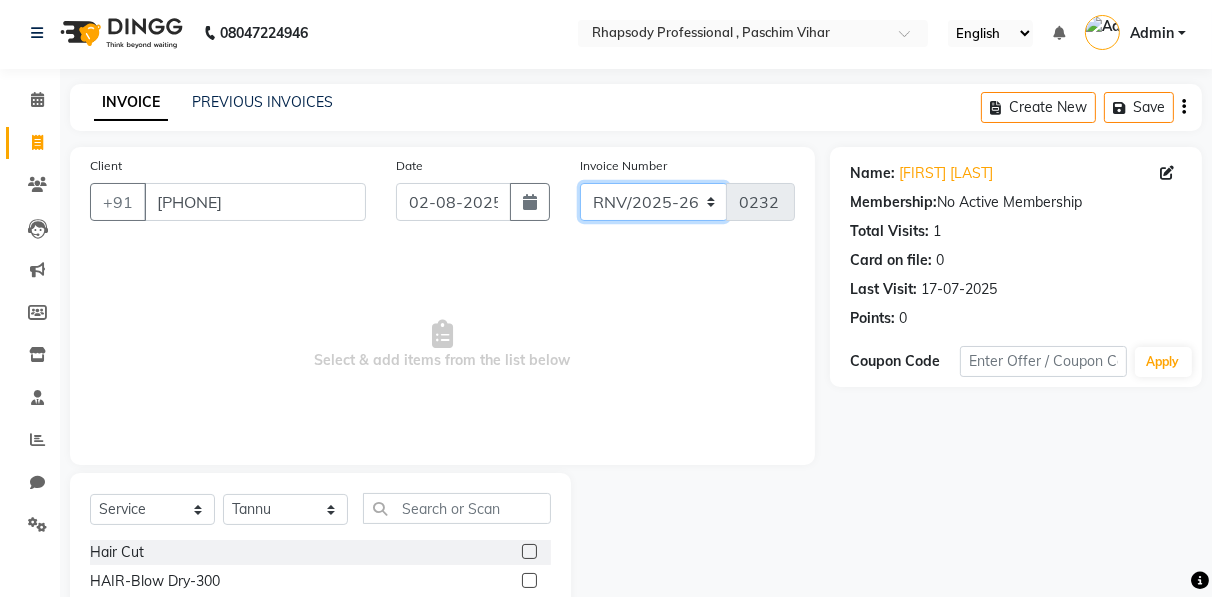 click on "RNV/2025-26 V/2025 V/2025-26" 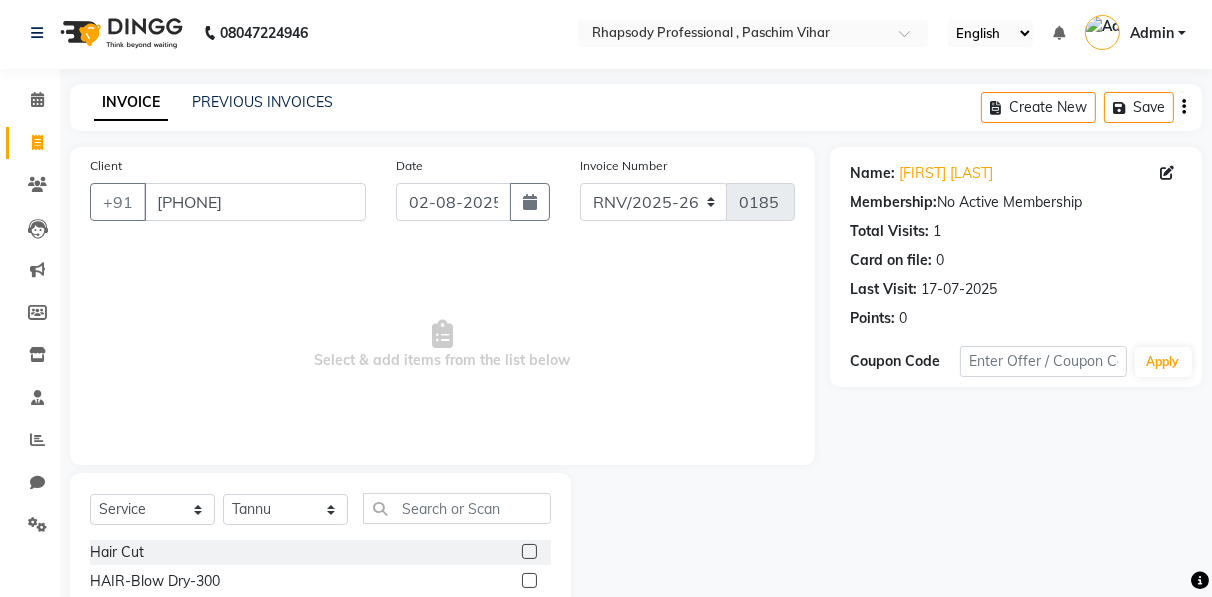 click 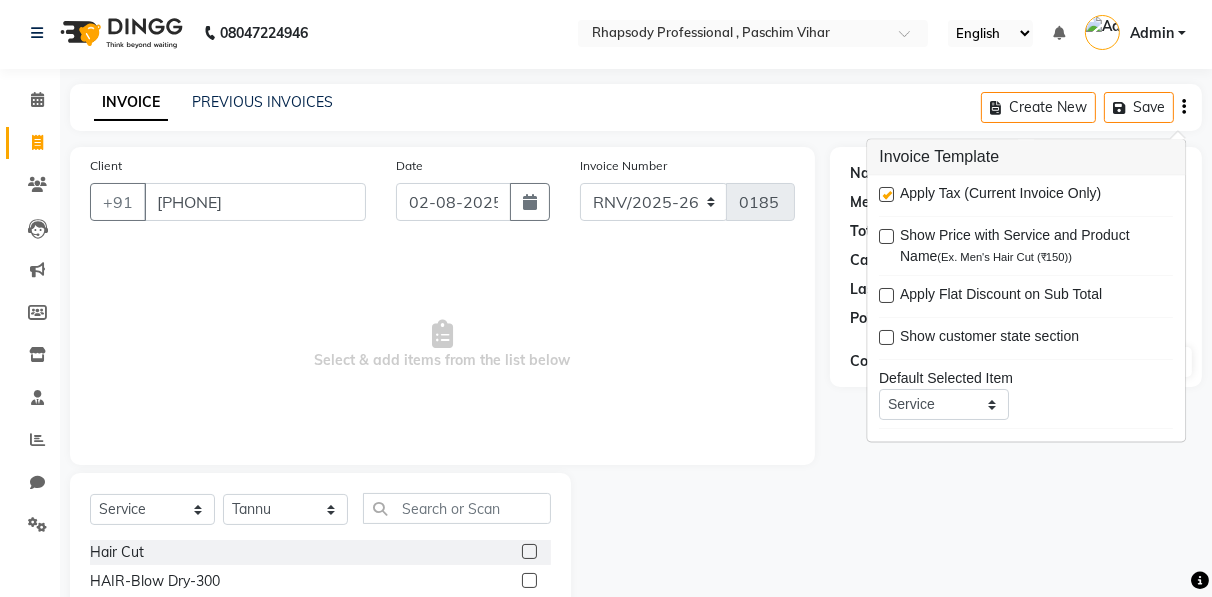 click at bounding box center [886, 195] 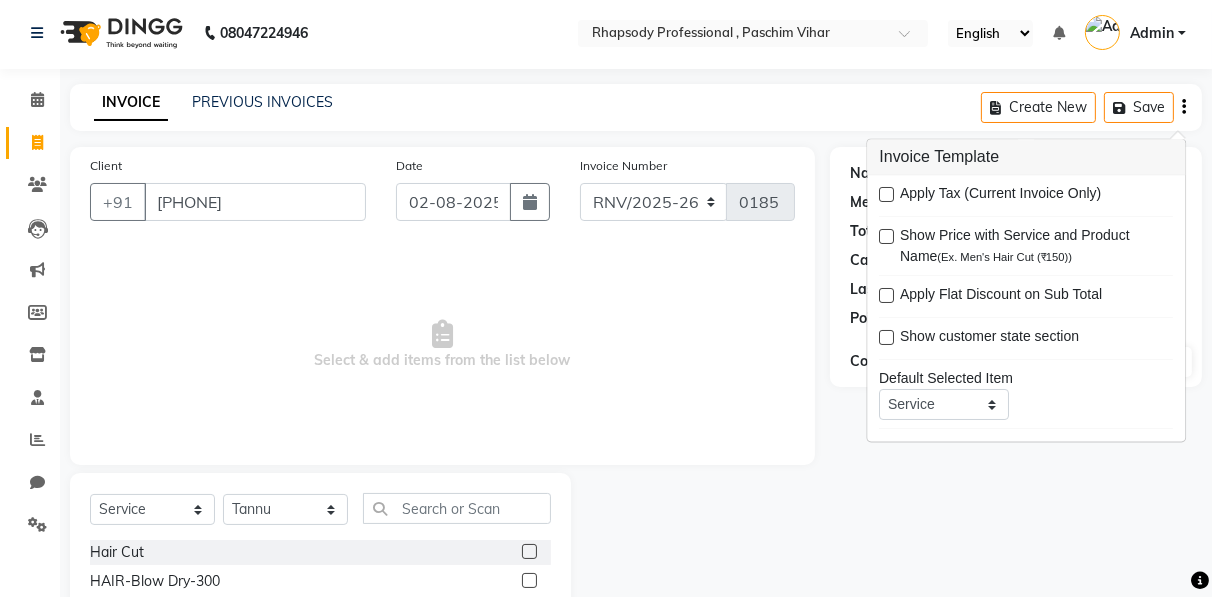 click on "Name: [FIRST] [LAST] Membership:  No Active Membership  Total Visits:  1 Card on file:  0 Last Visit:   17-07-2025 Points:   0  Coupon Code Apply" 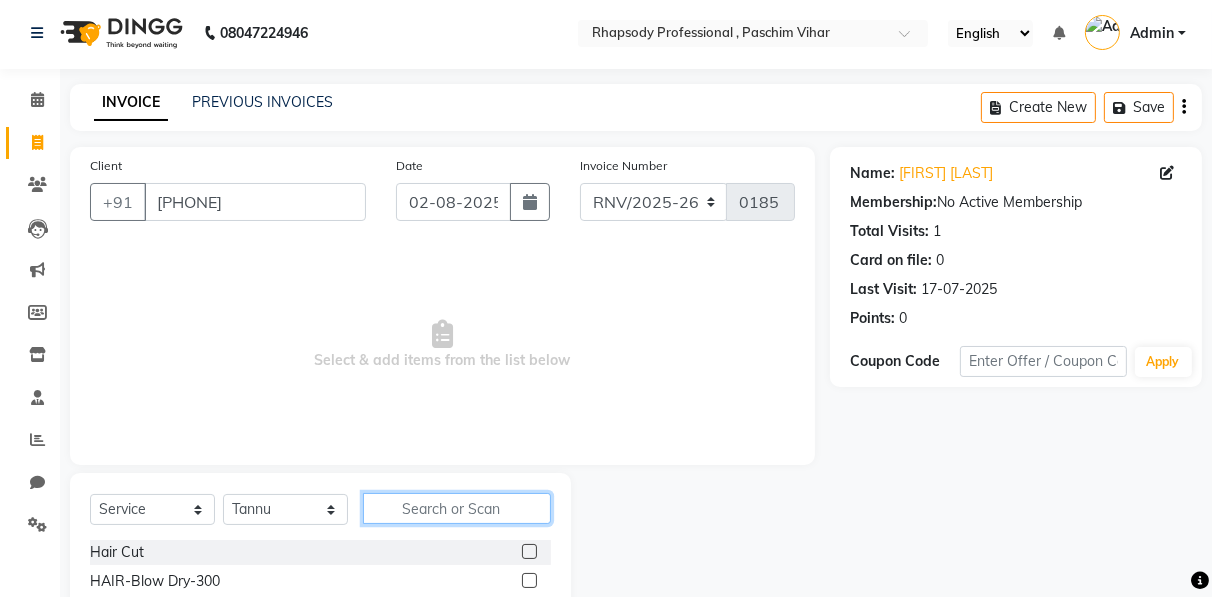 click 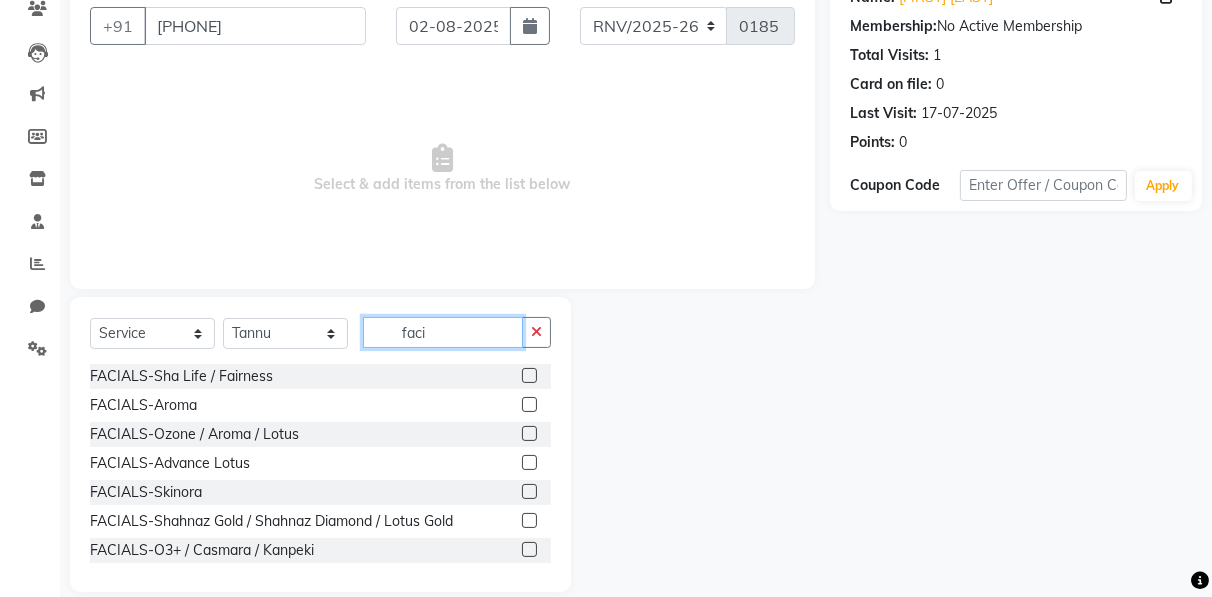 scroll, scrollTop: 202, scrollLeft: 0, axis: vertical 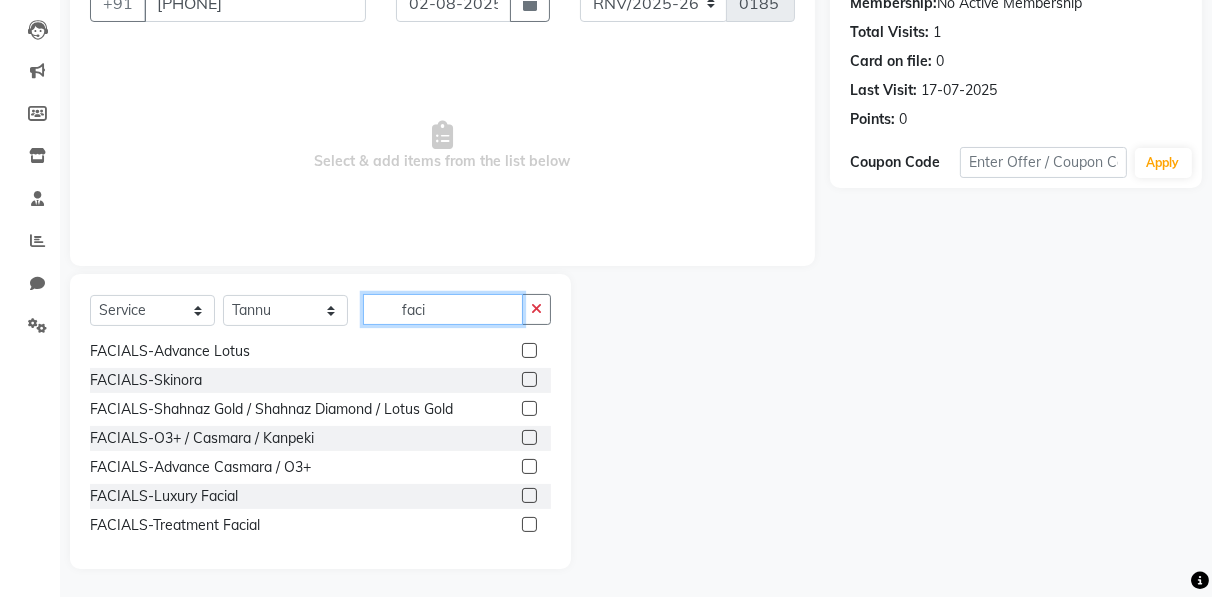 type on "faci" 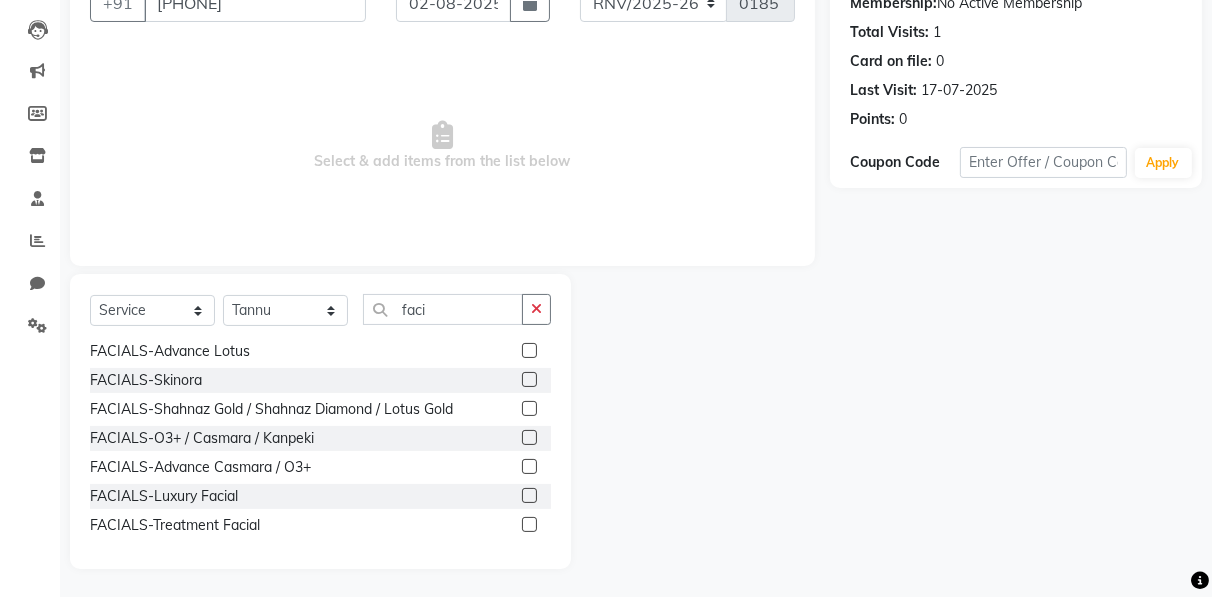 click 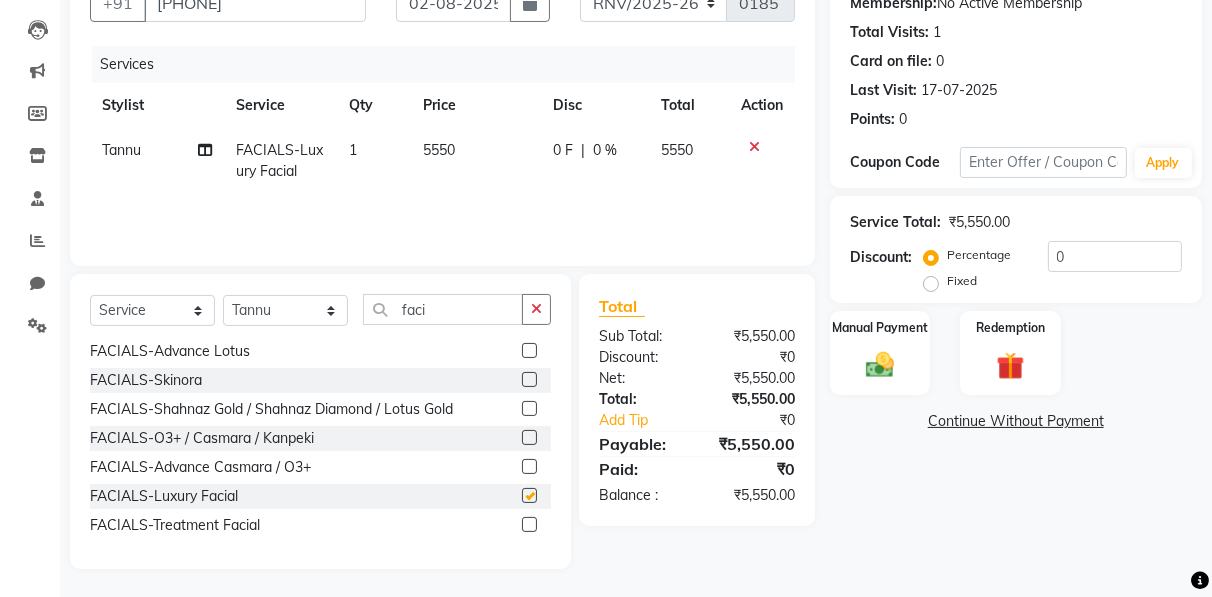 checkbox on "false" 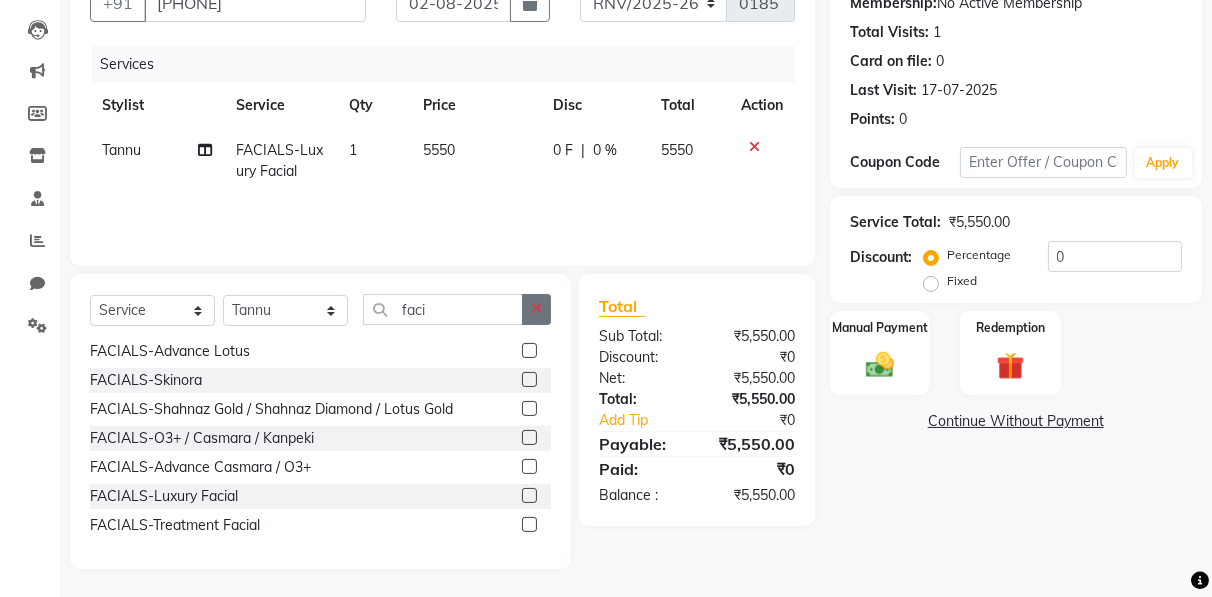 click 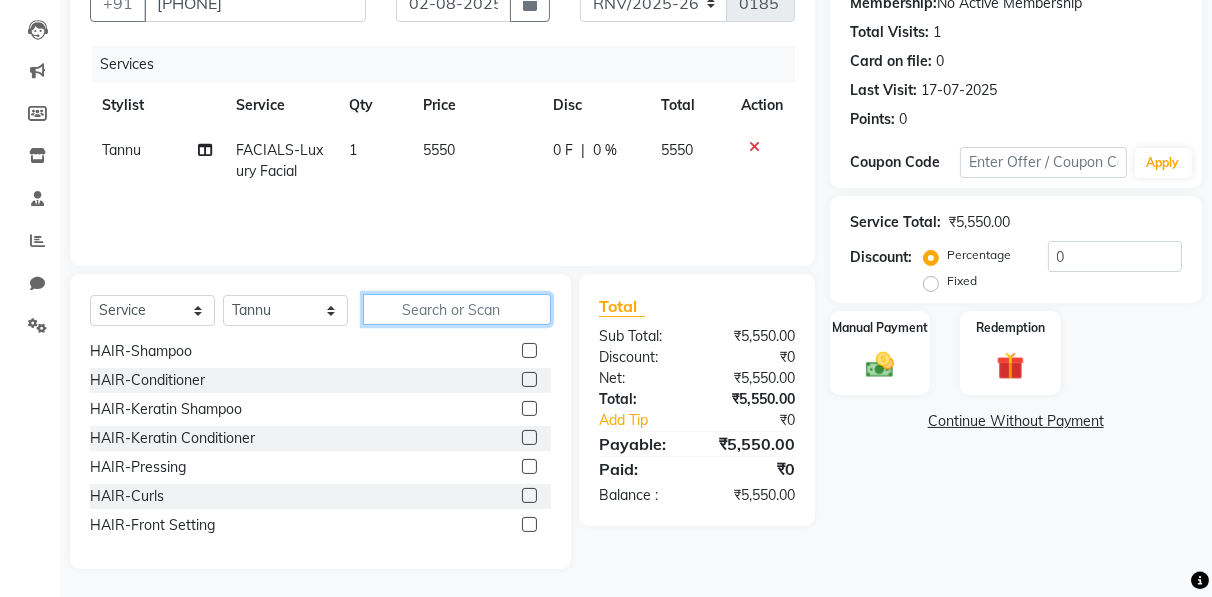 click 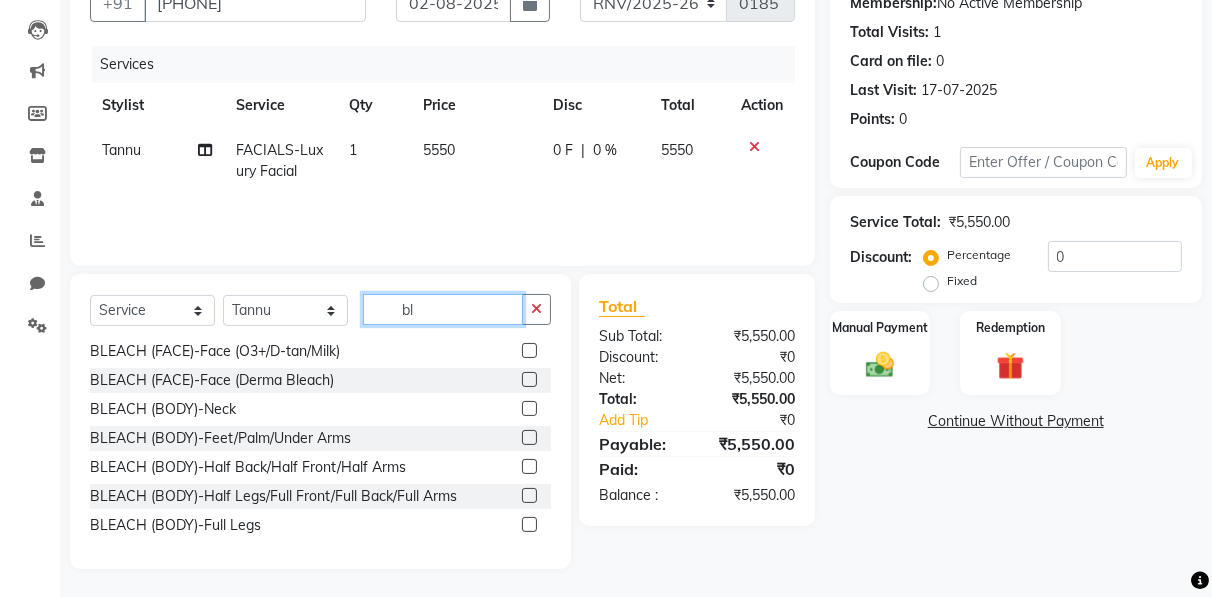 type on "bl" 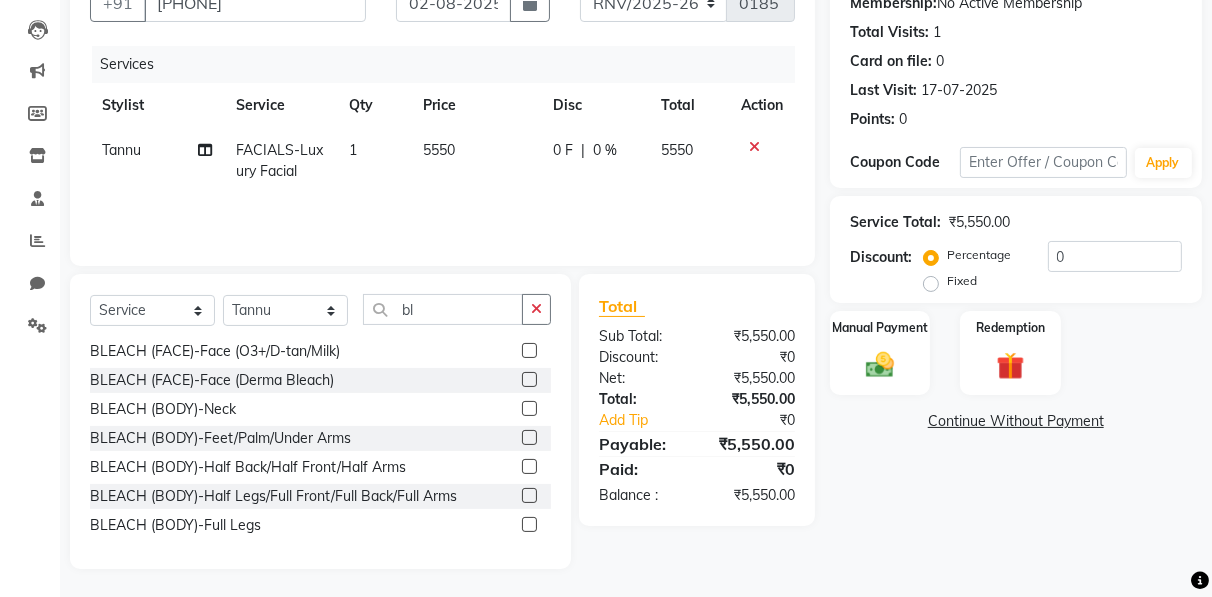 click 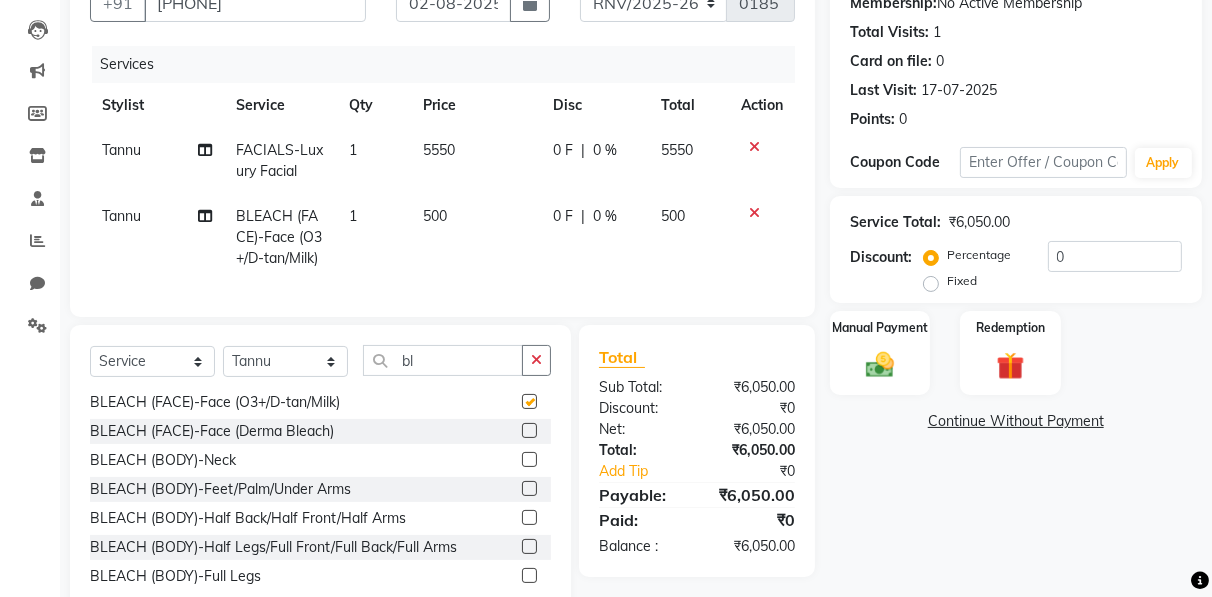 checkbox on "false" 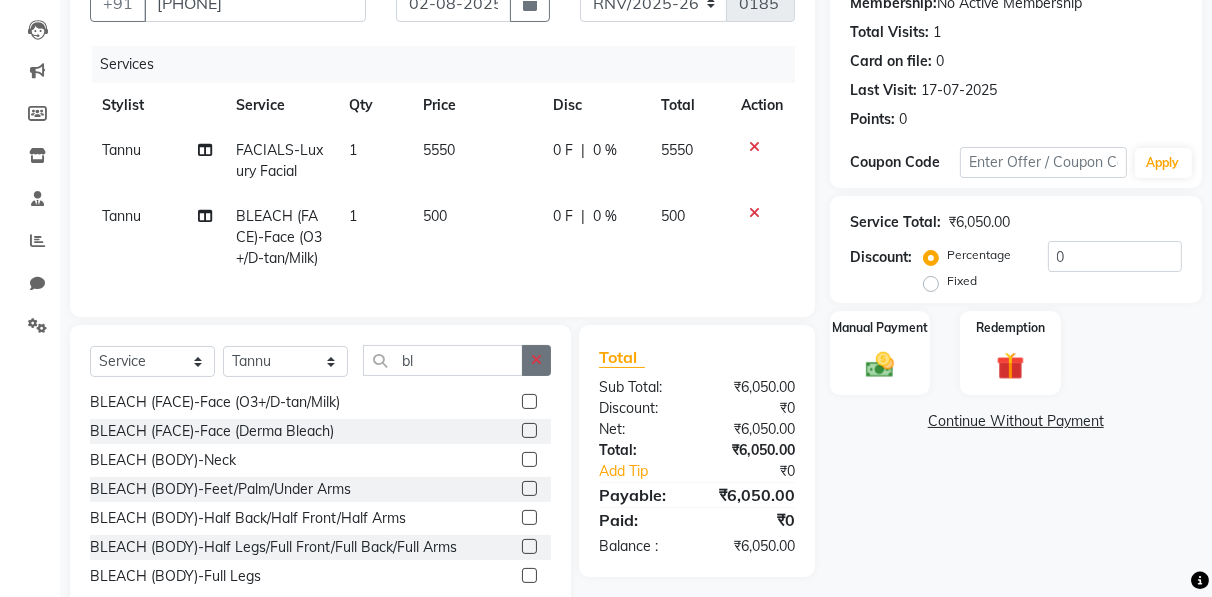 click 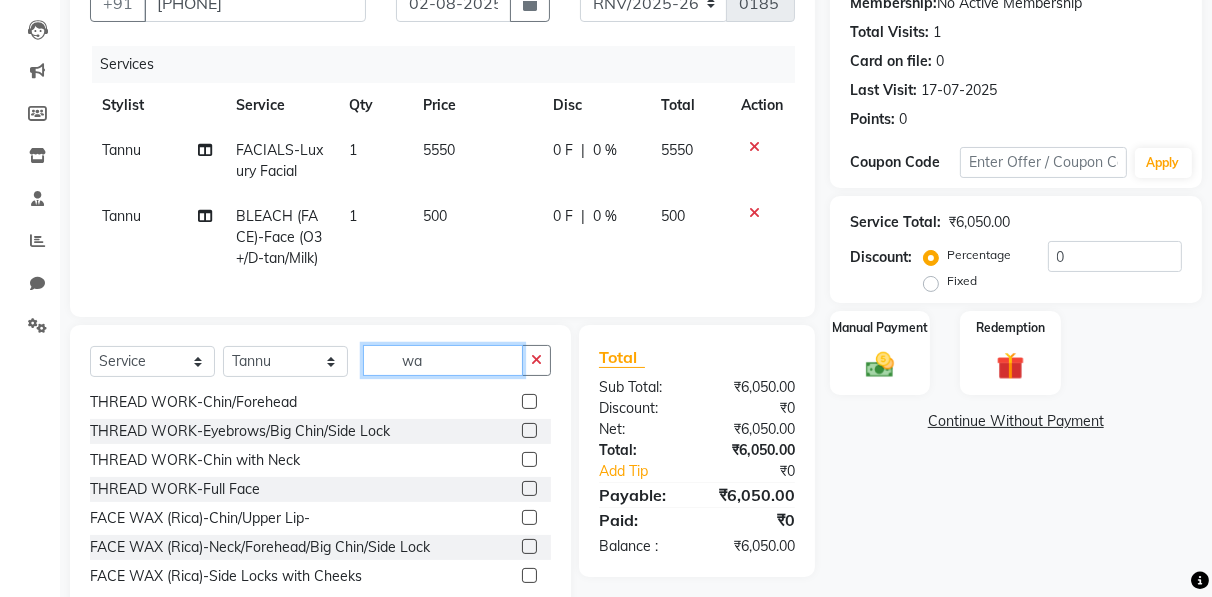scroll, scrollTop: 0, scrollLeft: 0, axis: both 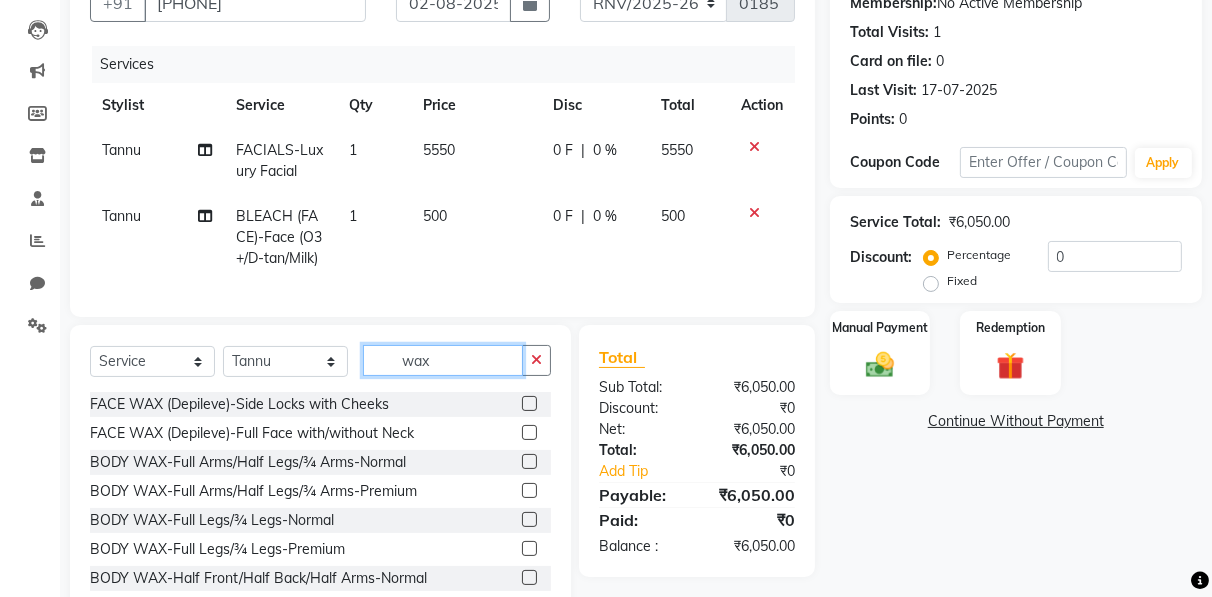 type on "wax" 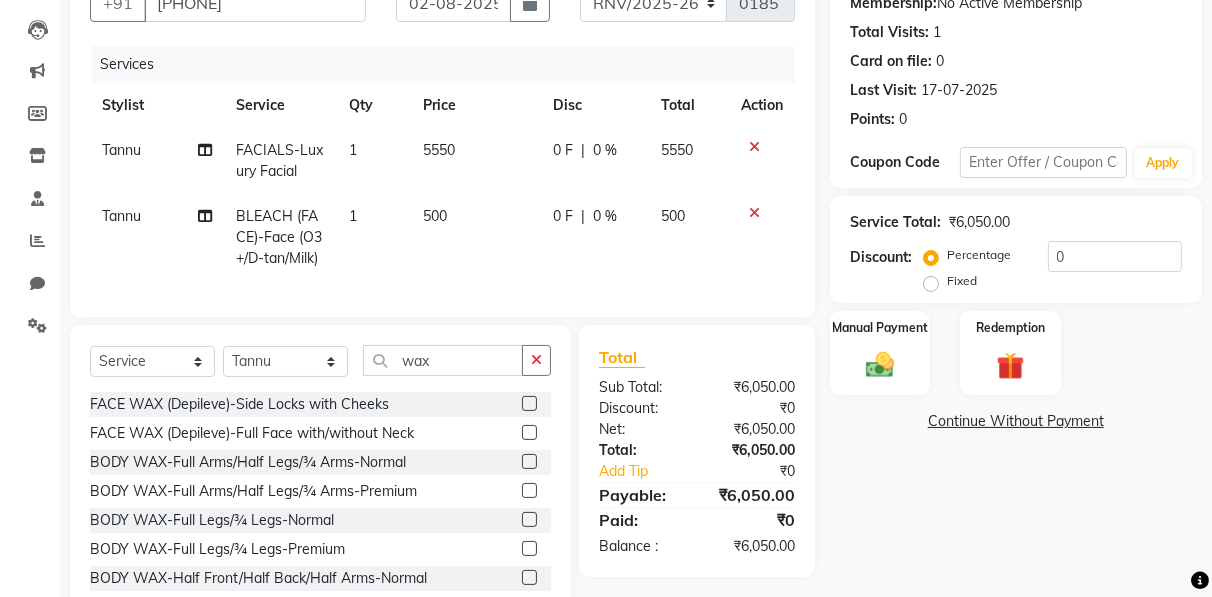 click 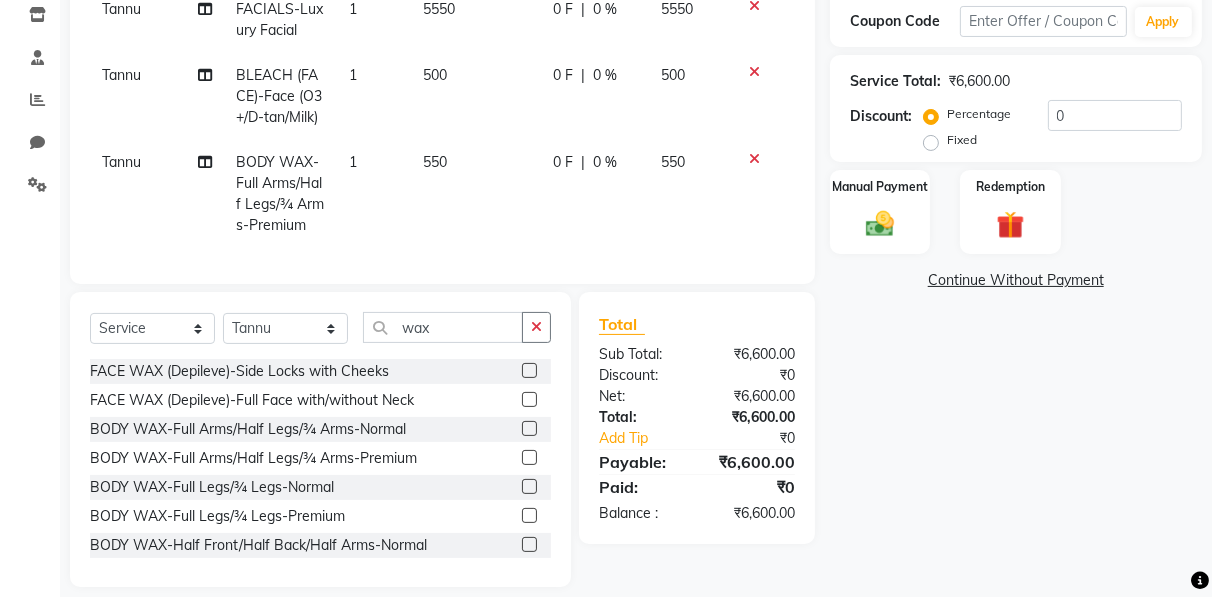 scroll, scrollTop: 374, scrollLeft: 0, axis: vertical 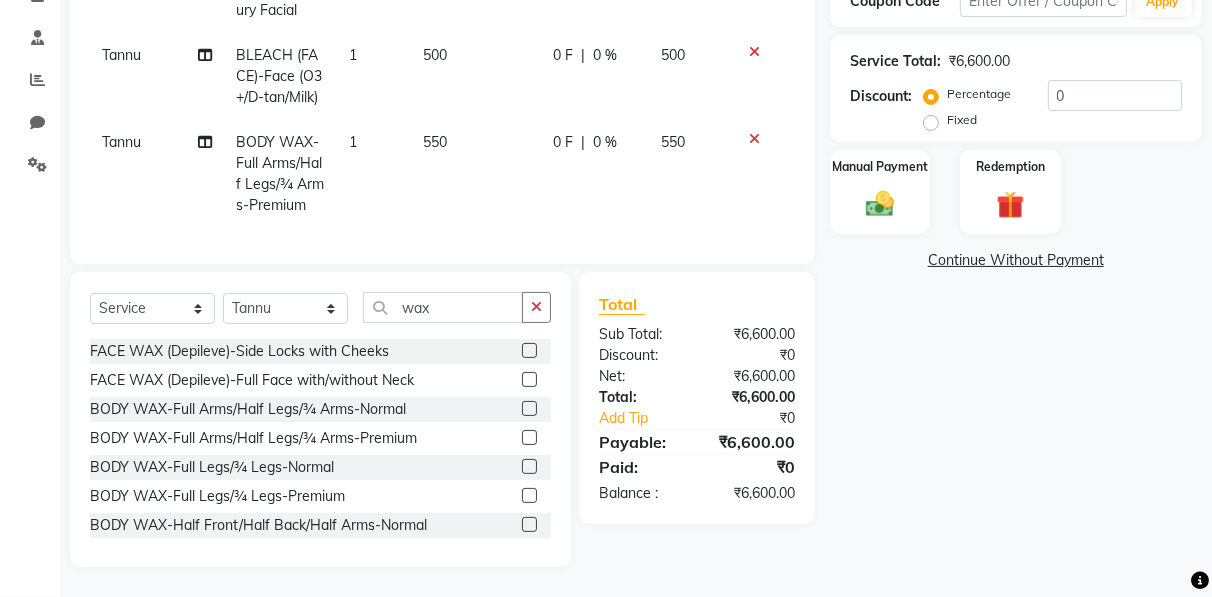 click 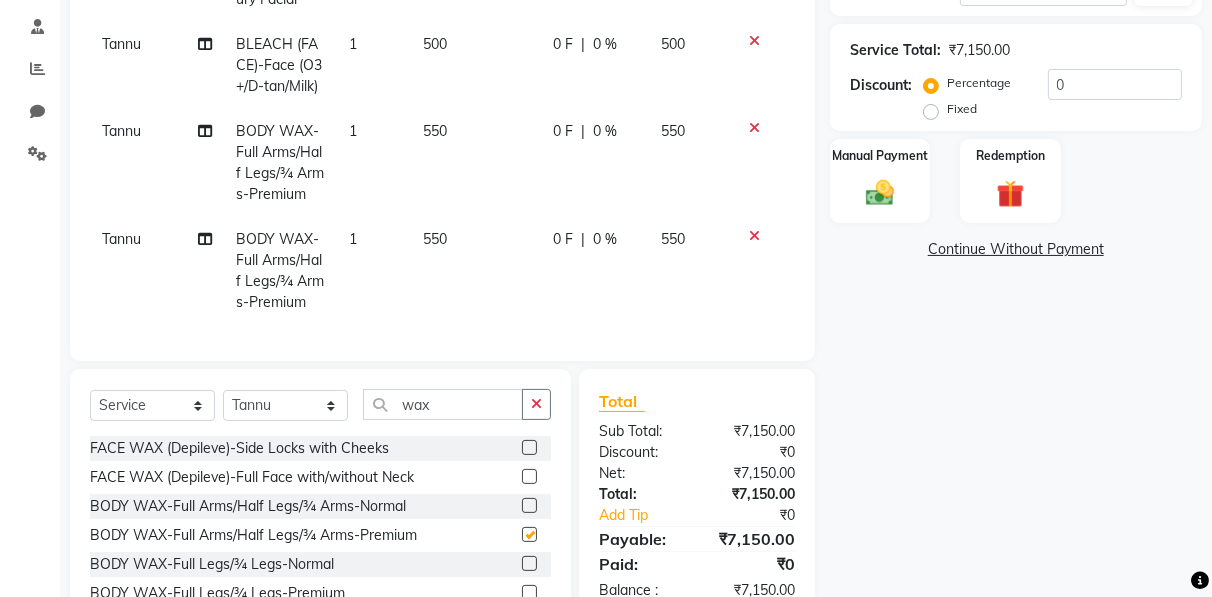 checkbox on "false" 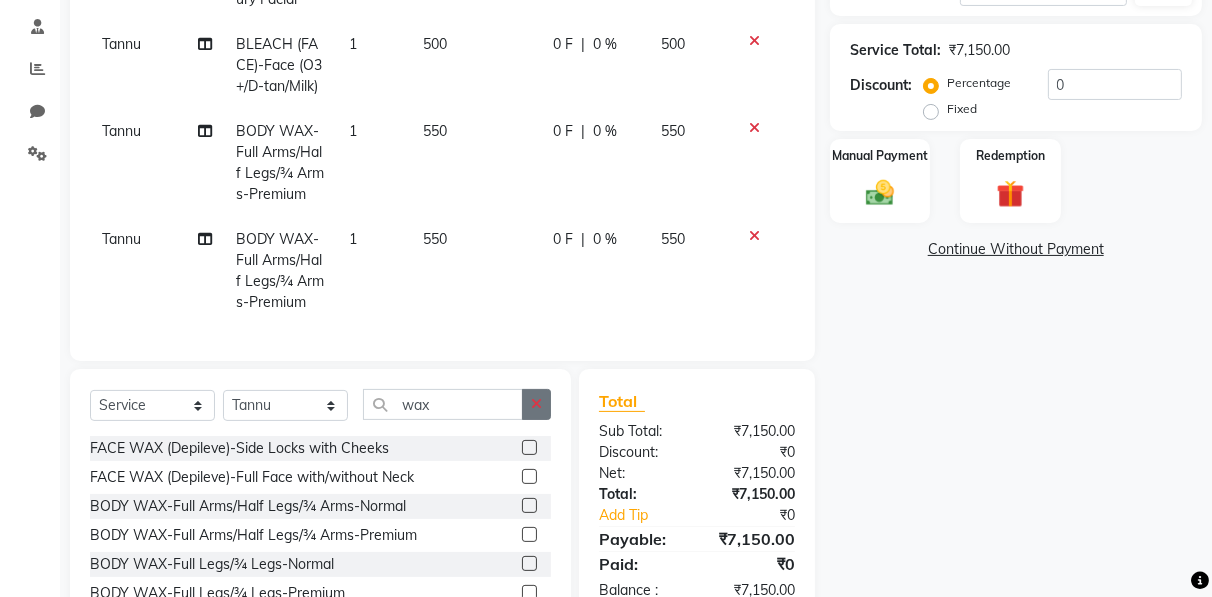 click 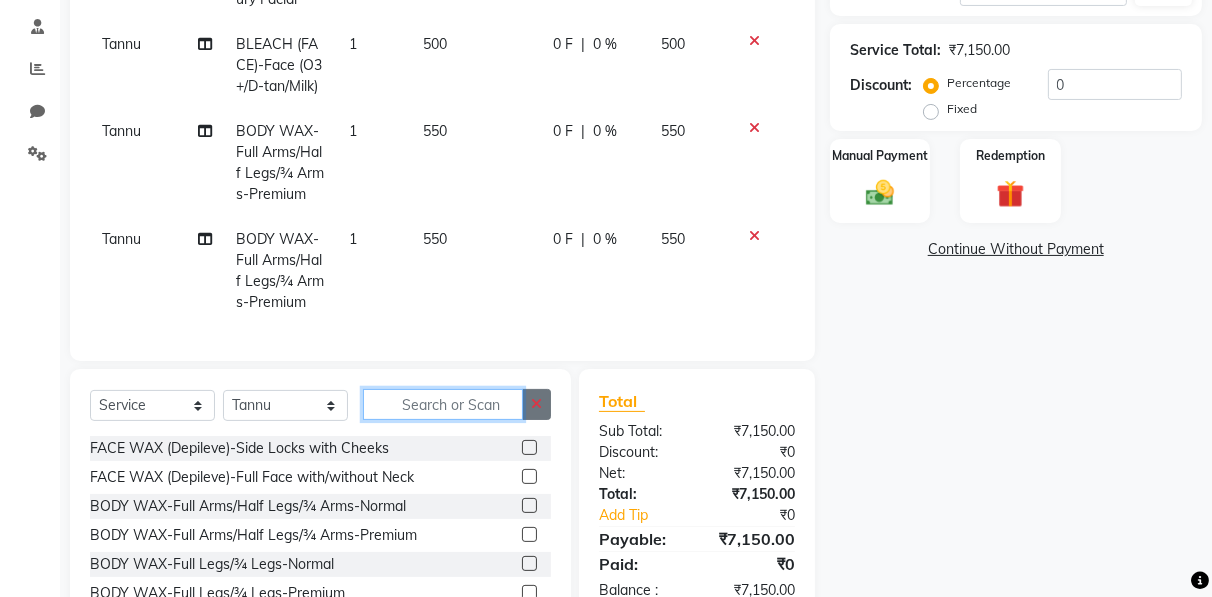 scroll, scrollTop: 1160, scrollLeft: 0, axis: vertical 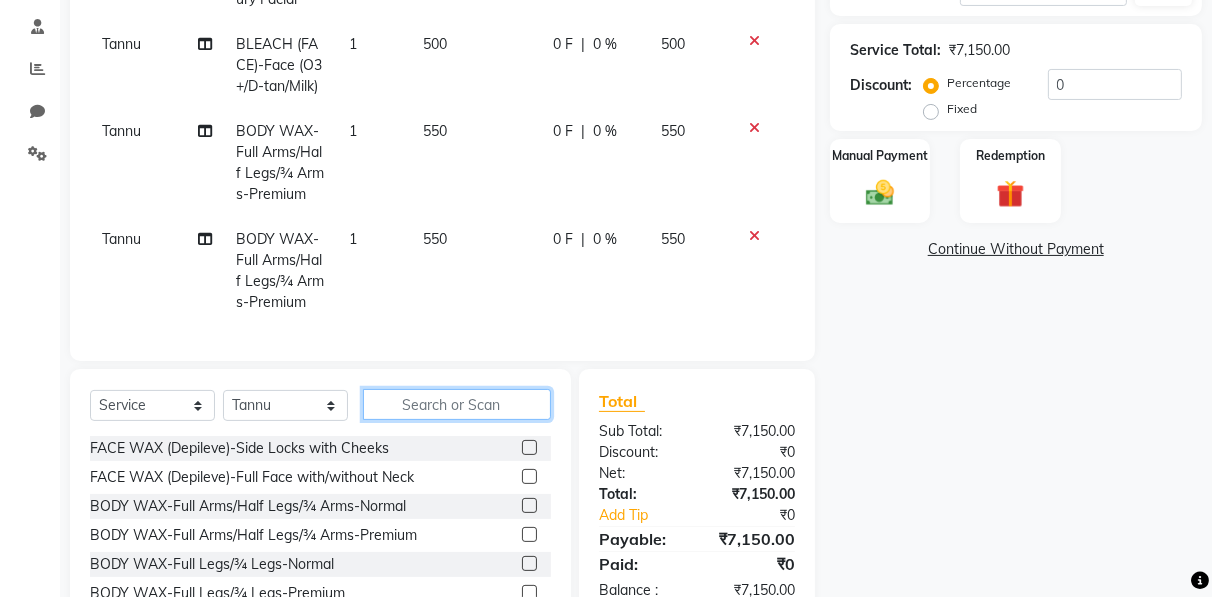 click 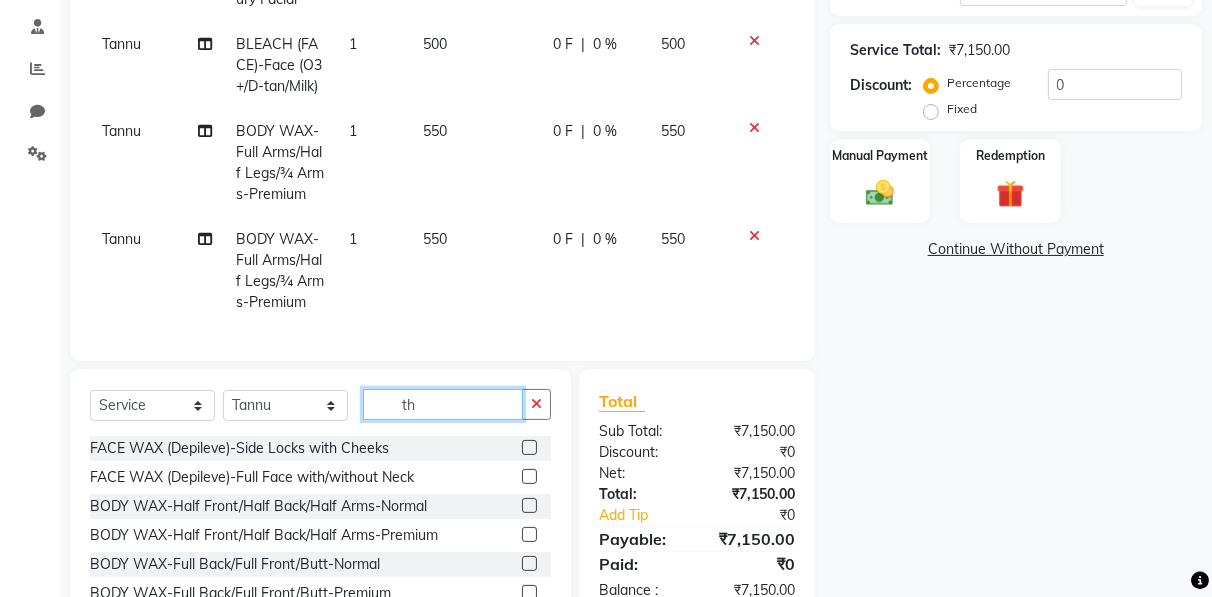 scroll, scrollTop: 60, scrollLeft: 0, axis: vertical 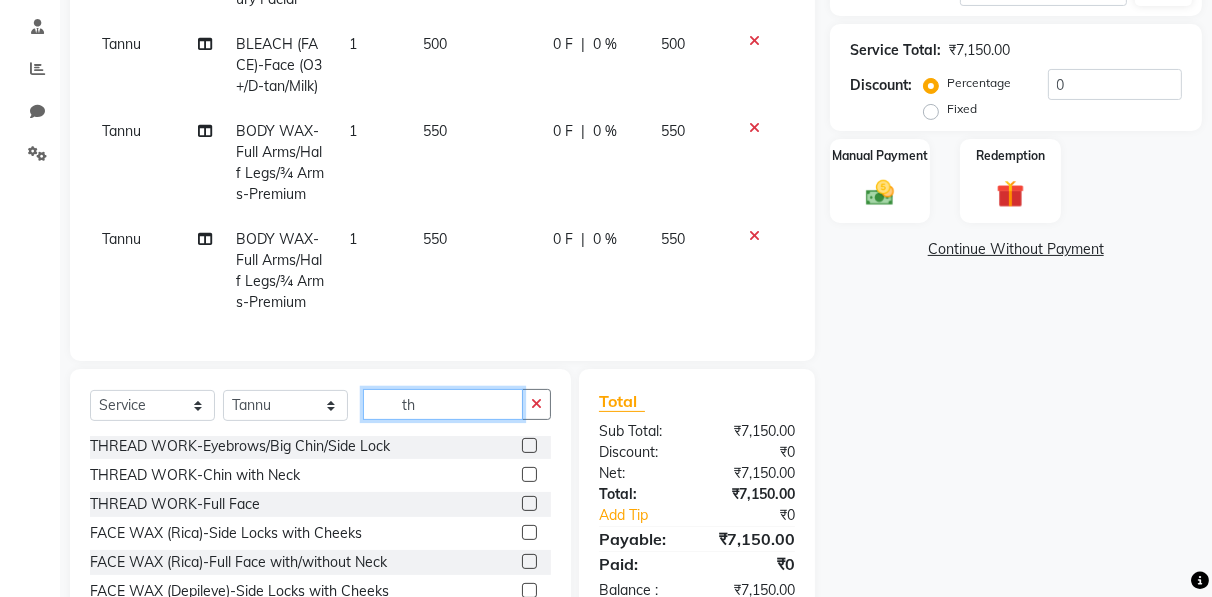 type on "th" 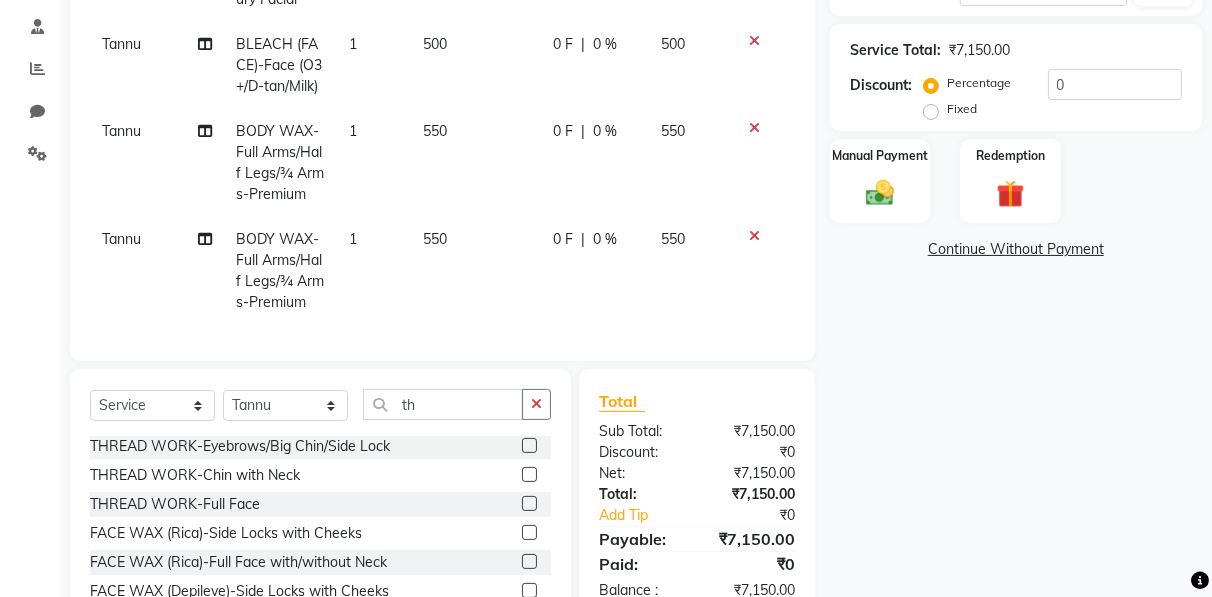 click 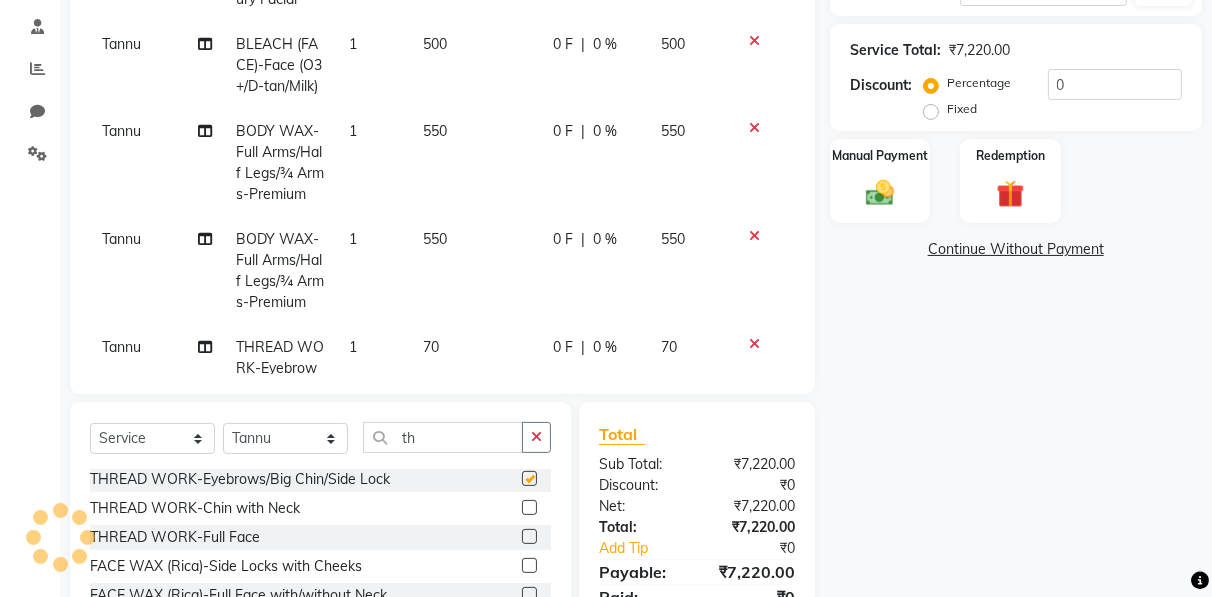 checkbox on "false" 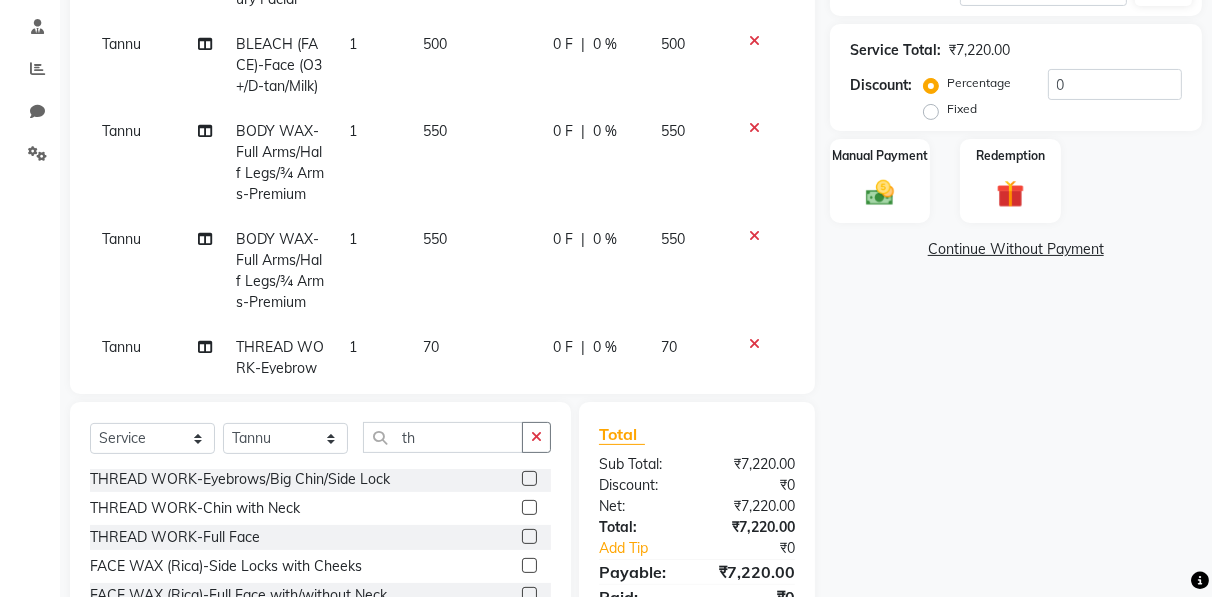 scroll, scrollTop: 0, scrollLeft: 0, axis: both 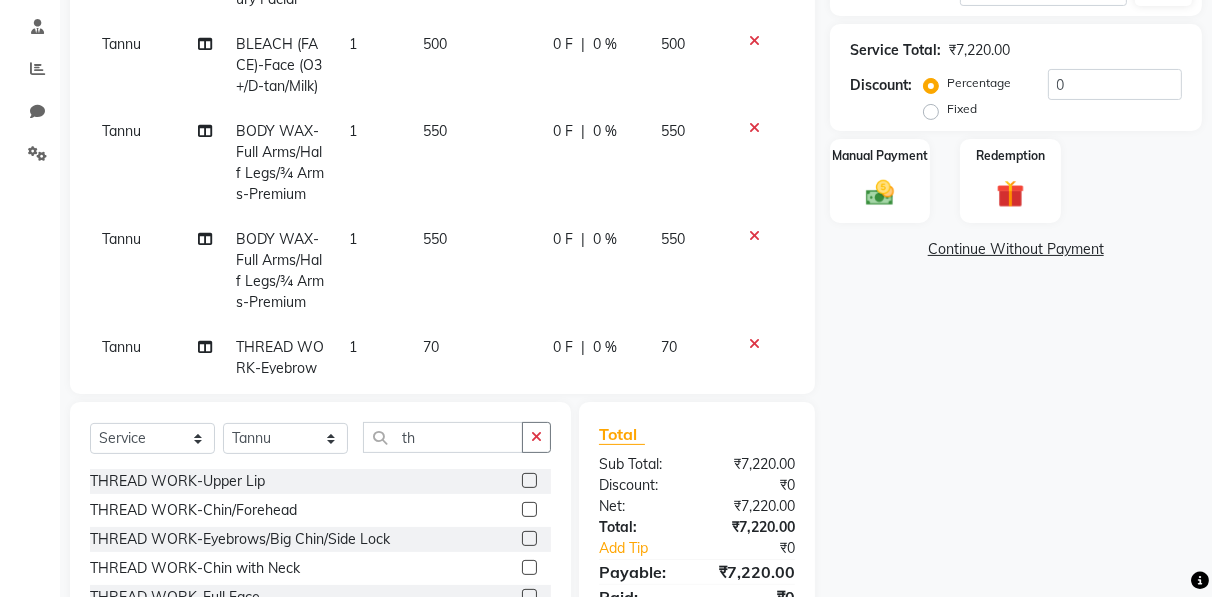 click 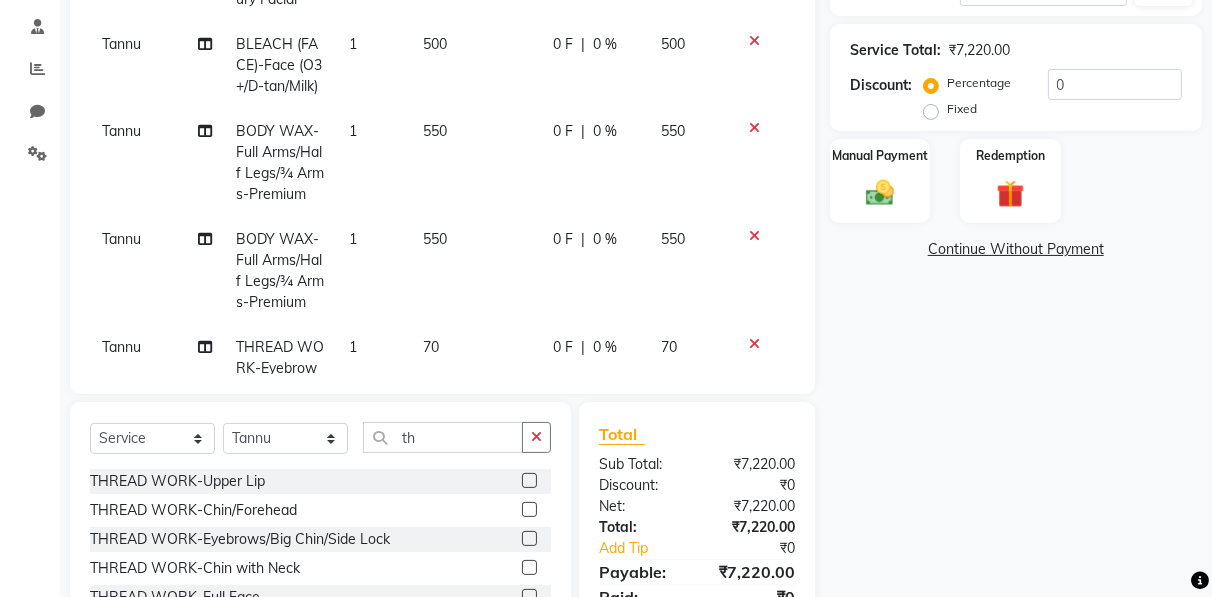 click at bounding box center [528, 481] 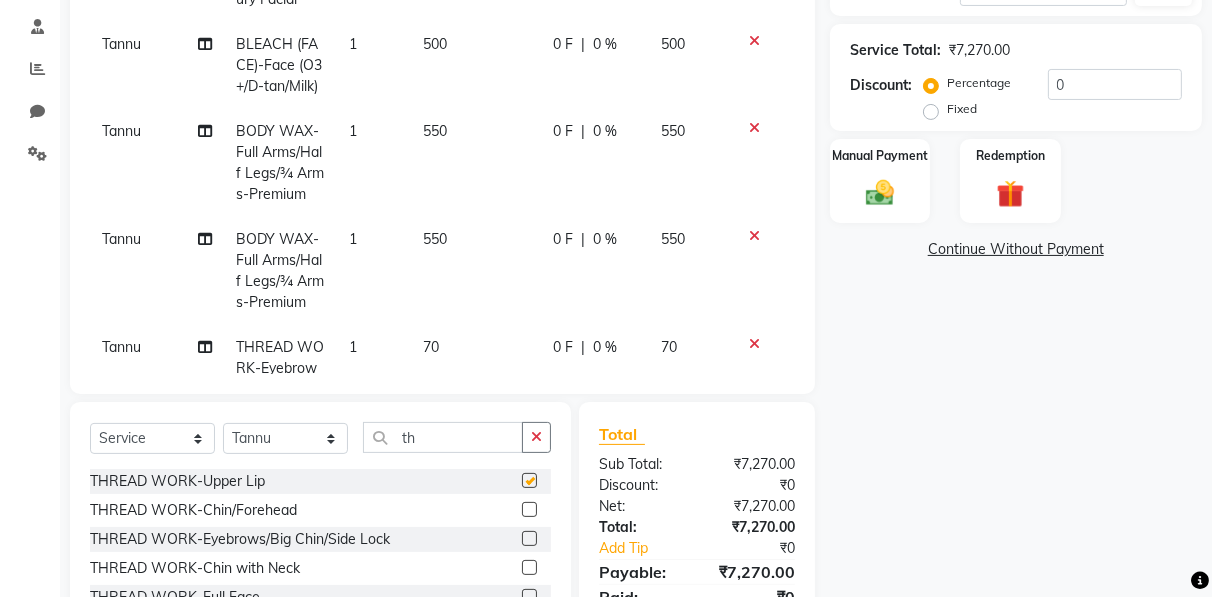 checkbox on "false" 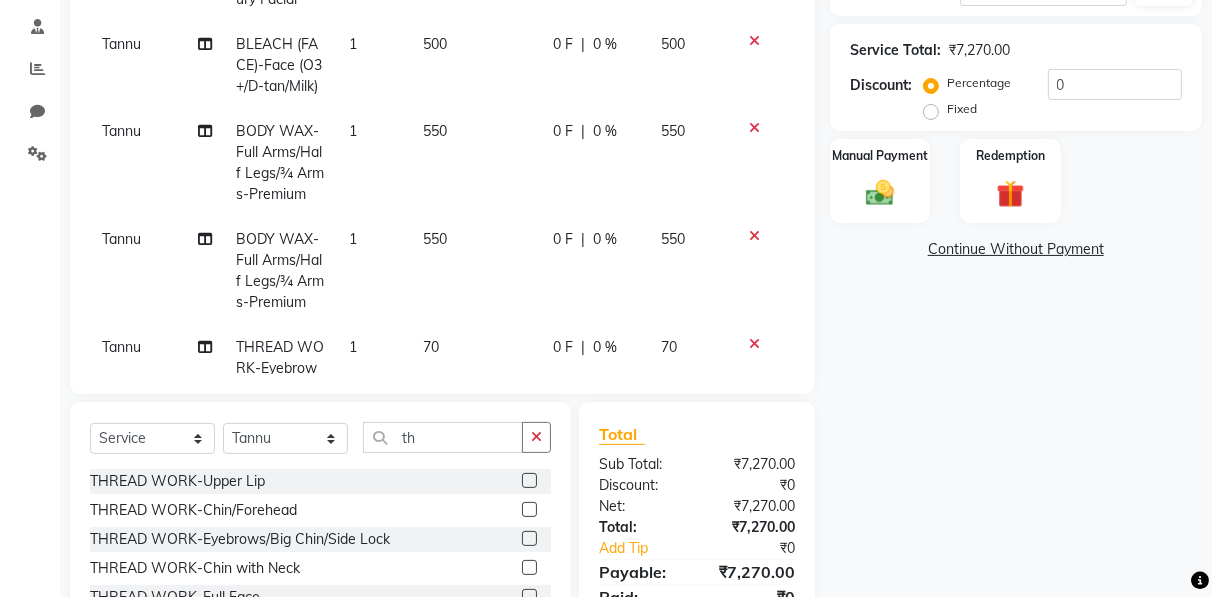 scroll, scrollTop: 174, scrollLeft: 0, axis: vertical 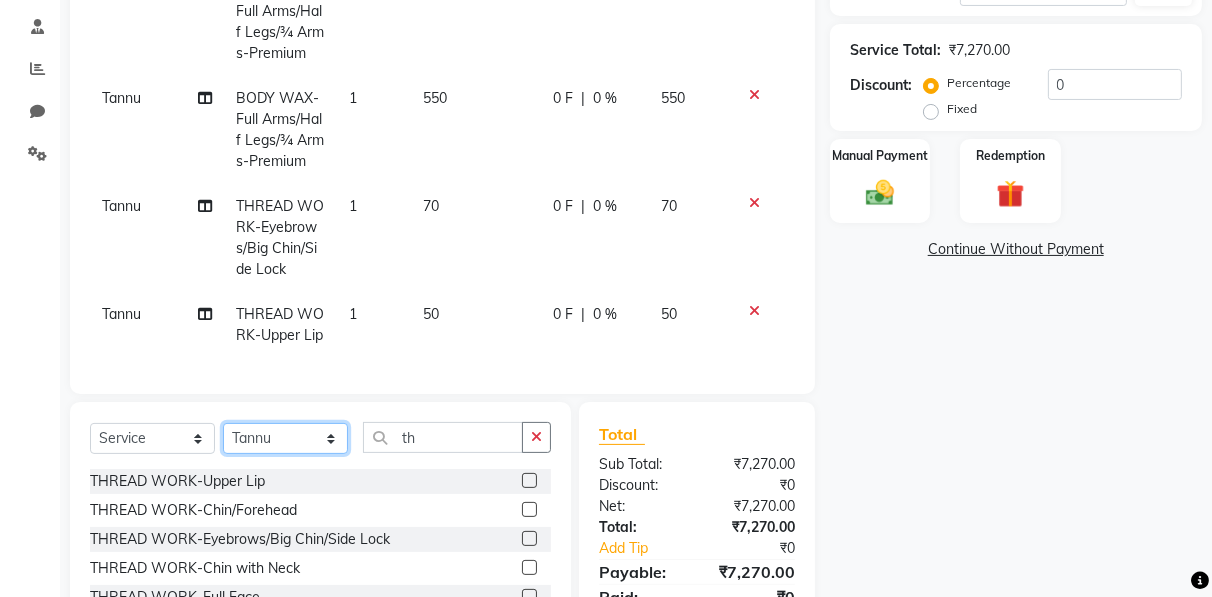 click on "Select Stylist [PERSON] [PERSON] [PERSON] Manager [PERSON] [PERSON] [PERSON] [PERSON] [PERSON] [PERSON] [PERSON] [PERSON]" 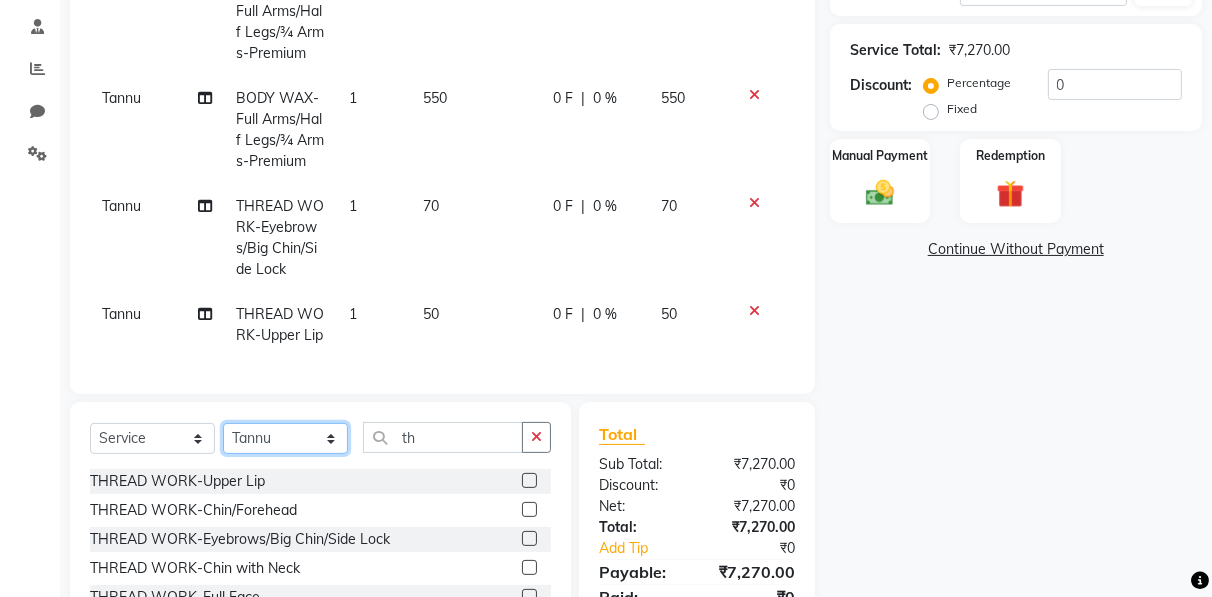 select on "85672" 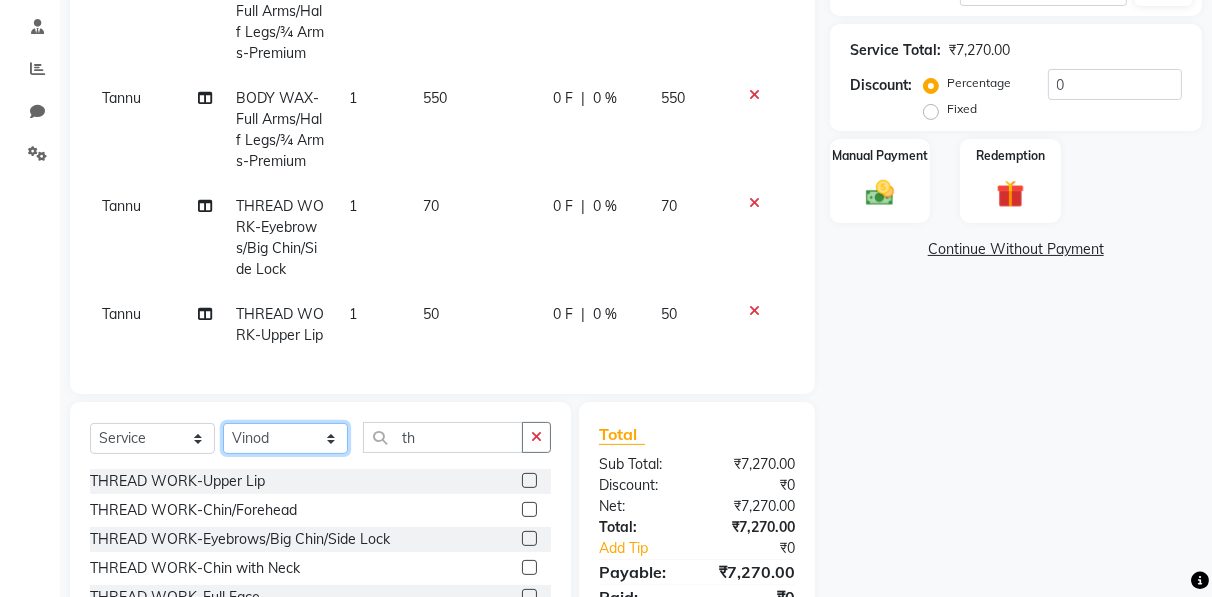 click on "Select Stylist [PERSON] [PERSON] [PERSON] Manager [PERSON] [PERSON] [PERSON] [PERSON] [PERSON] [PERSON] [PERSON] [PERSON]" 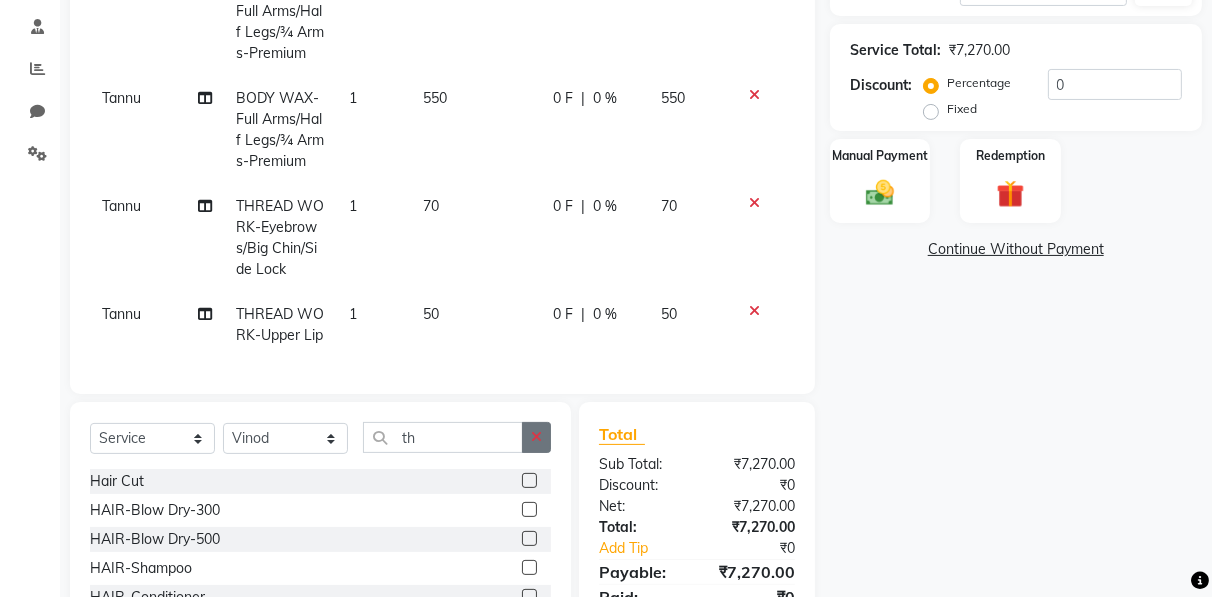 click 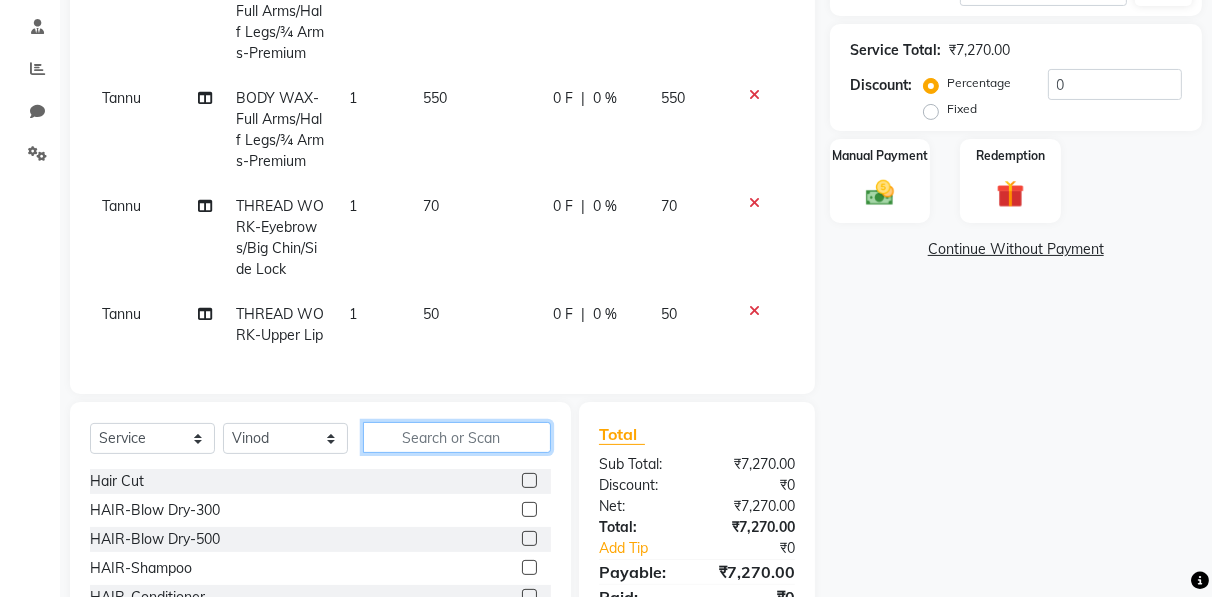 click 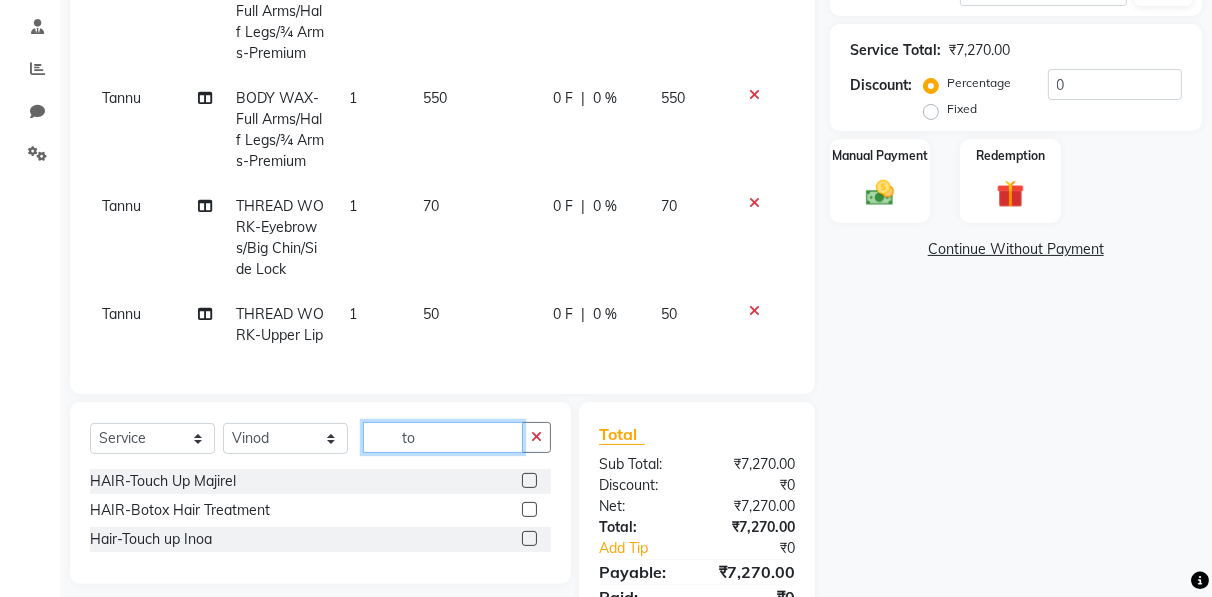 type on "to" 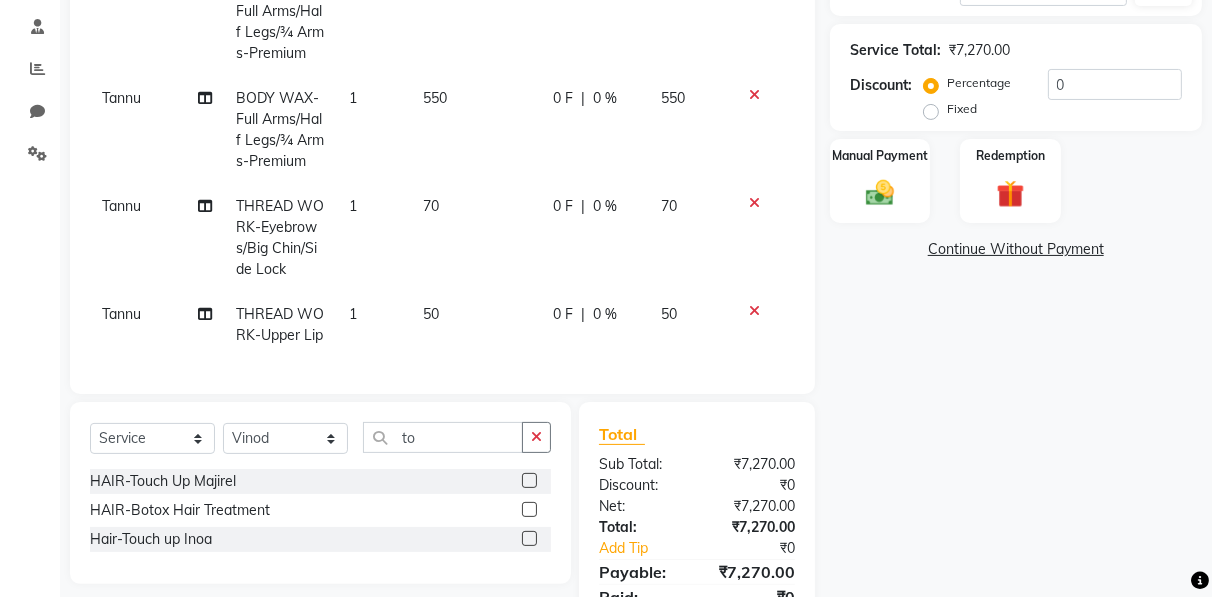 click 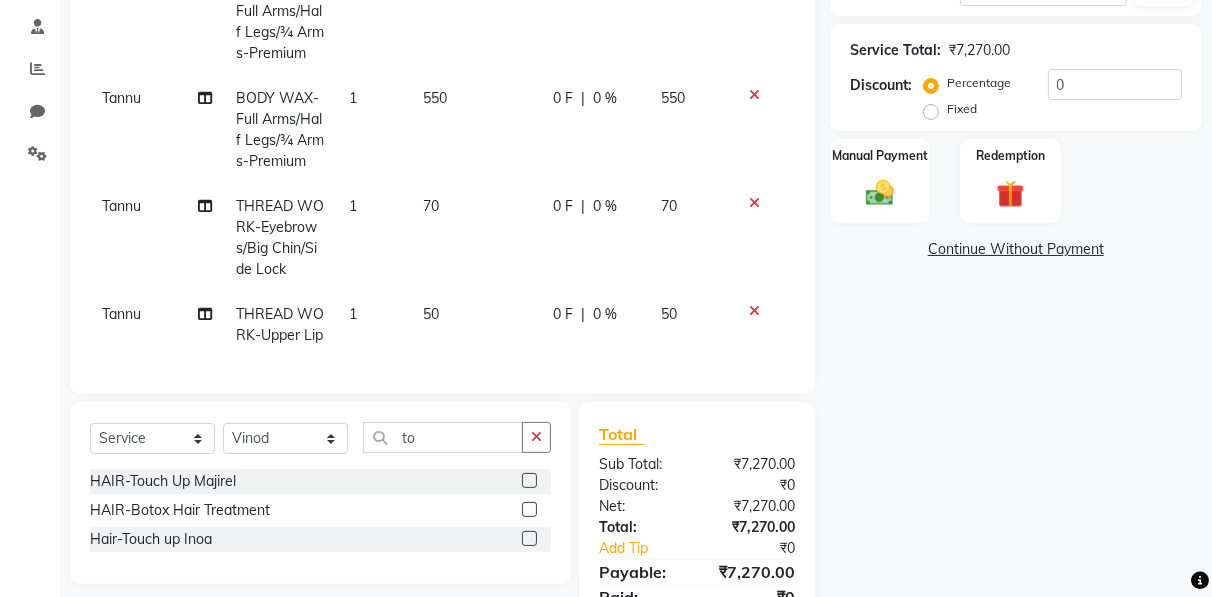 click at bounding box center [528, 539] 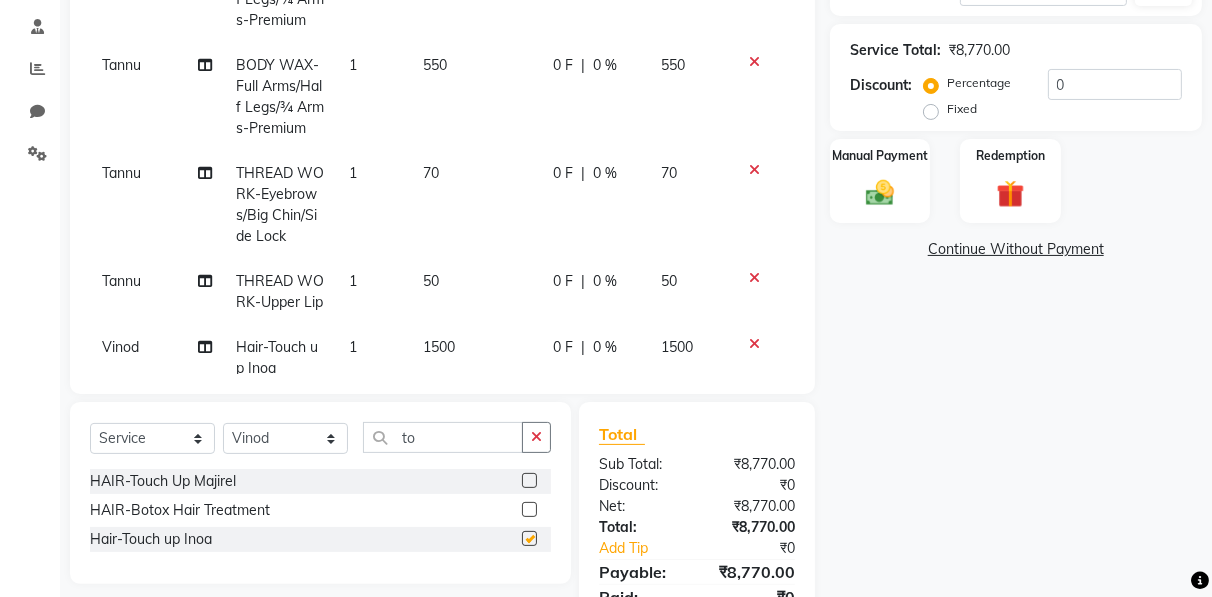 checkbox on "false" 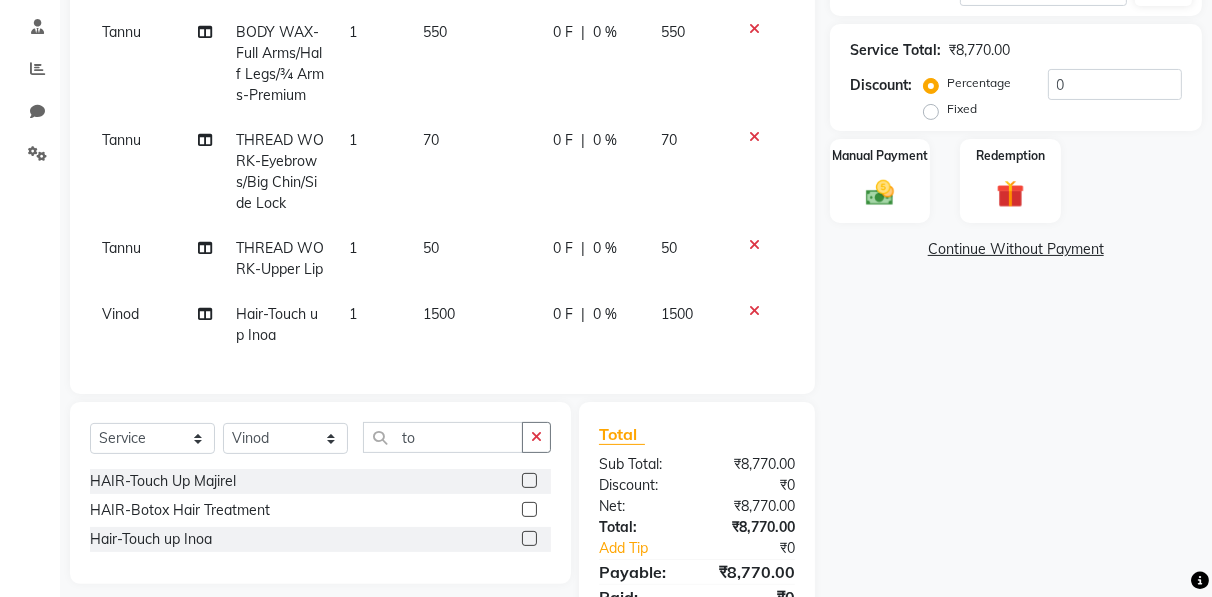 scroll, scrollTop: 240, scrollLeft: 0, axis: vertical 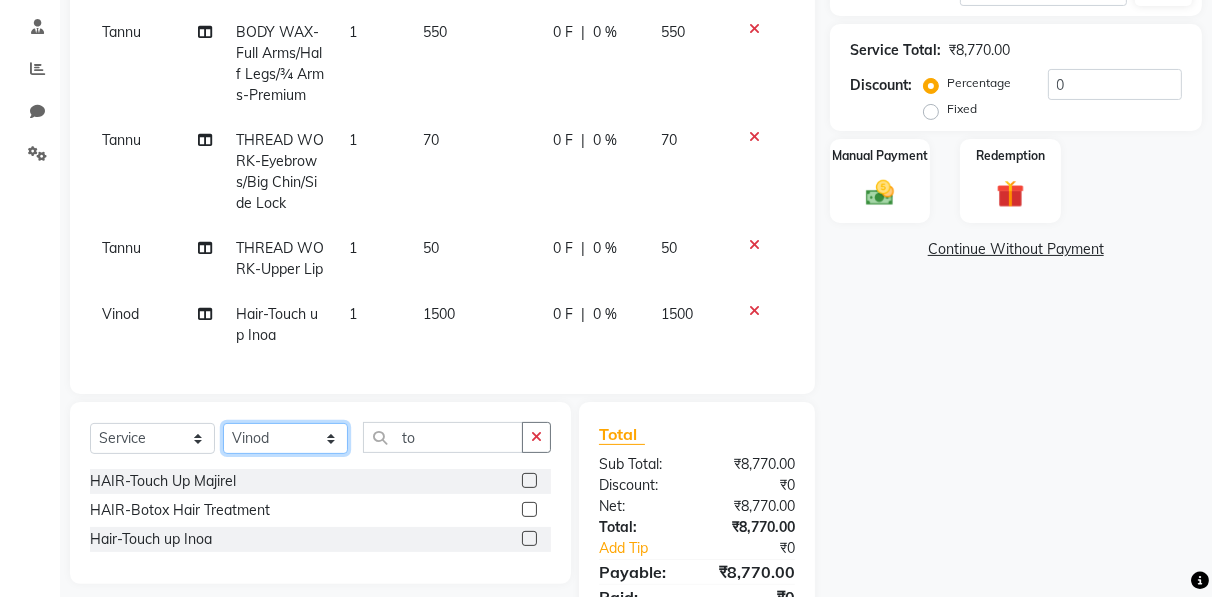 click on "Select Stylist [PERSON] [PERSON] [PERSON] Manager [PERSON] [PERSON] [PERSON] [PERSON] [PERSON] [PERSON] [PERSON] [PERSON]" 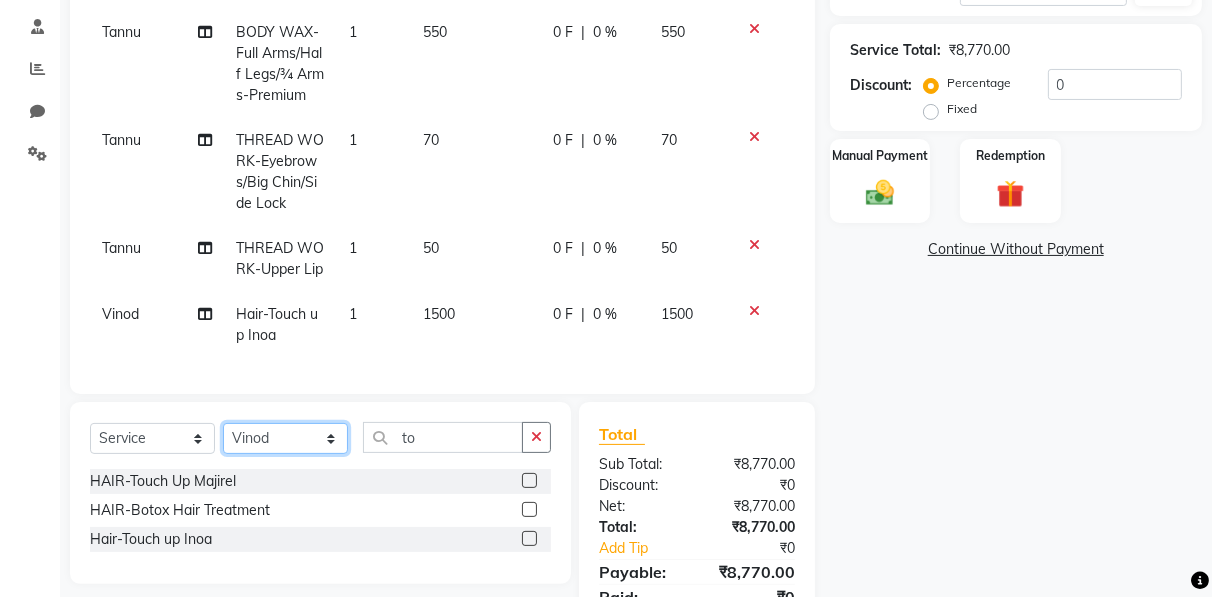 select on "85674" 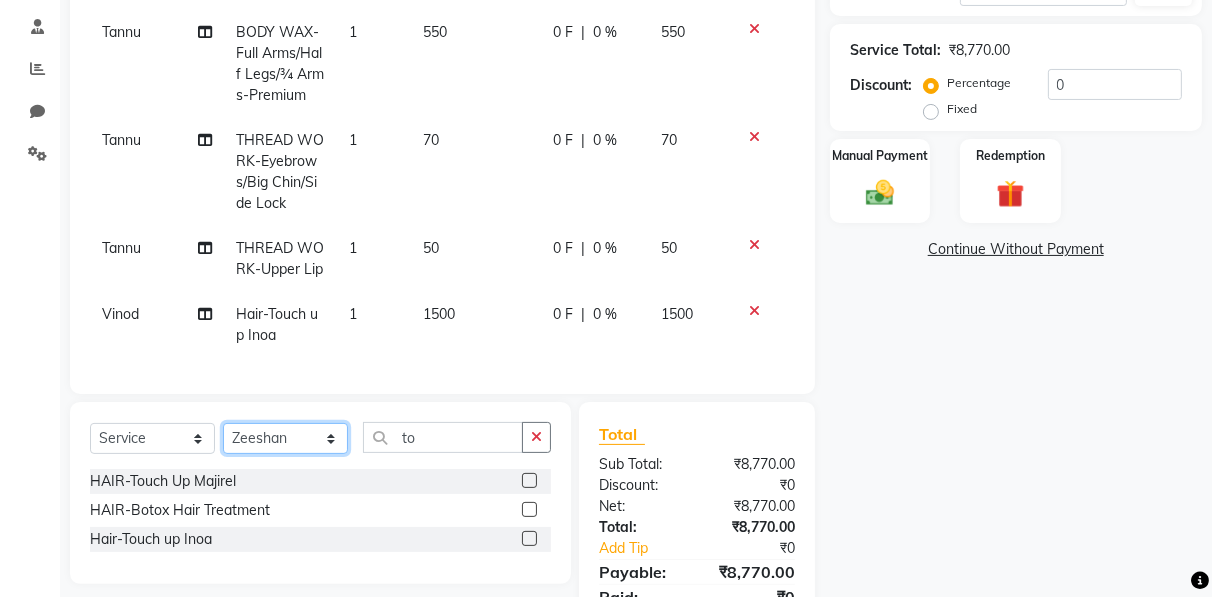click on "Select Stylist [PERSON] [PERSON] [PERSON] Manager [PERSON] [PERSON] [PERSON] [PERSON] [PERSON] [PERSON] [PERSON] [PERSON]" 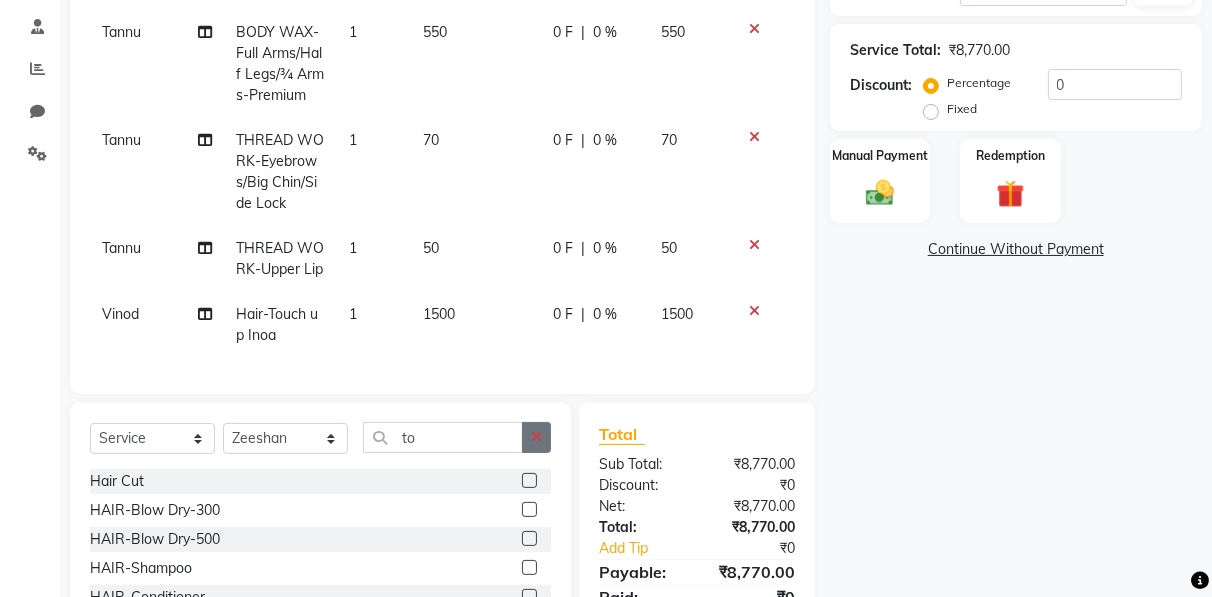 click 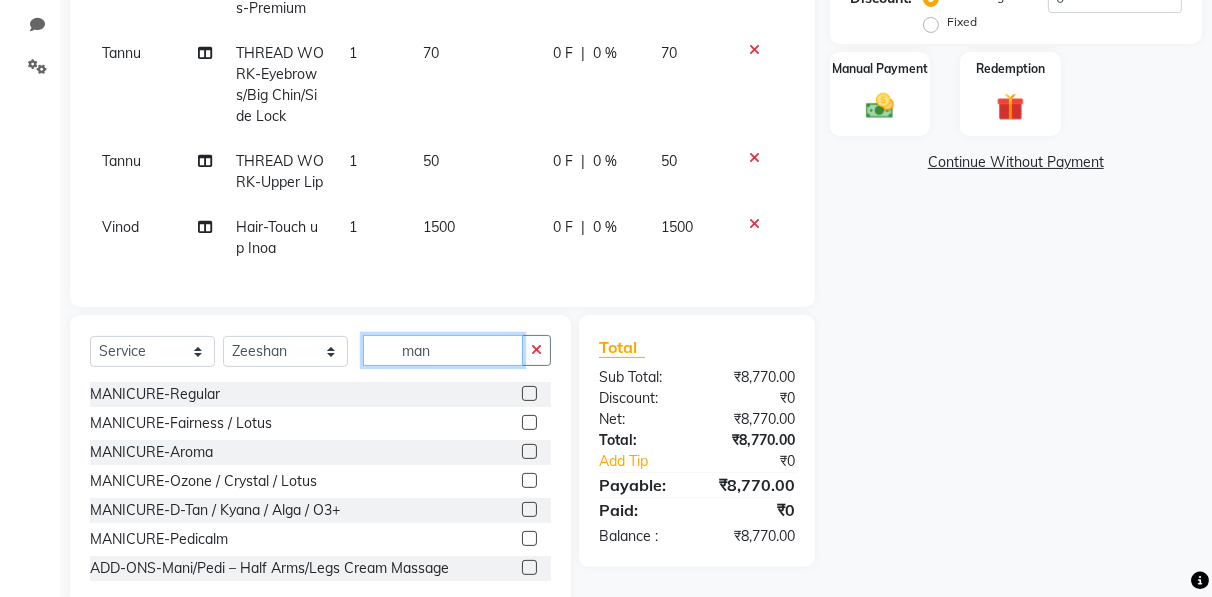 scroll, scrollTop: 503, scrollLeft: 0, axis: vertical 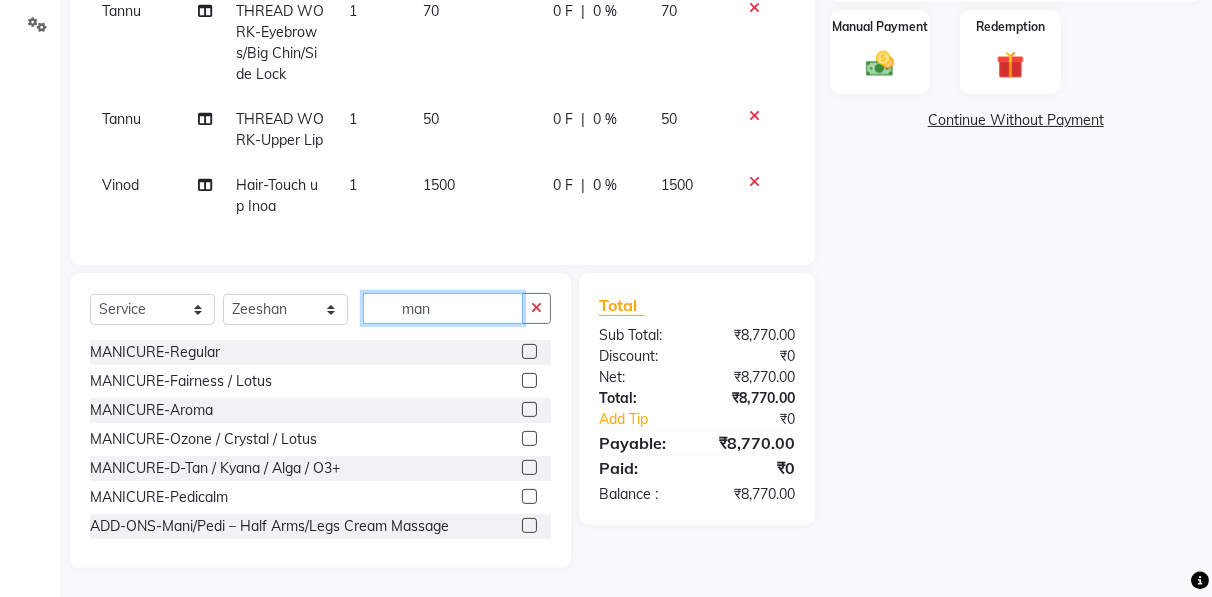 type on "man" 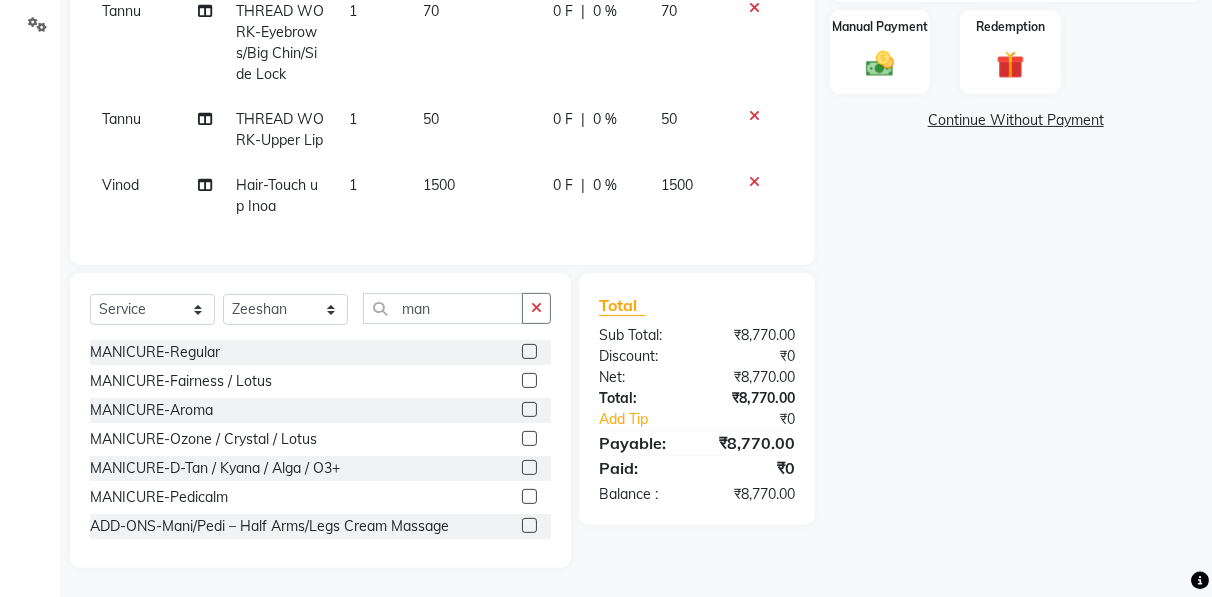 click 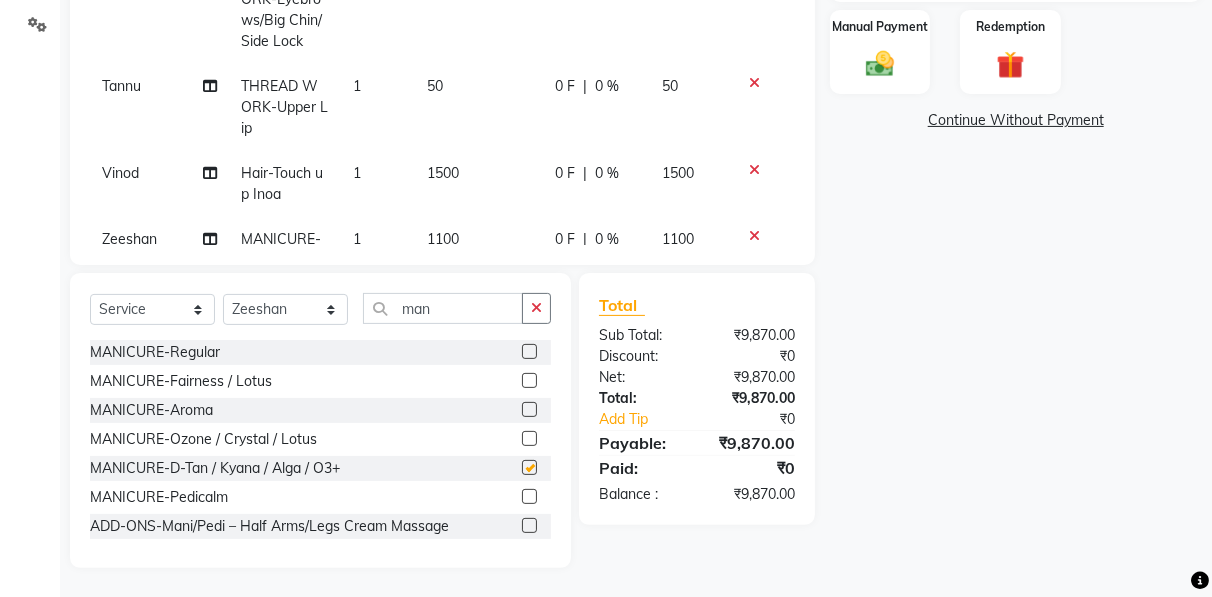 scroll, scrollTop: 261, scrollLeft: 0, axis: vertical 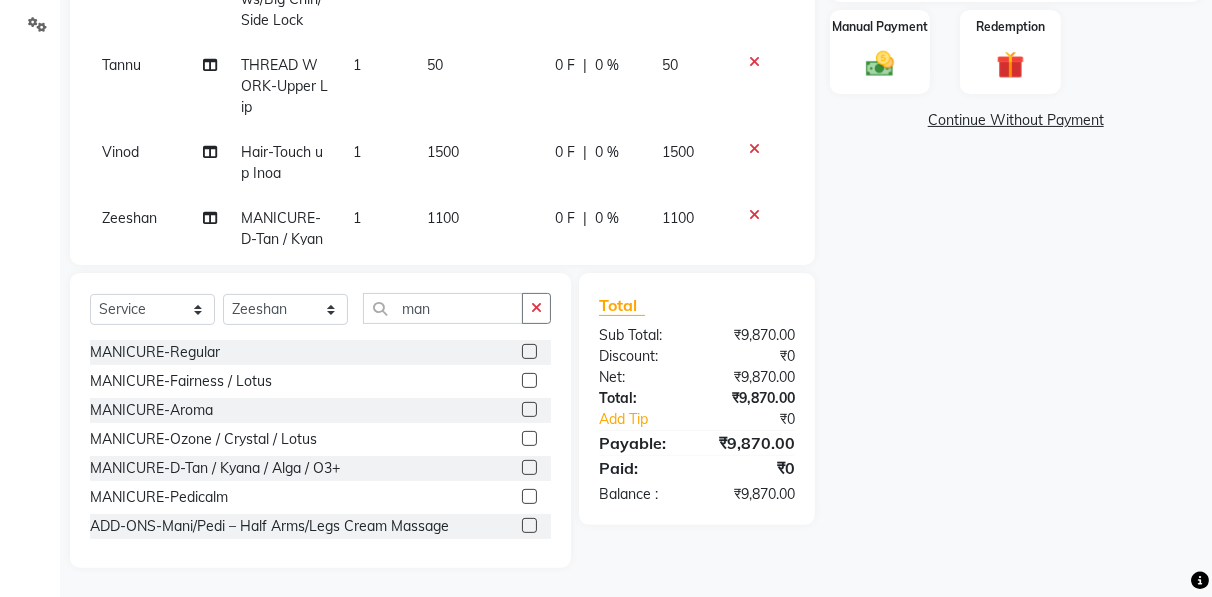 checkbox on "false" 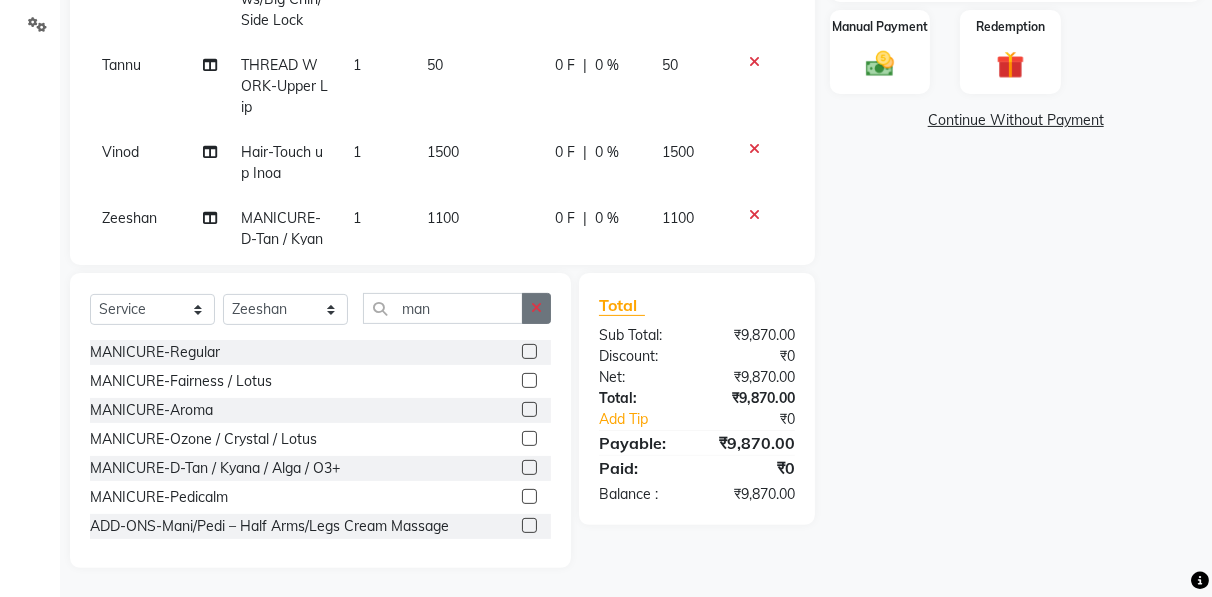 click 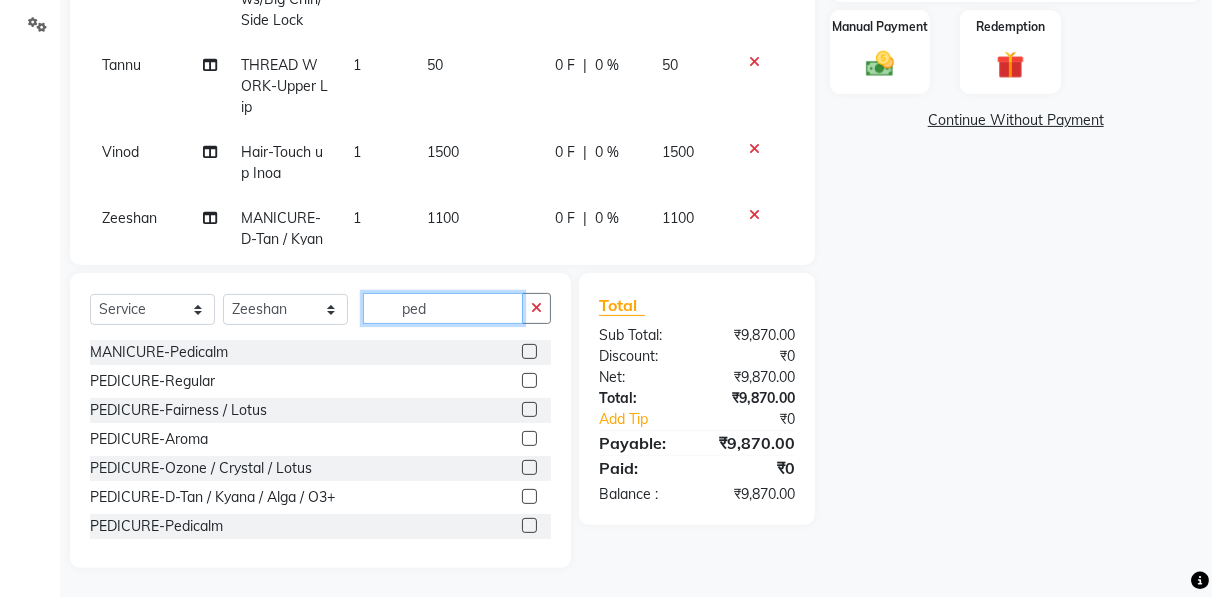 type on "ped" 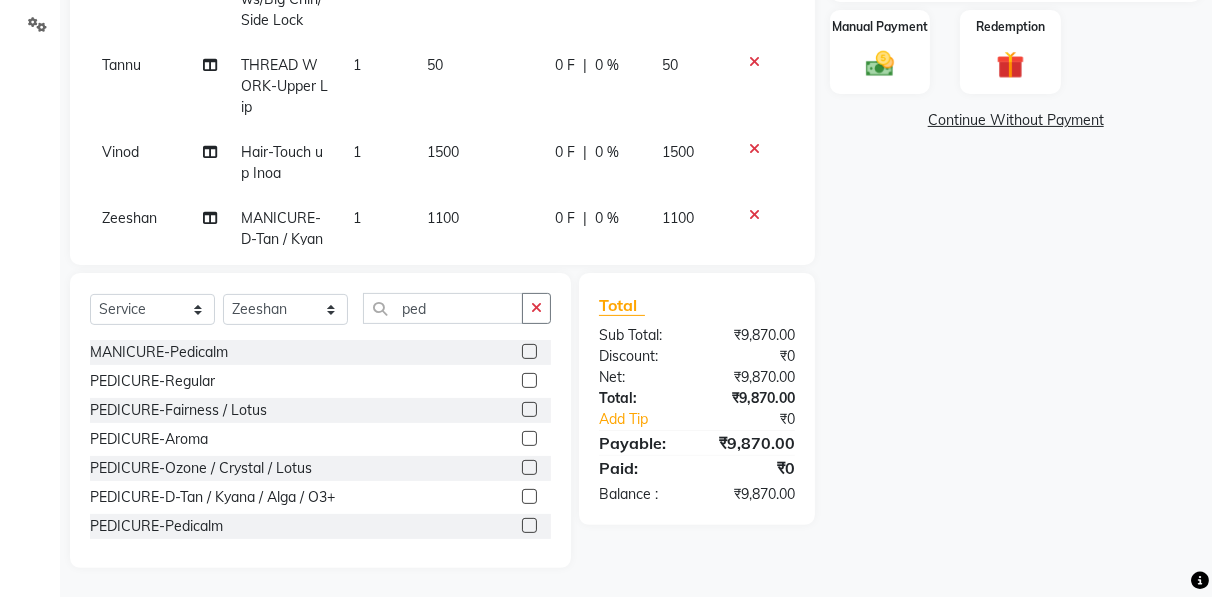 click 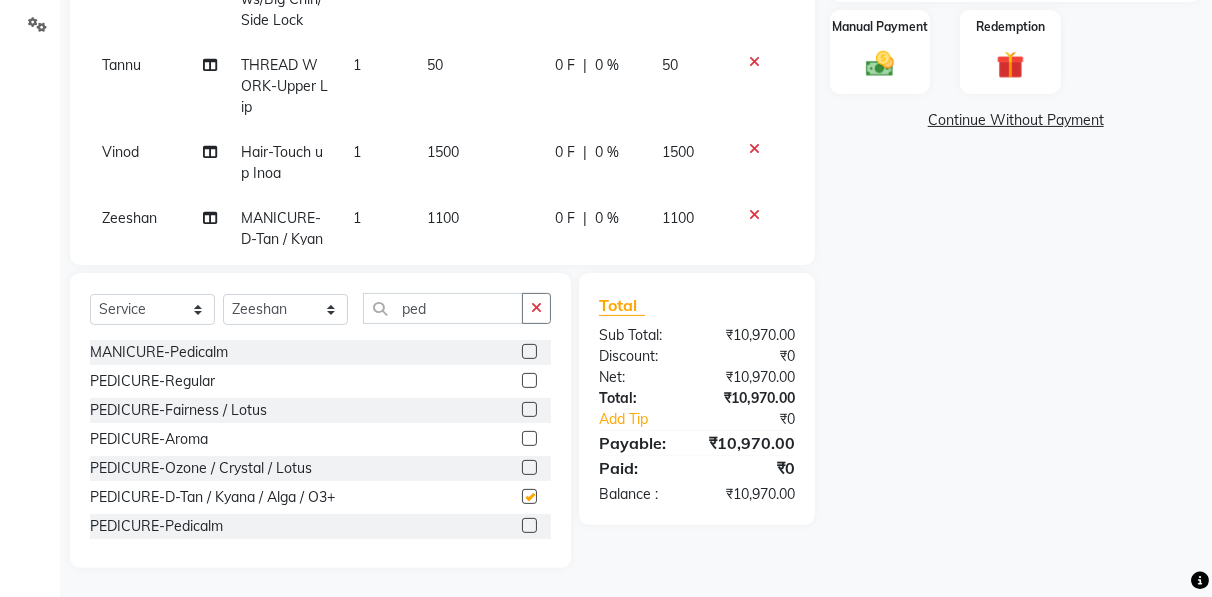 checkbox on "false" 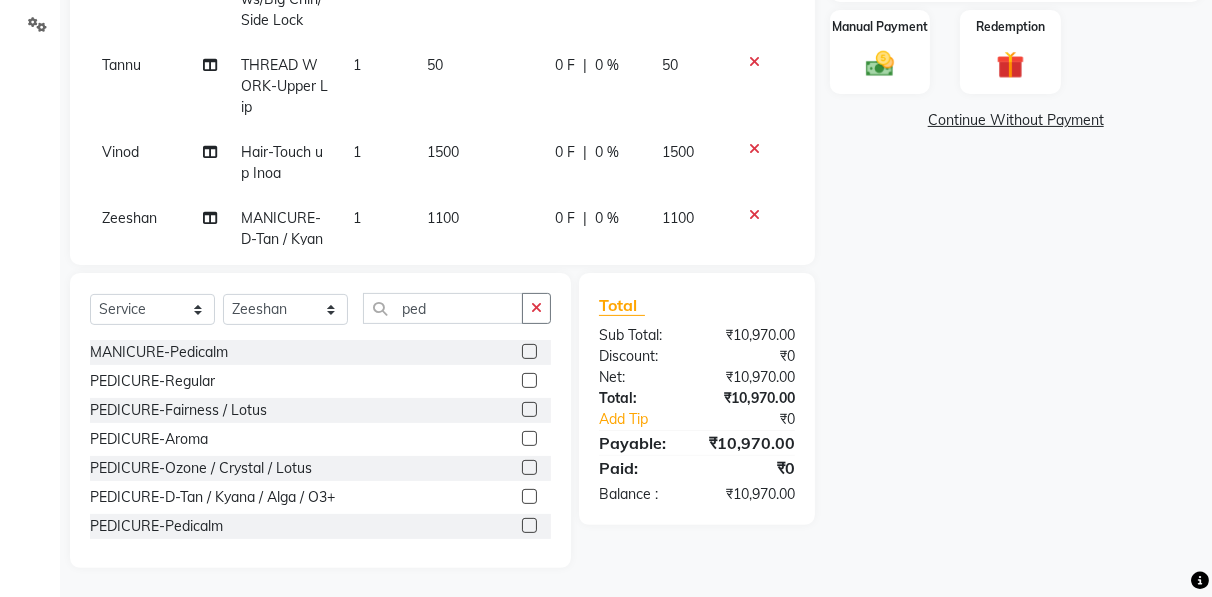 scroll, scrollTop: 476, scrollLeft: 0, axis: vertical 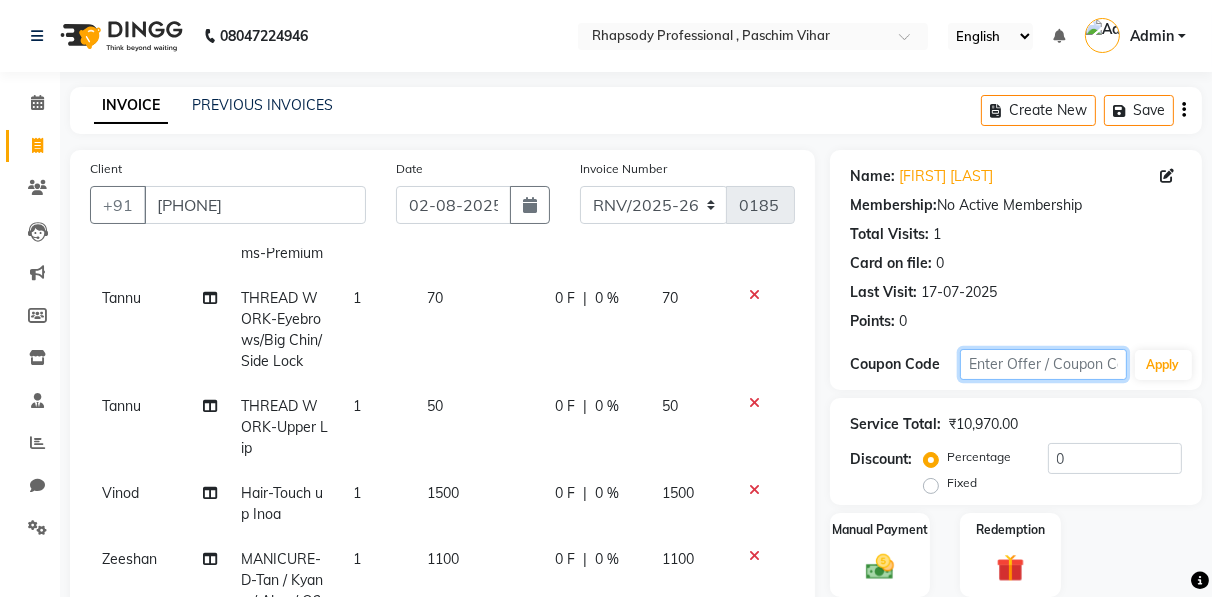 click 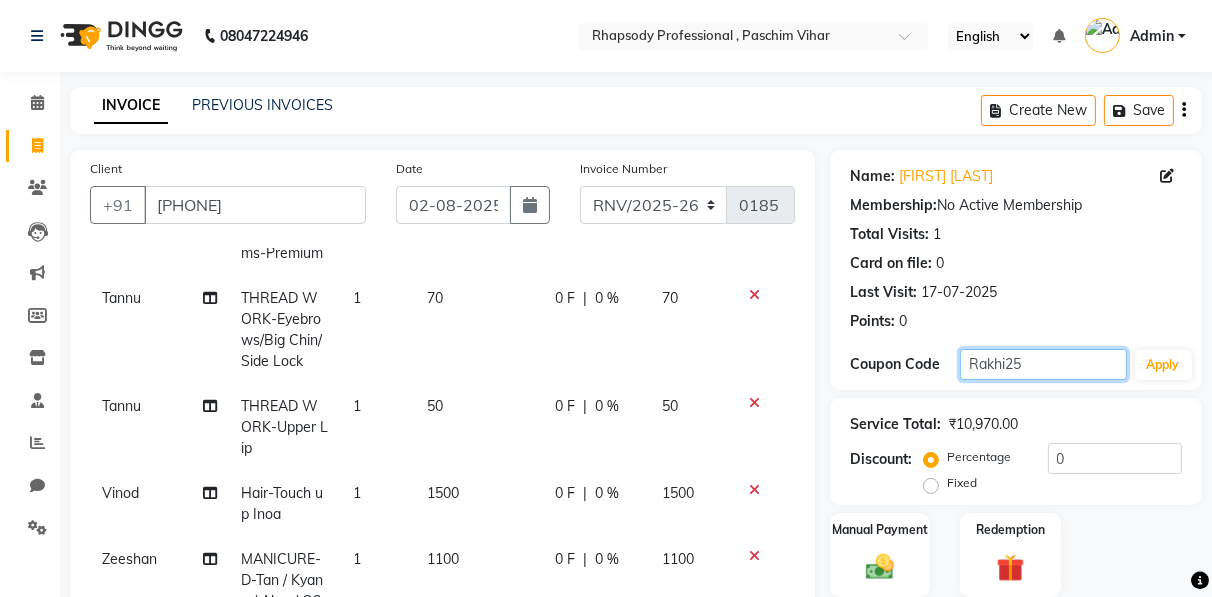 scroll, scrollTop: 503, scrollLeft: 0, axis: vertical 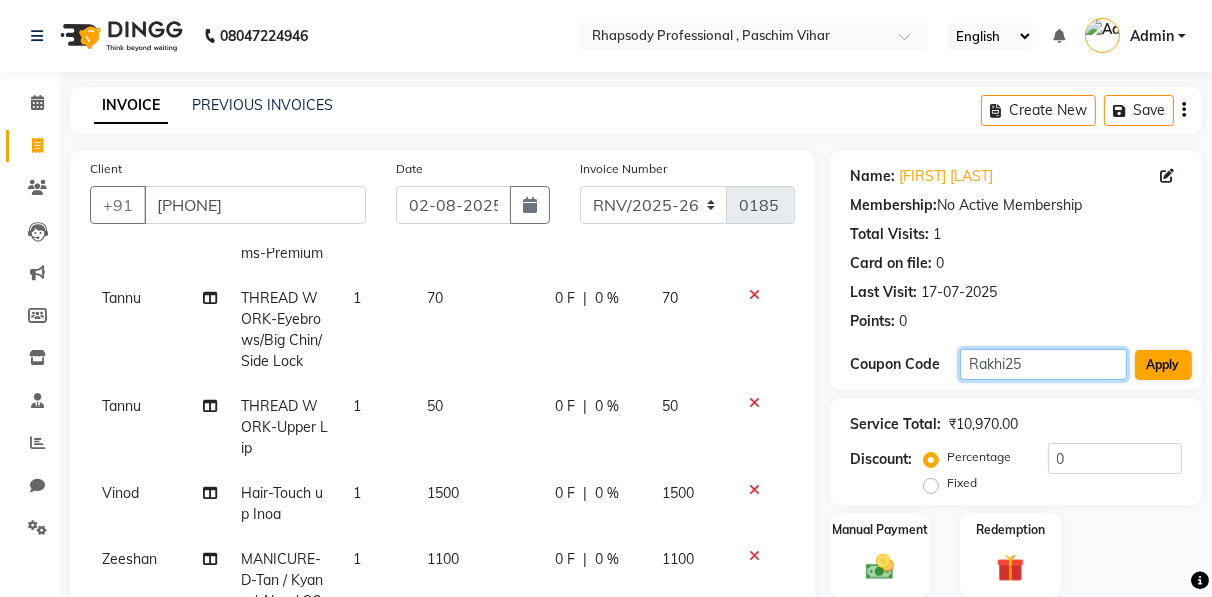 type on "Rakhi25" 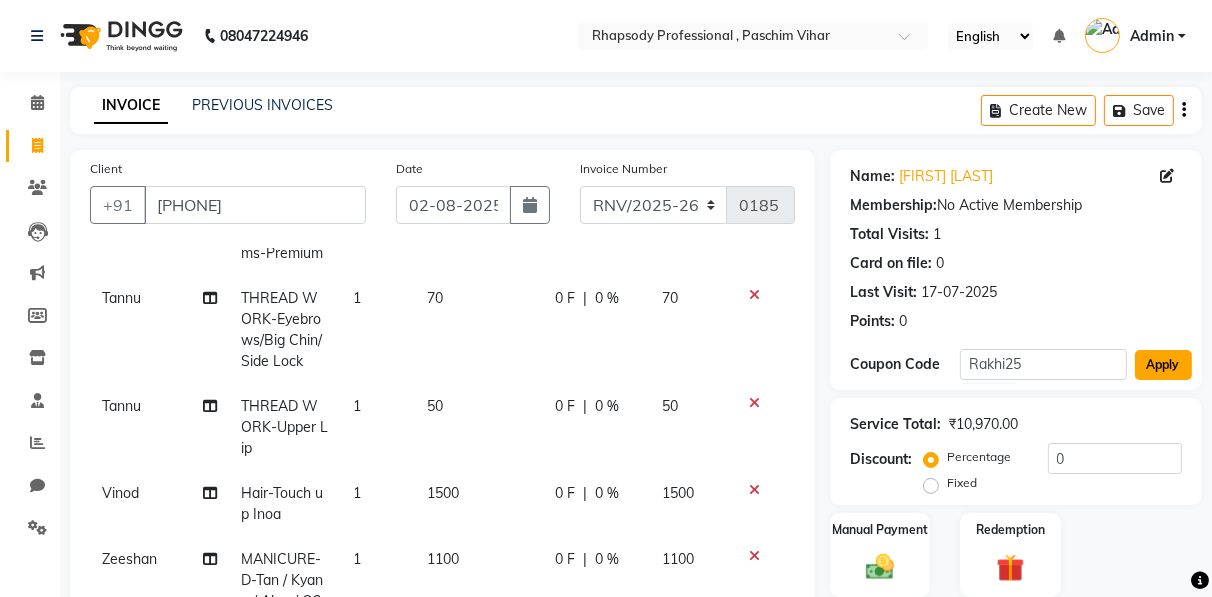 click on "Apply" 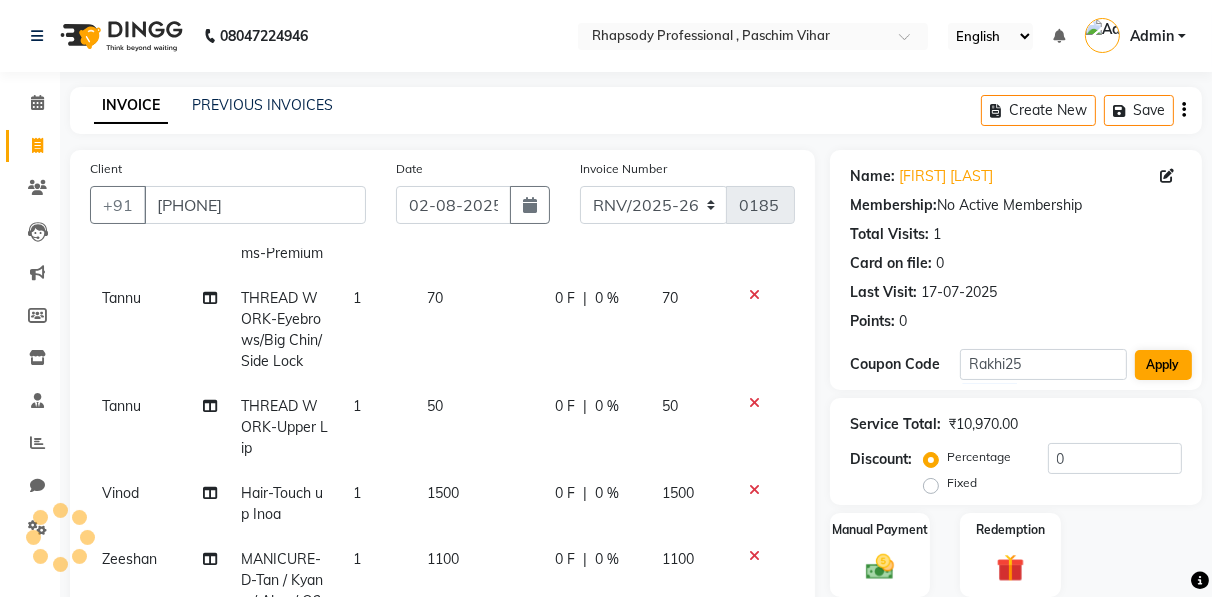 type on "25" 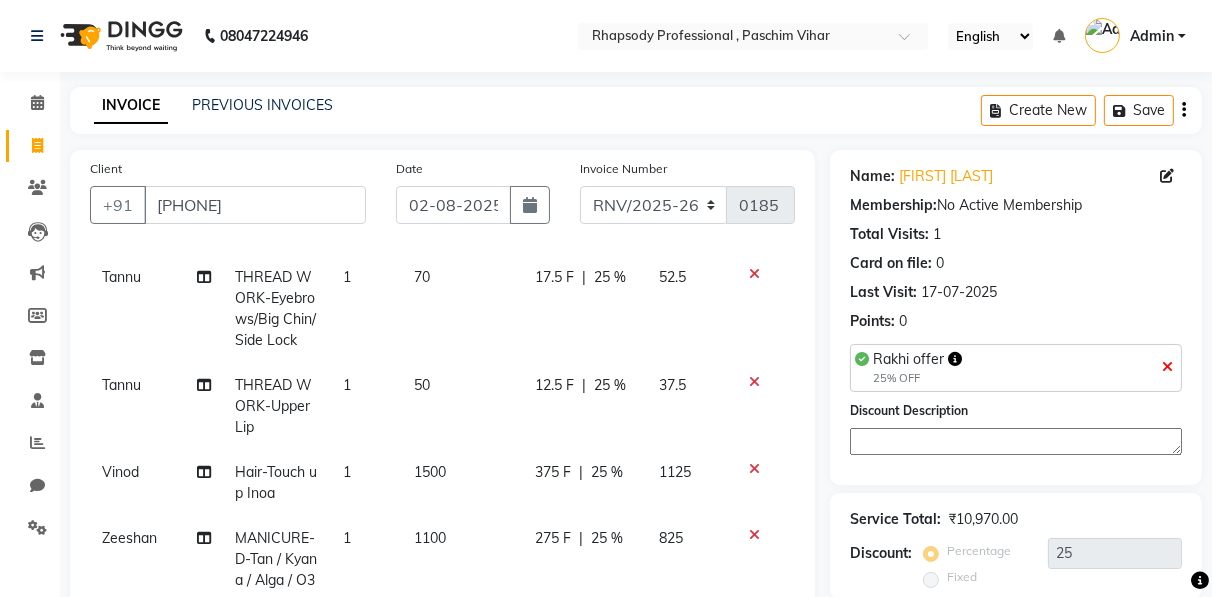 scroll, scrollTop: 519, scrollLeft: 0, axis: vertical 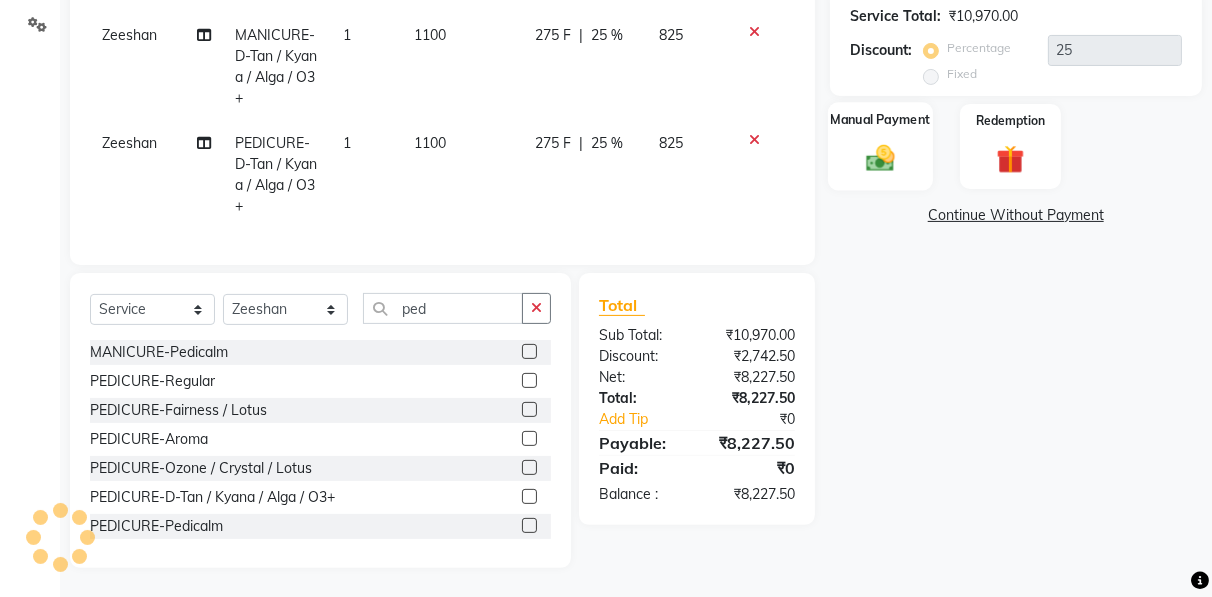 click on "Manual Payment" 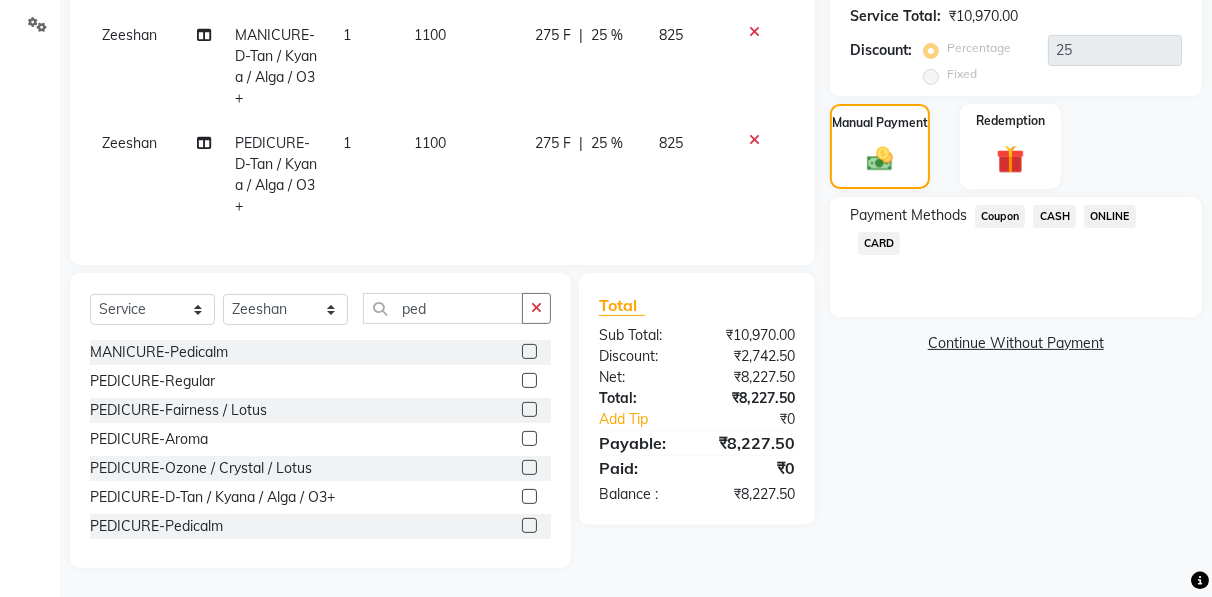 click on "ONLINE" 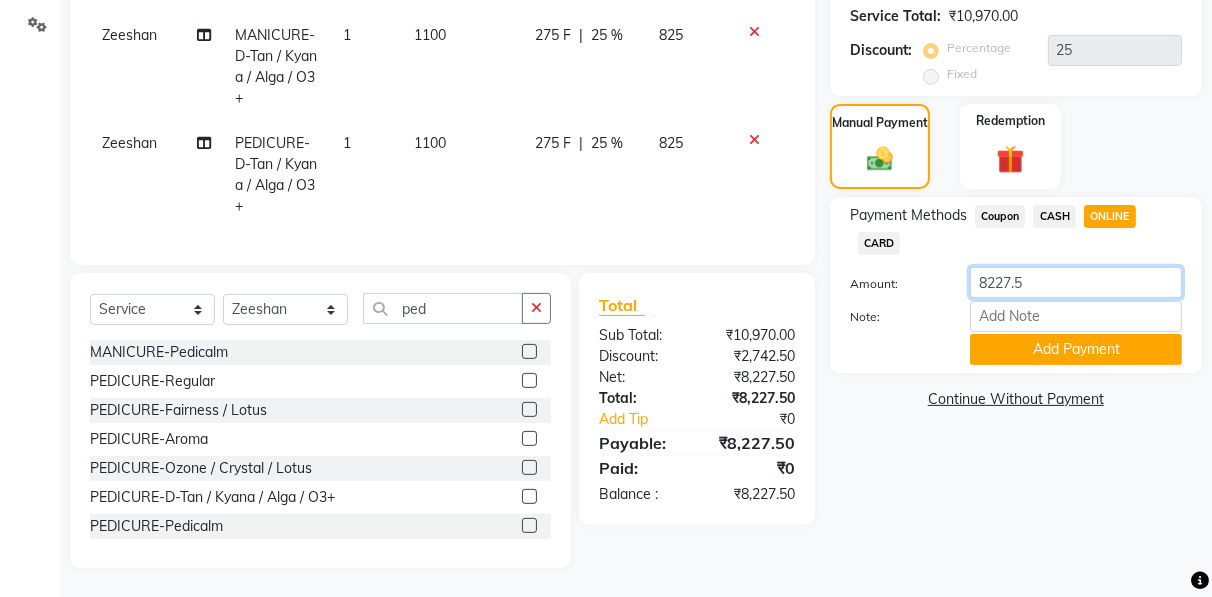 click on "8227.5" 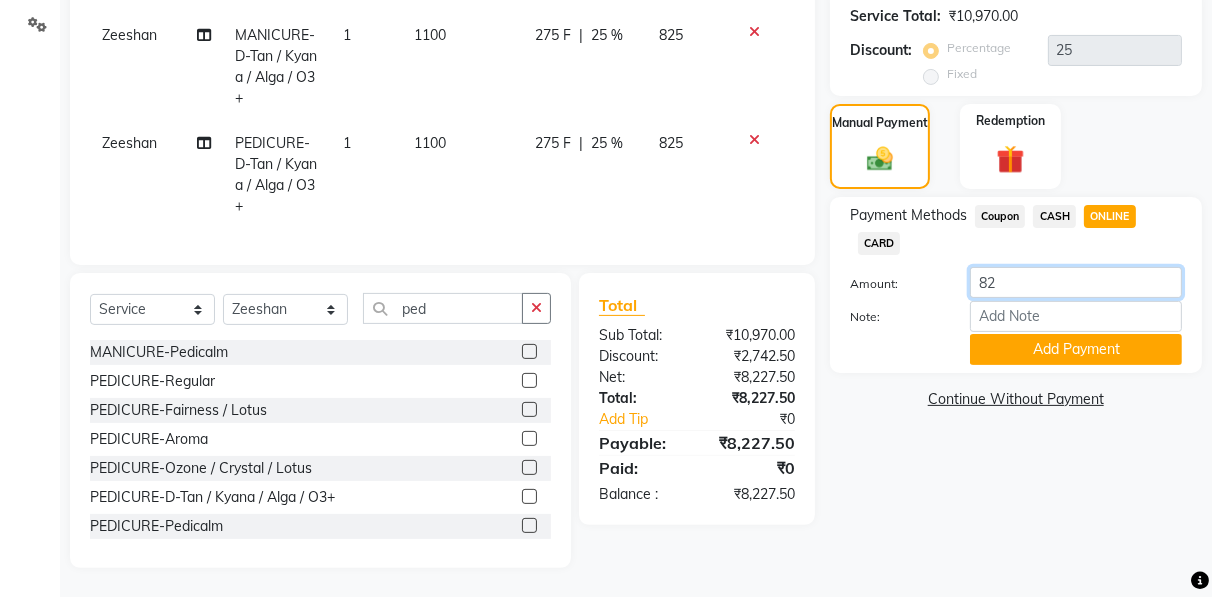 type on "8" 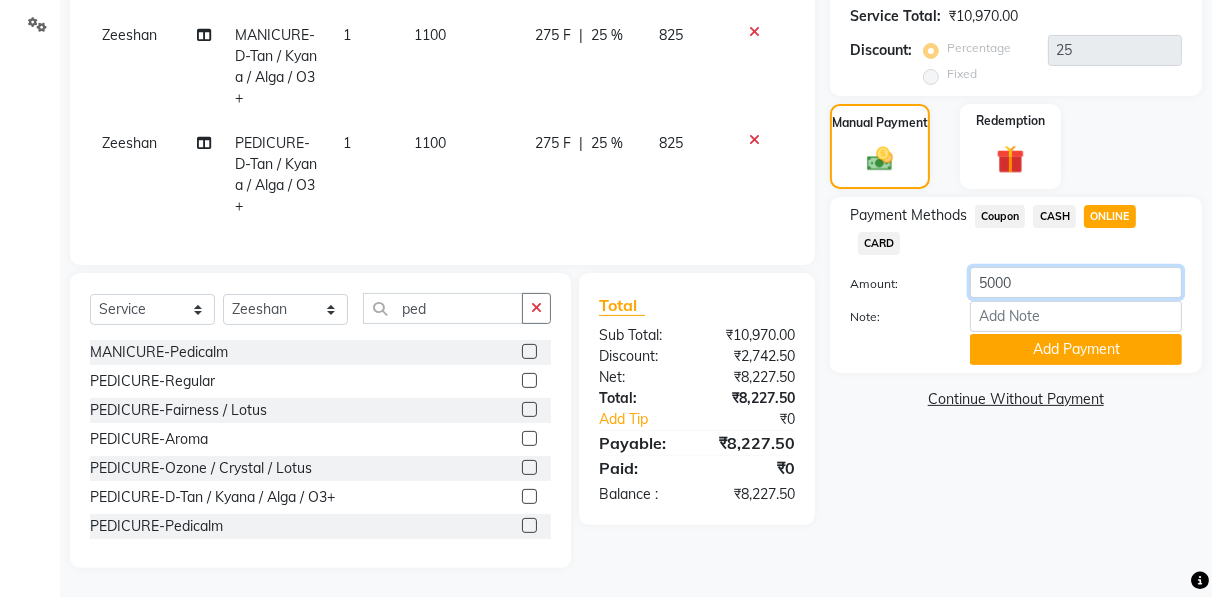 scroll, scrollTop: 0, scrollLeft: 0, axis: both 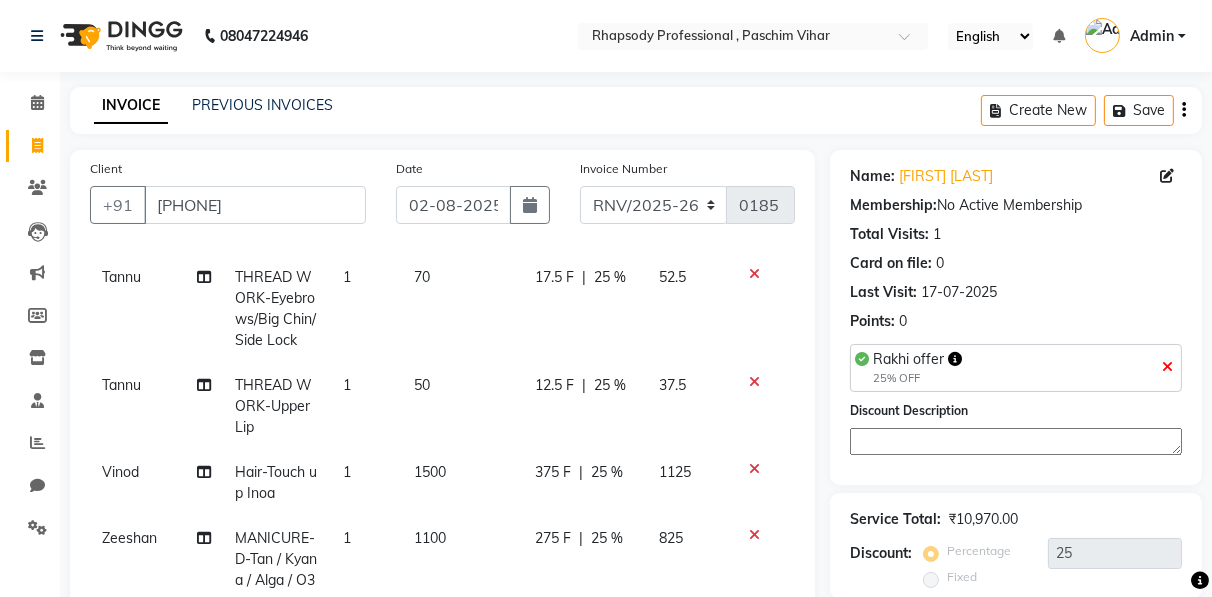 type on "5000" 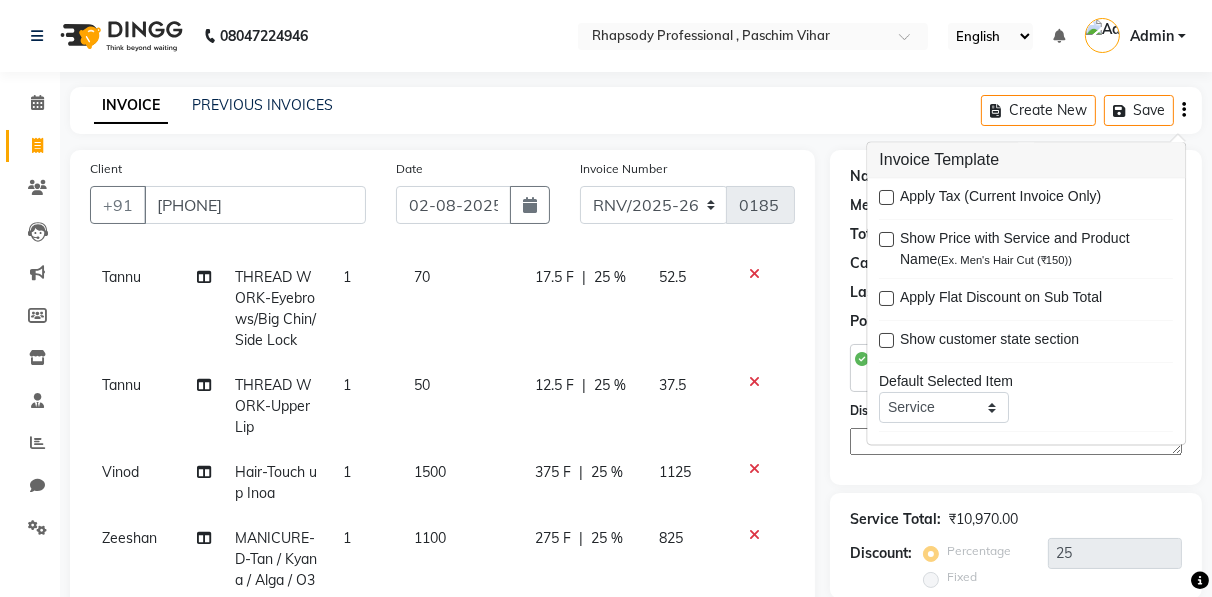 scroll, scrollTop: 503, scrollLeft: 0, axis: vertical 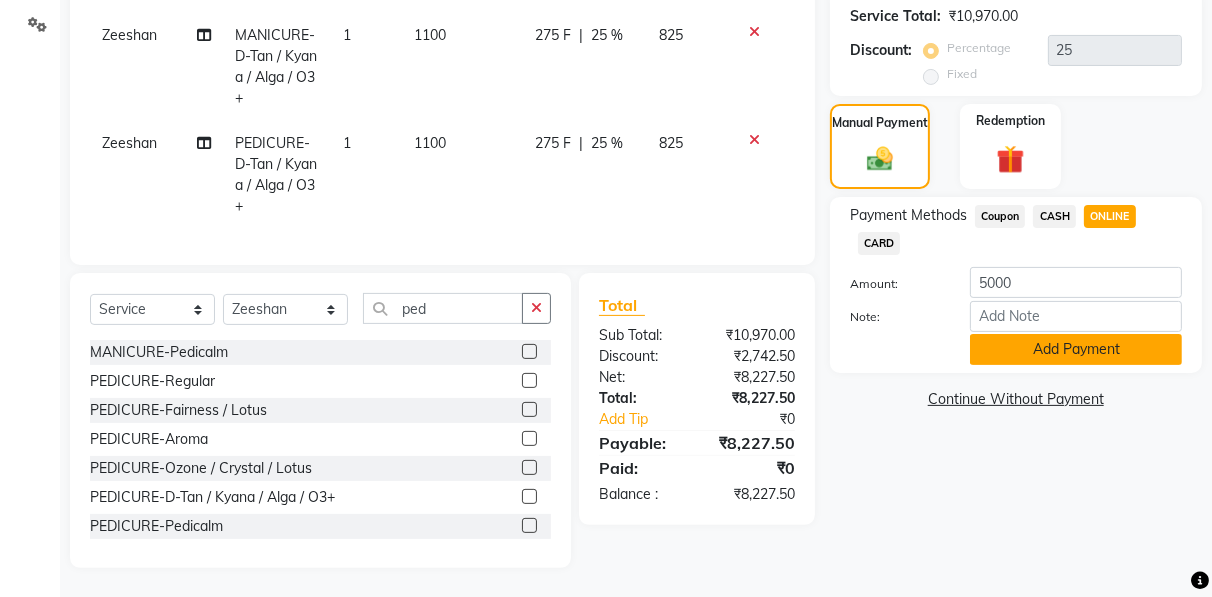 click on "Add Payment" 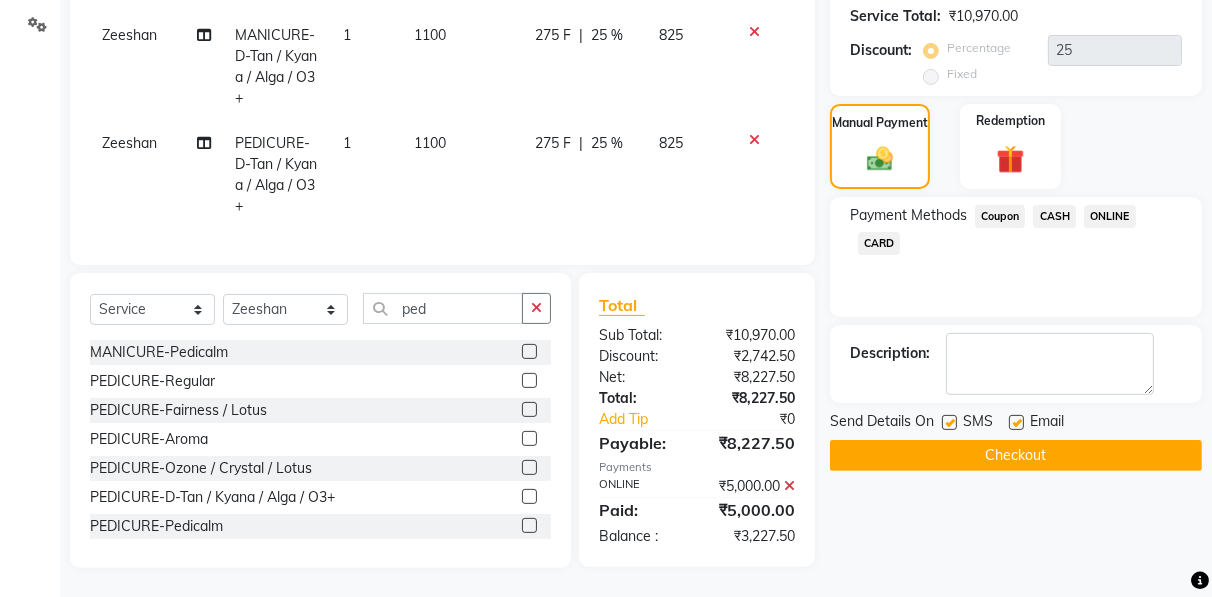 click on "CASH" 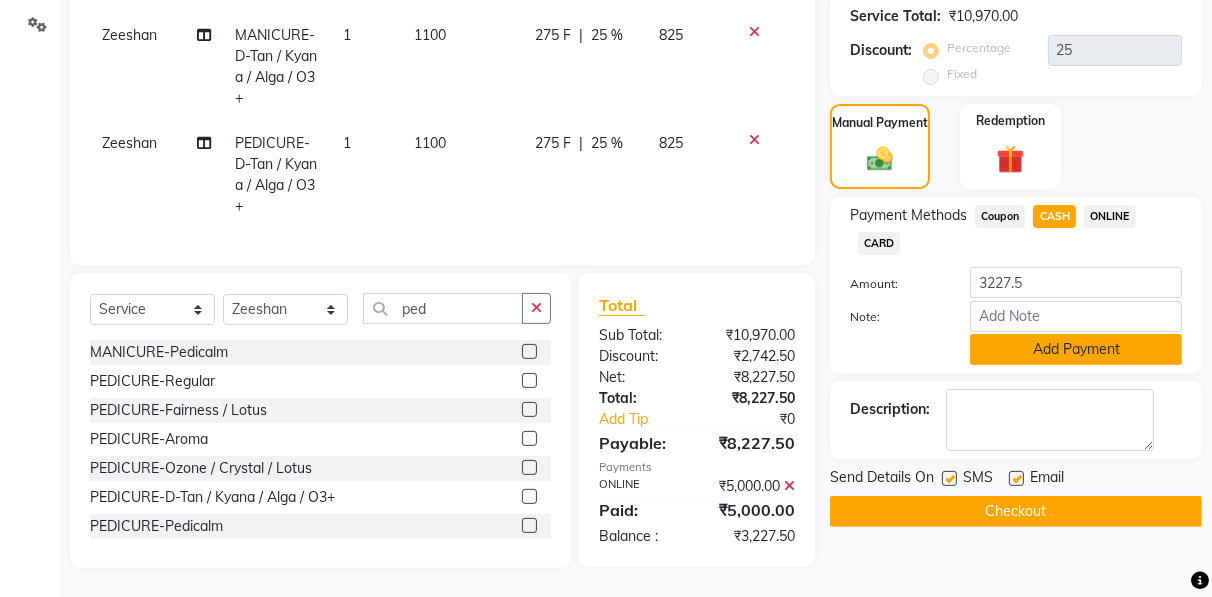 click on "Add Payment" 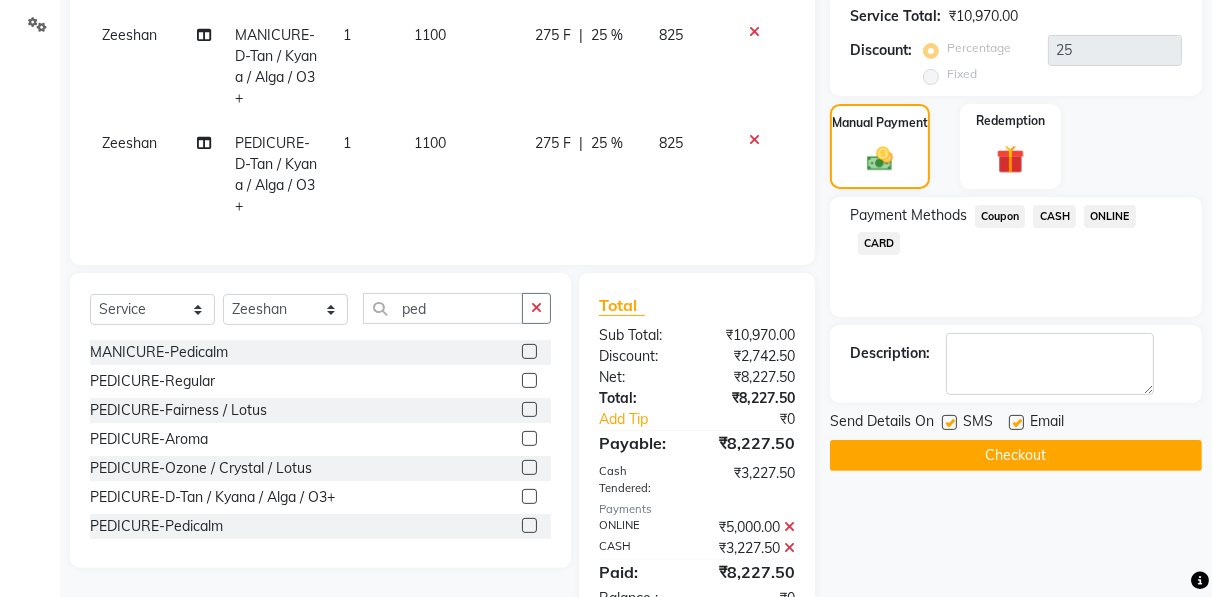 click on "Checkout" 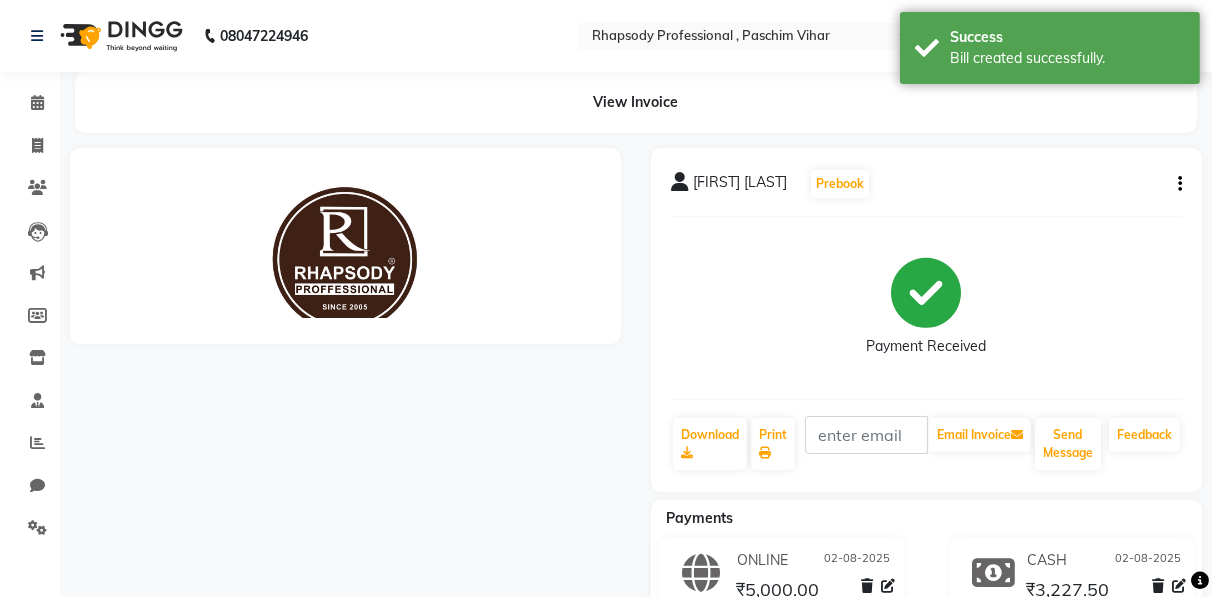 scroll, scrollTop: 0, scrollLeft: 0, axis: both 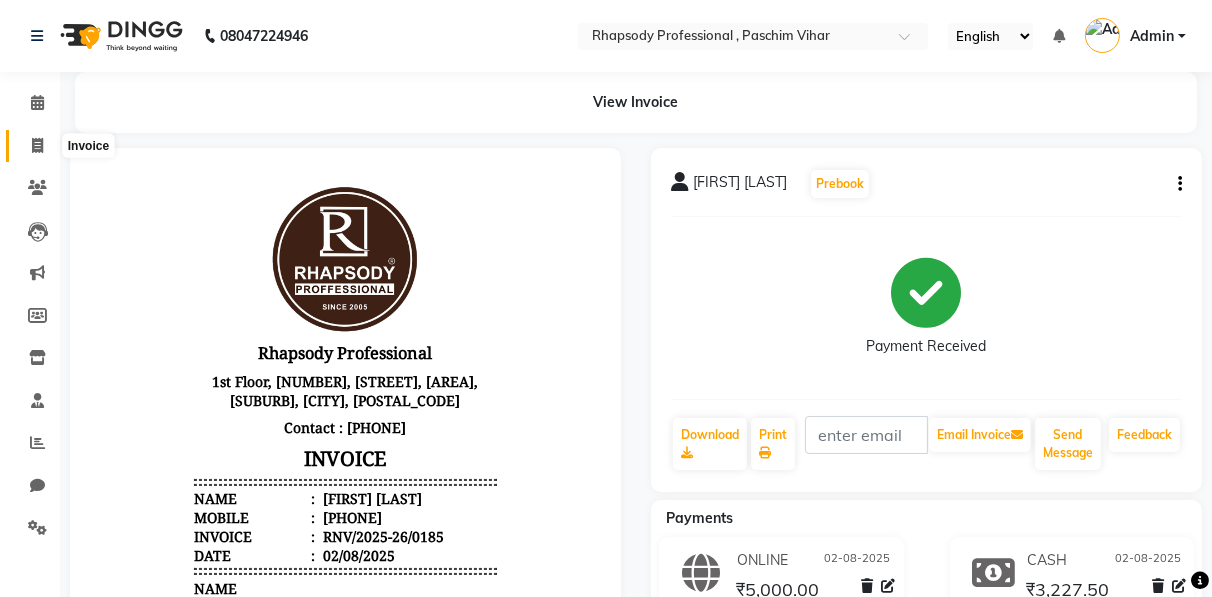 click 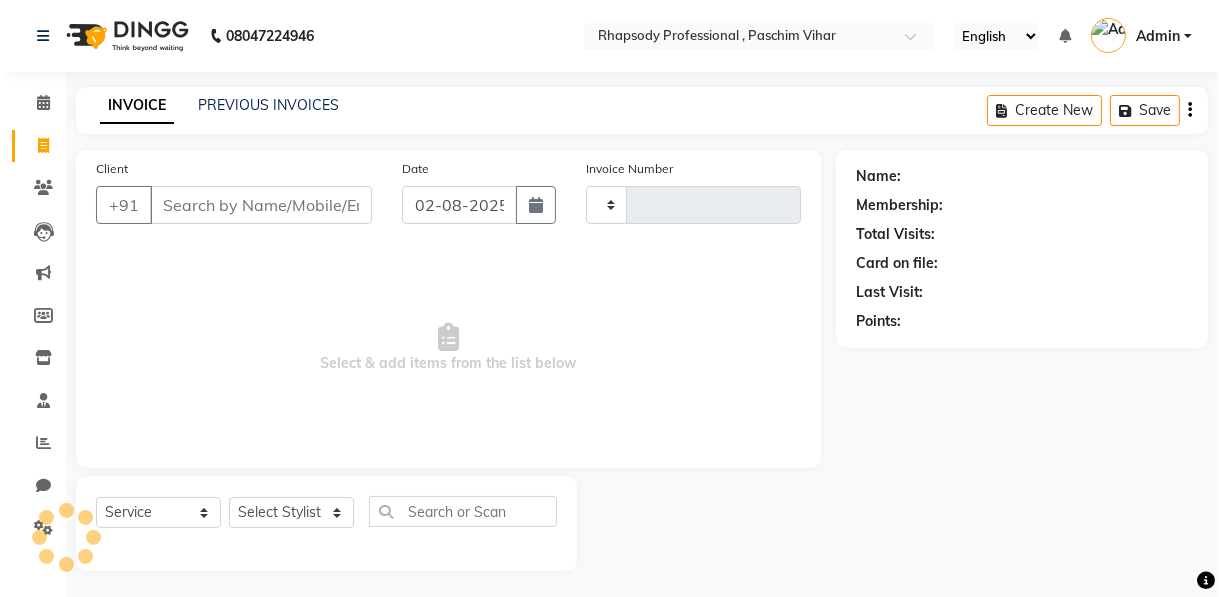 scroll, scrollTop: 3, scrollLeft: 0, axis: vertical 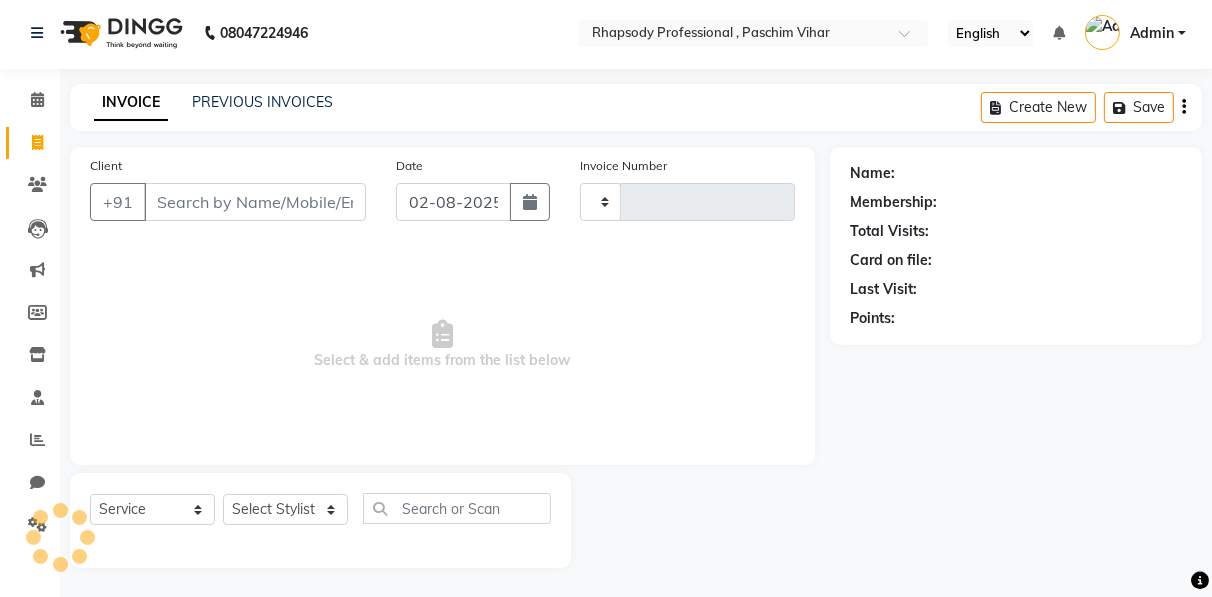 type on "0232" 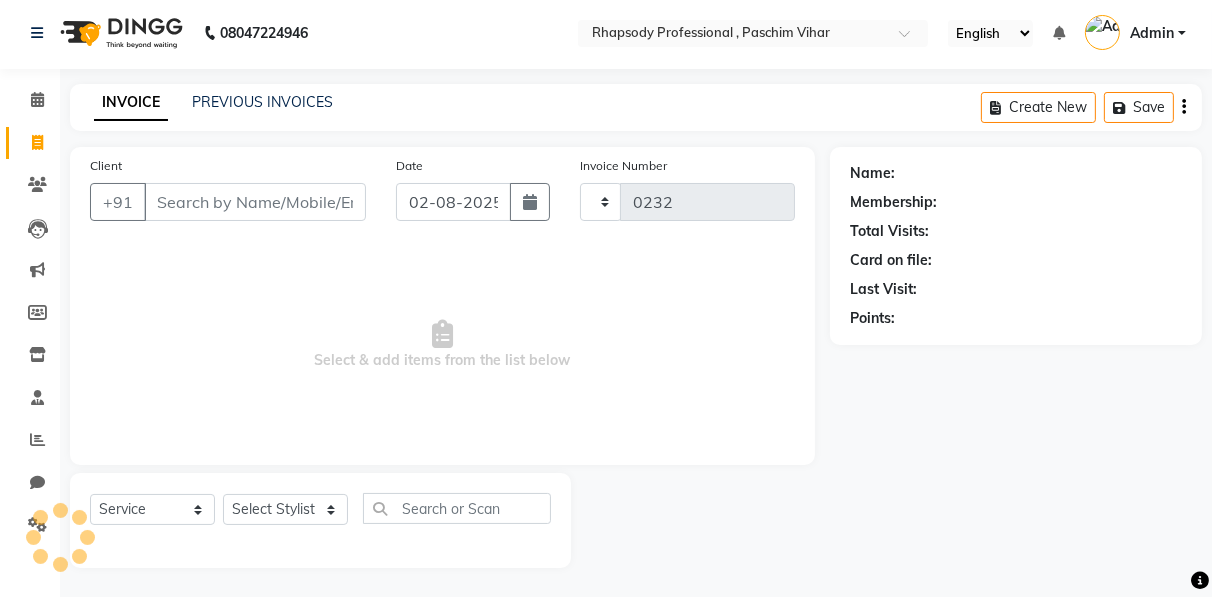 select on "8581" 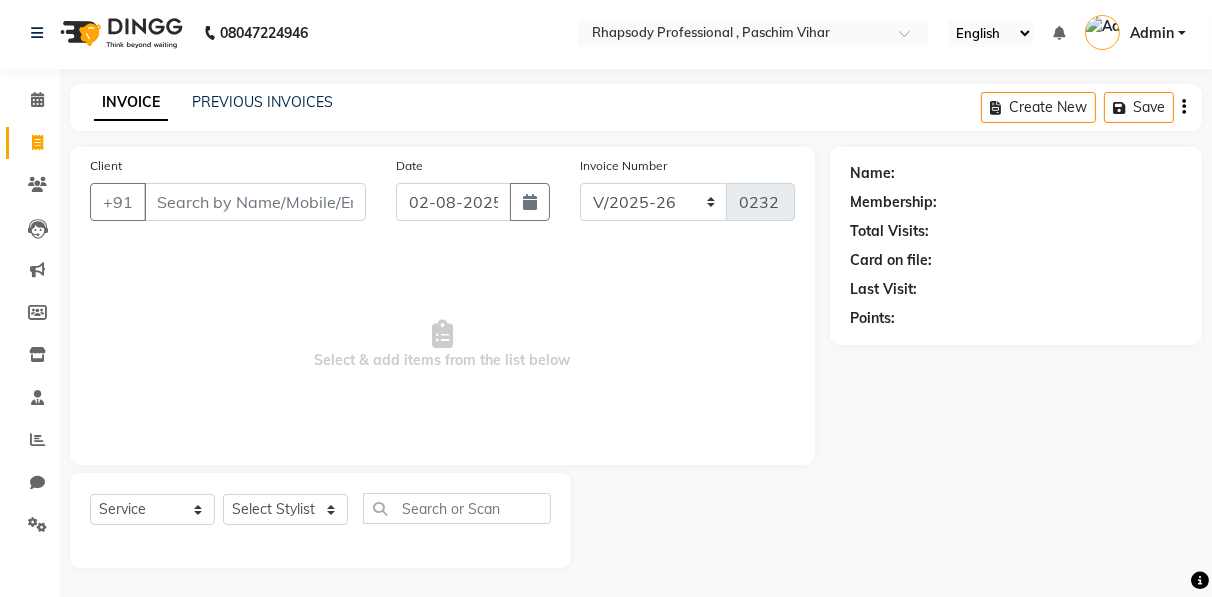 click on "Client" at bounding box center [255, 202] 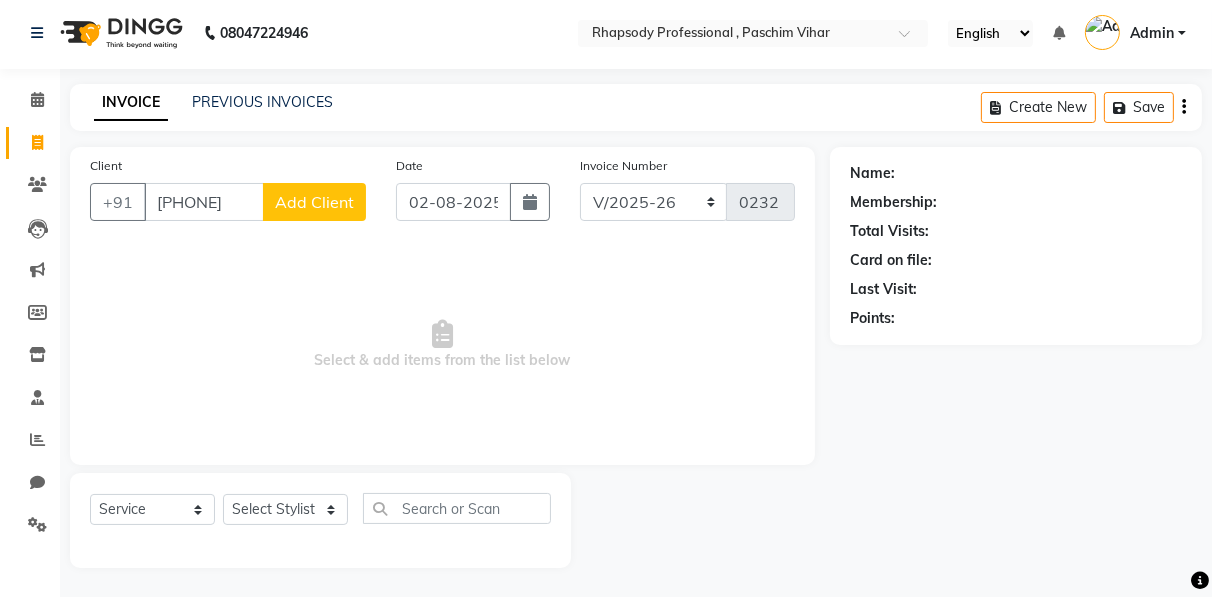 type on "[PHONE]" 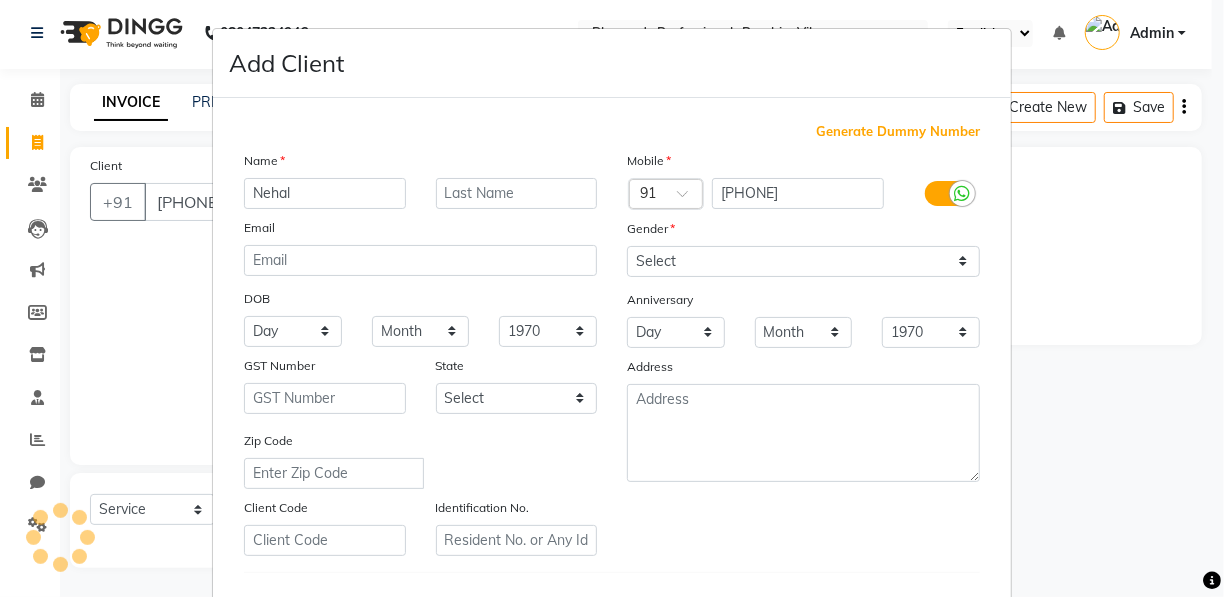type on "Nehal" 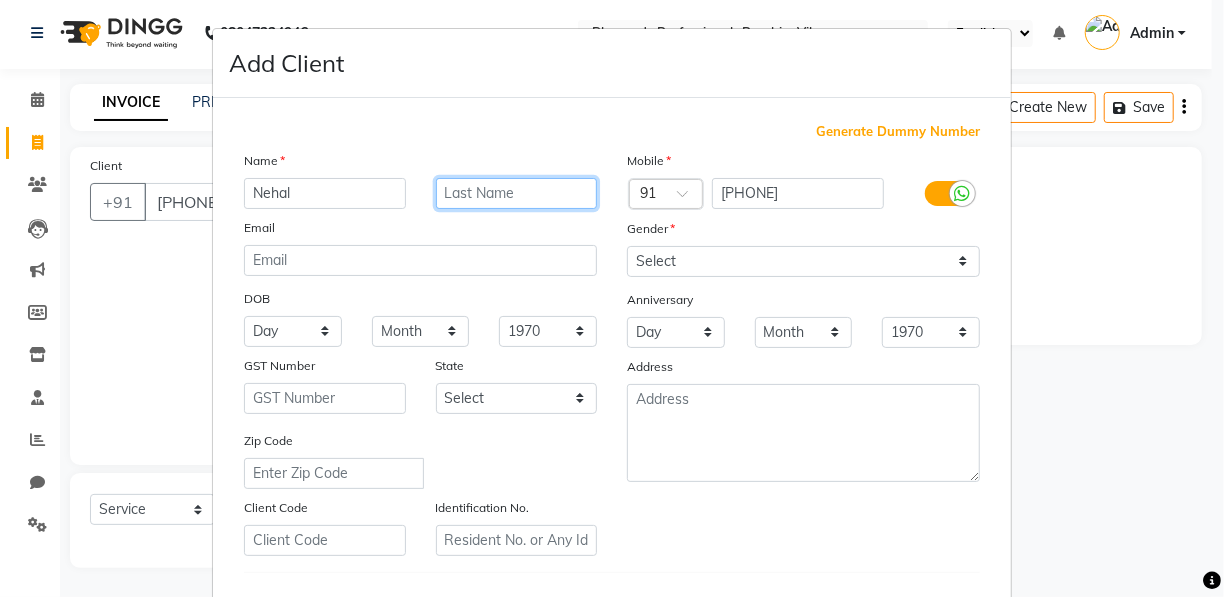 click at bounding box center (517, 193) 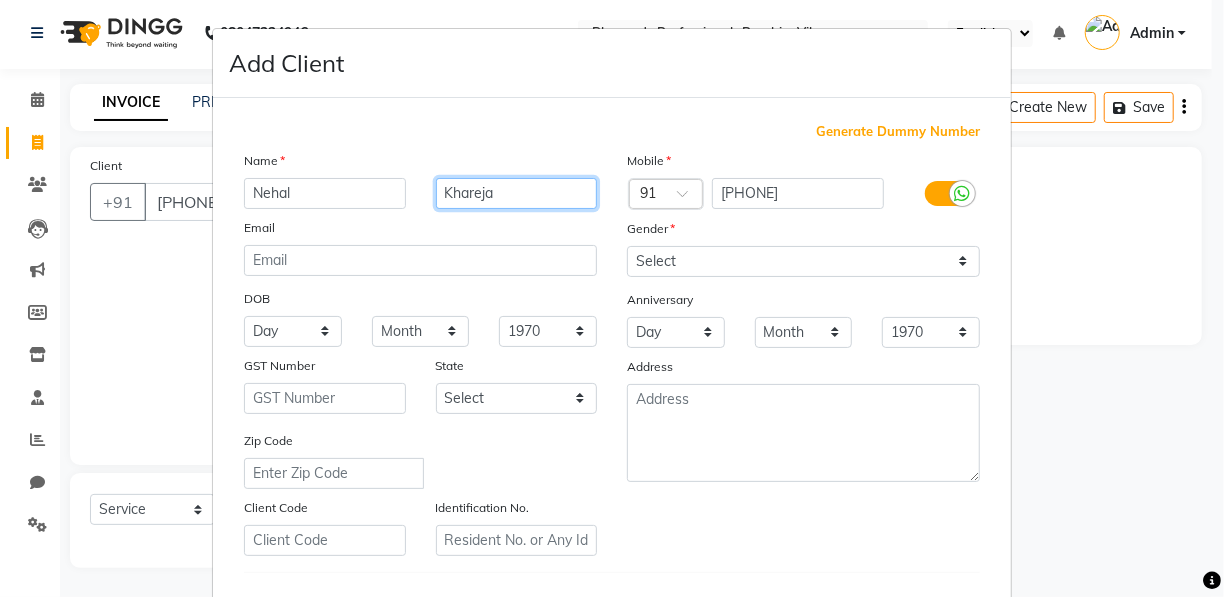 type on "Khareja" 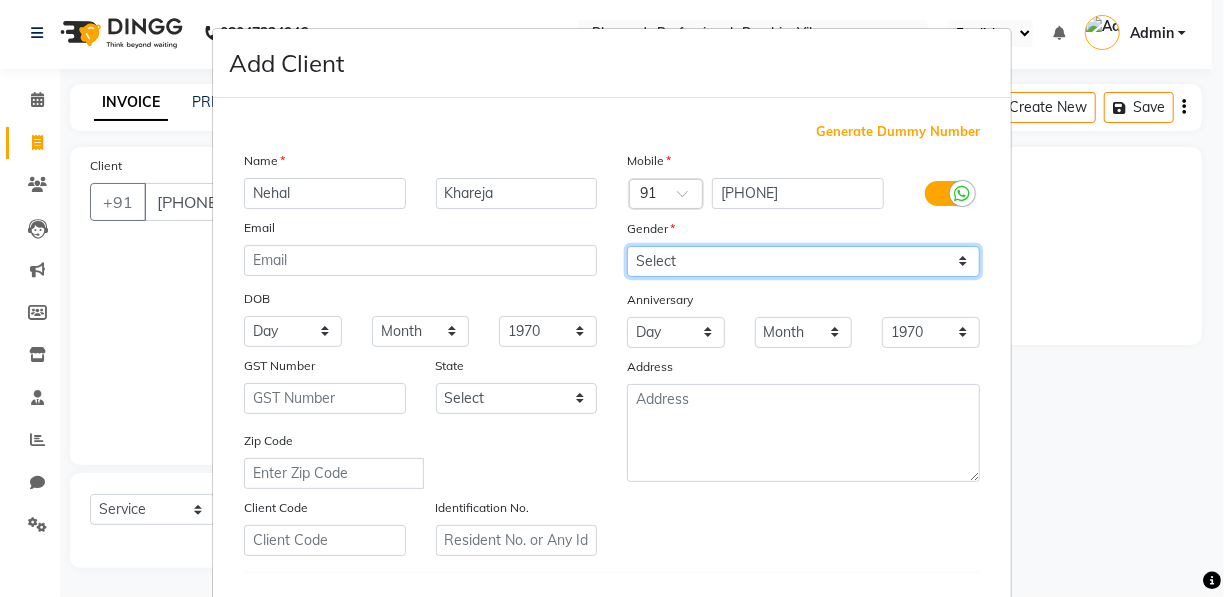 click on "Select Male Female Other Prefer Not To Say" at bounding box center (803, 261) 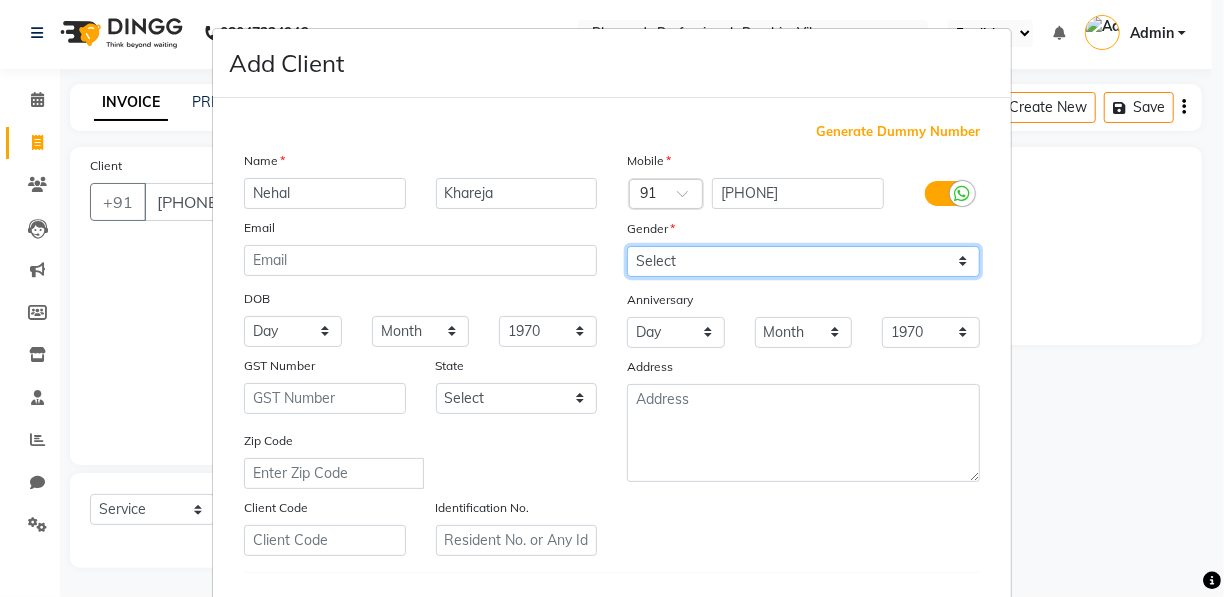 select on "female" 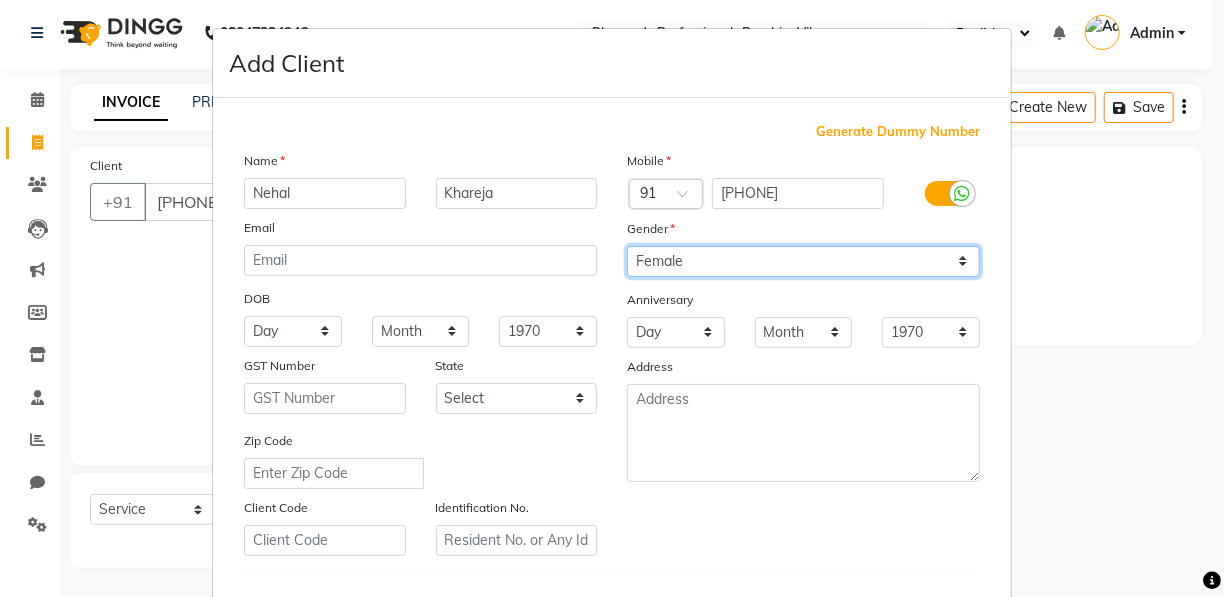 click on "Select Male Female Other Prefer Not To Say" at bounding box center (803, 261) 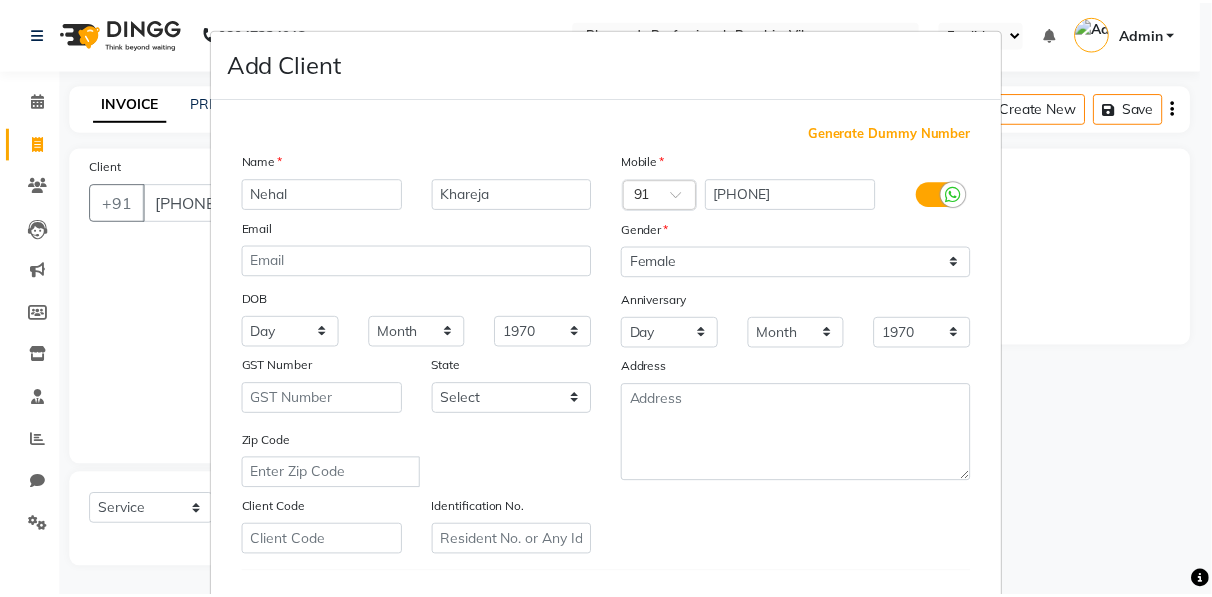 scroll, scrollTop: 321, scrollLeft: 0, axis: vertical 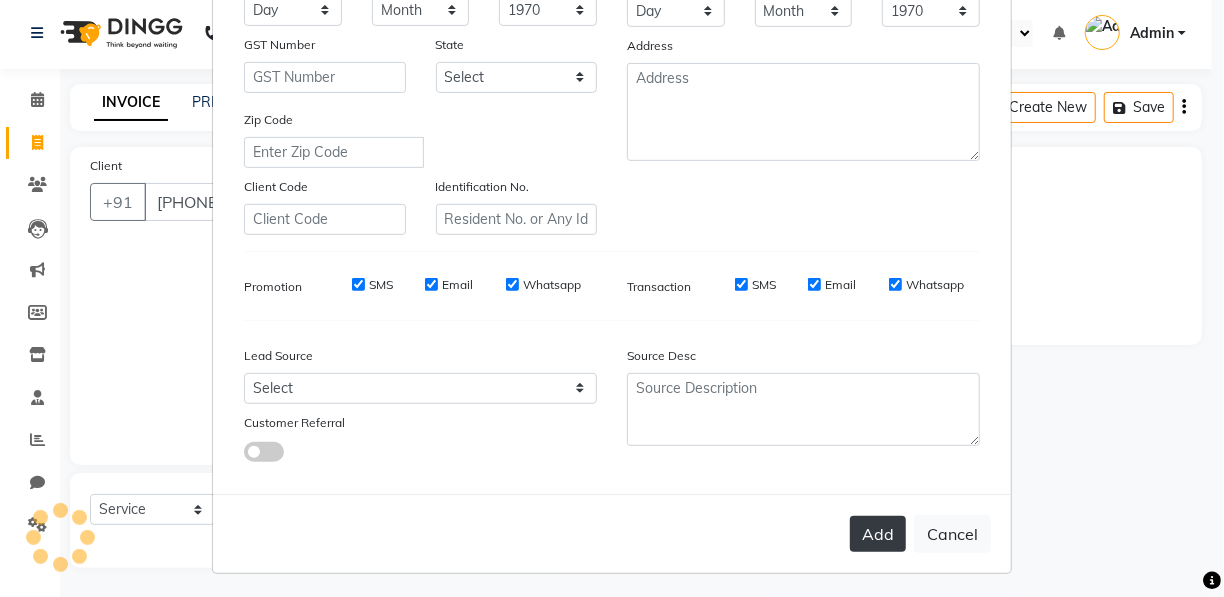 click on "Add" at bounding box center (878, 534) 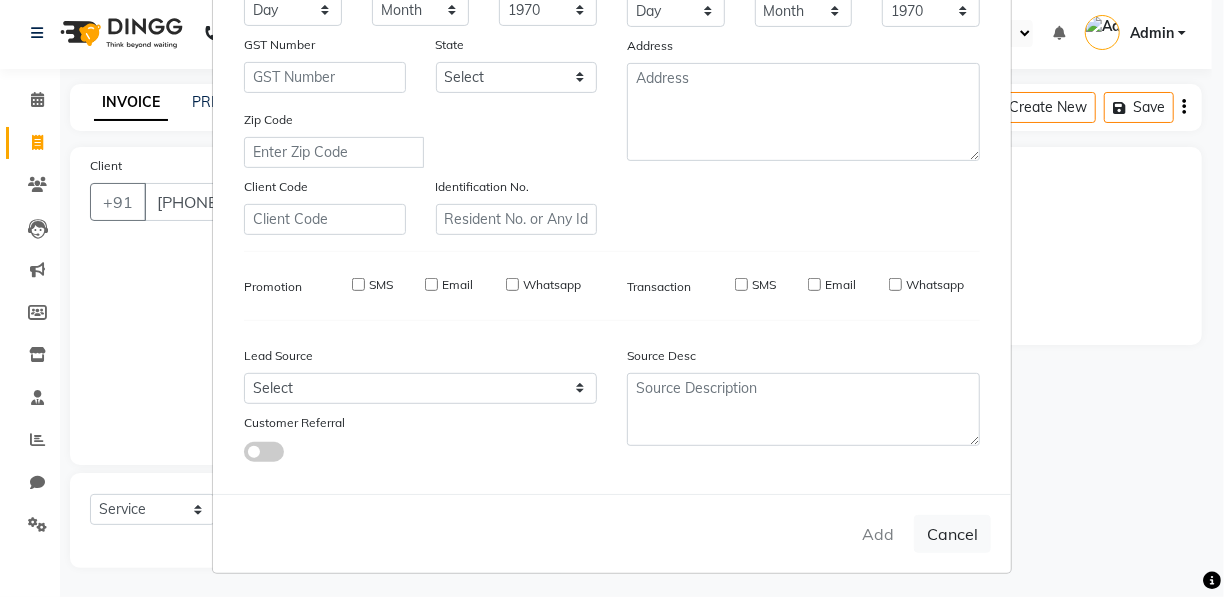 type 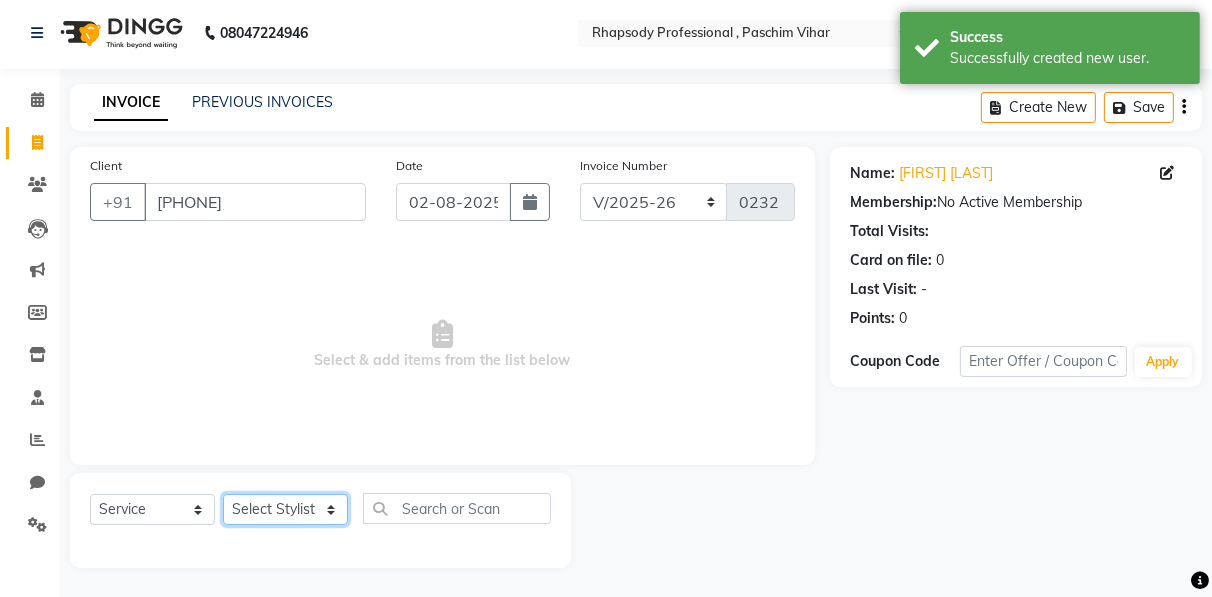click on "Select Stylist [PERSON] [PERSON] [PERSON] Manager [PERSON] [PERSON] [PERSON] [PERSON] [PERSON] [PERSON] [PERSON] [PERSON]" 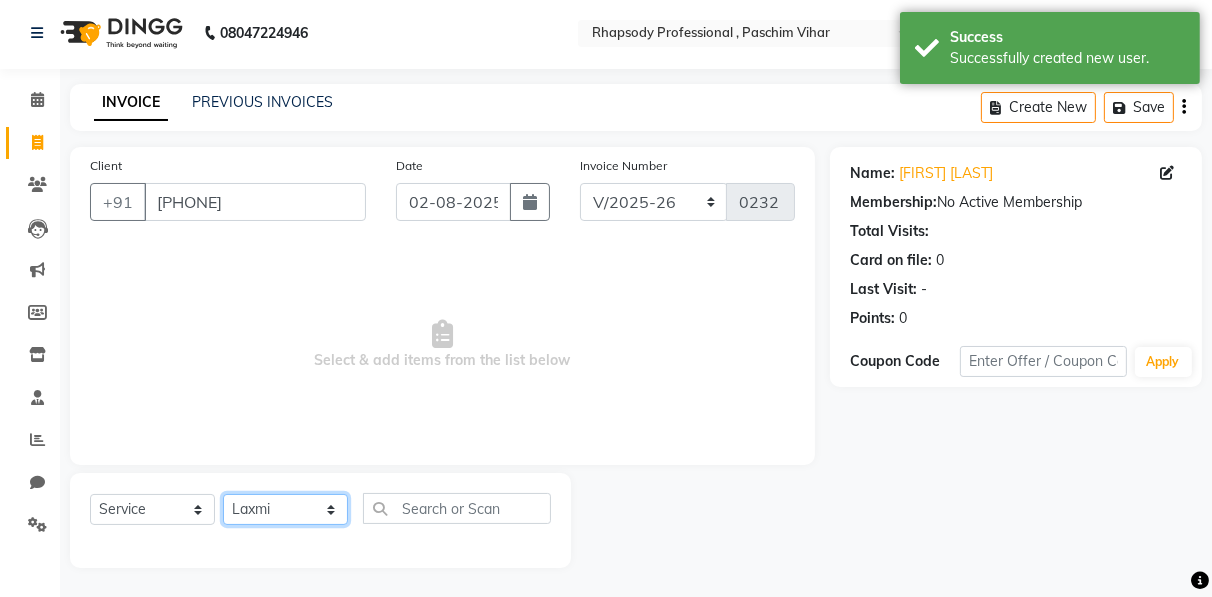 click on "Select Stylist [PERSON] [PERSON] [PERSON] Manager [PERSON] [PERSON] [PERSON] [PERSON] [PERSON] [PERSON] [PERSON] [PERSON]" 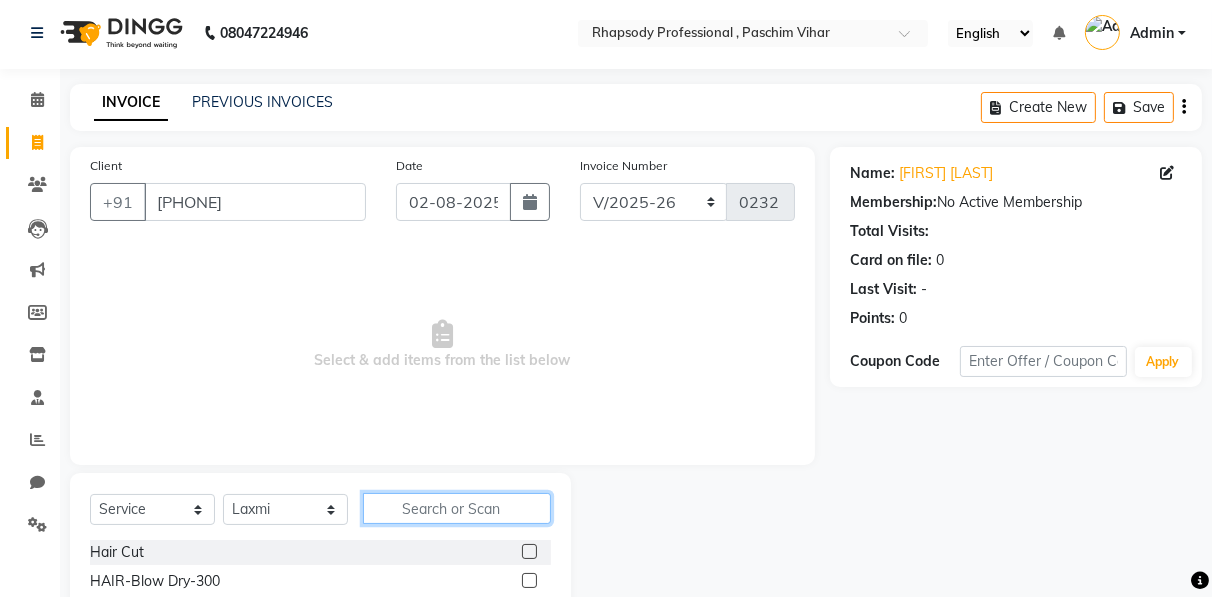 click 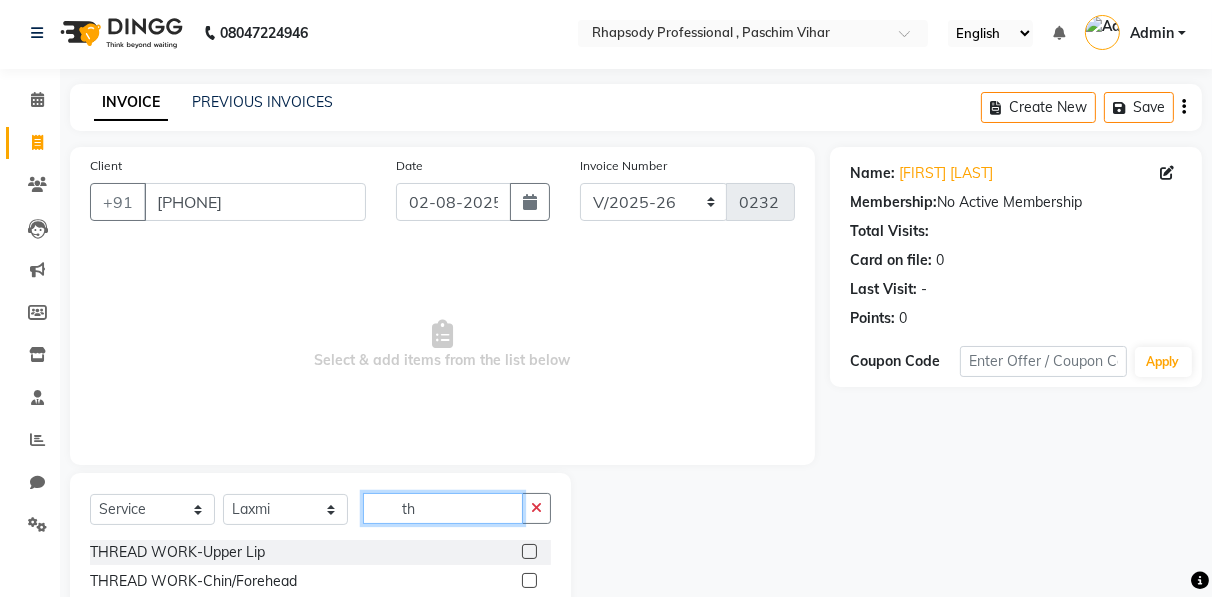 type on "th" 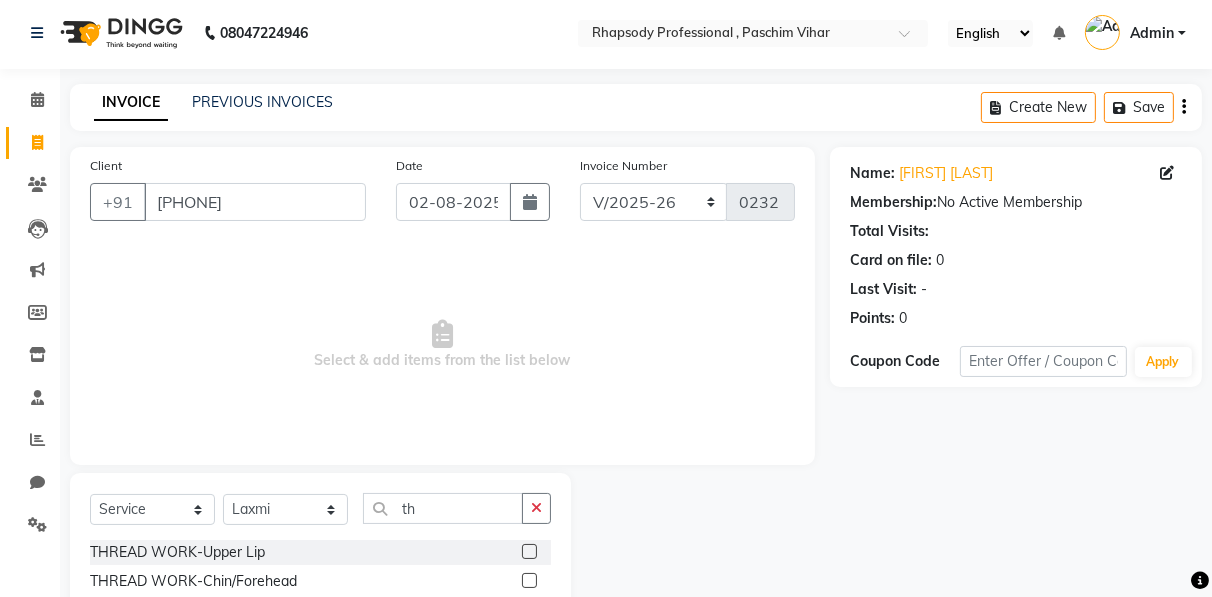 click 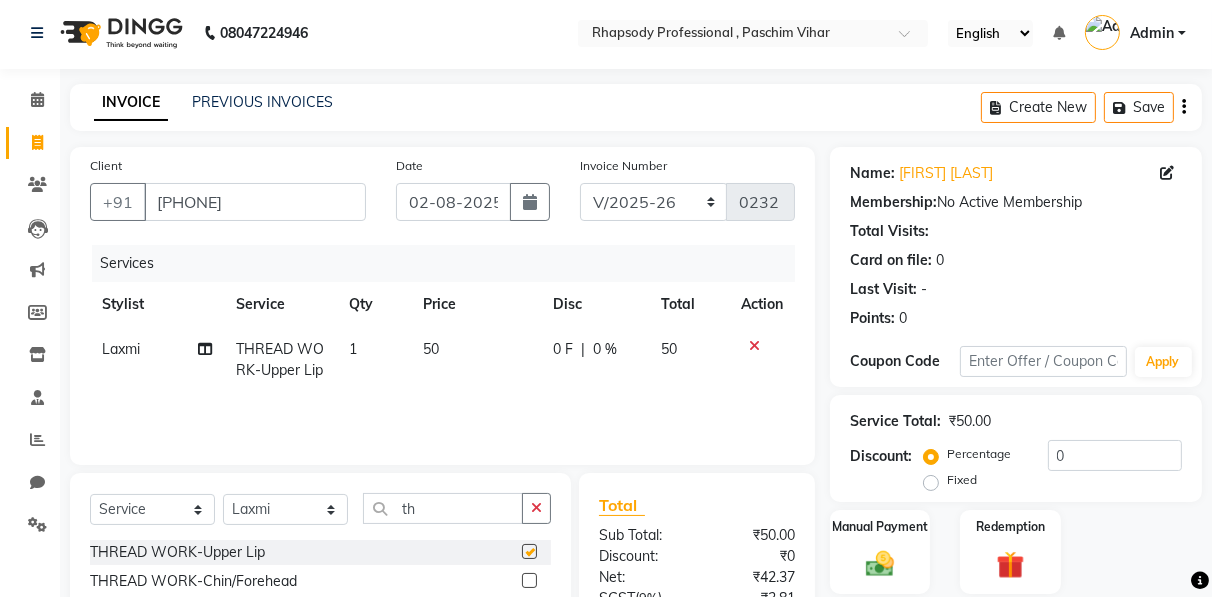 checkbox on "false" 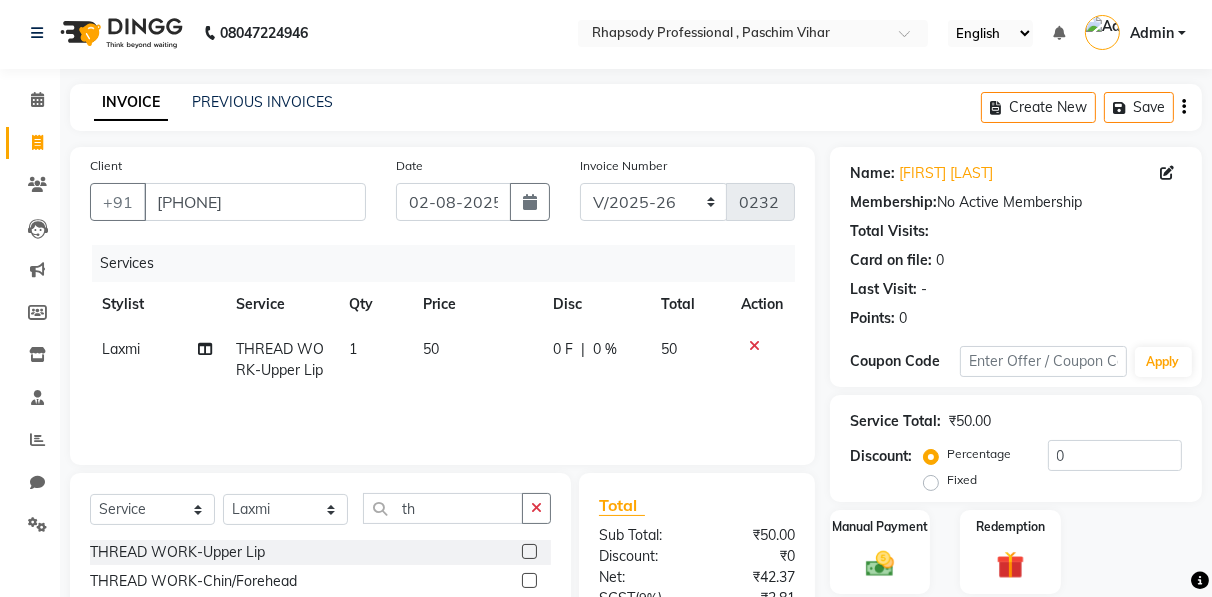 scroll, scrollTop: 202, scrollLeft: 0, axis: vertical 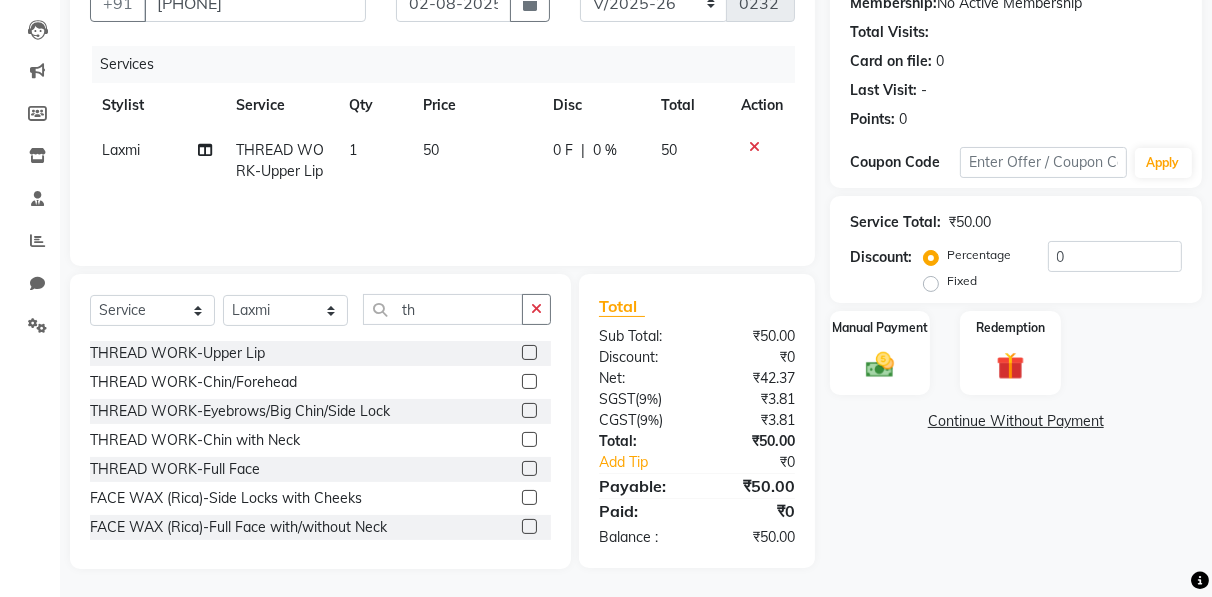 click 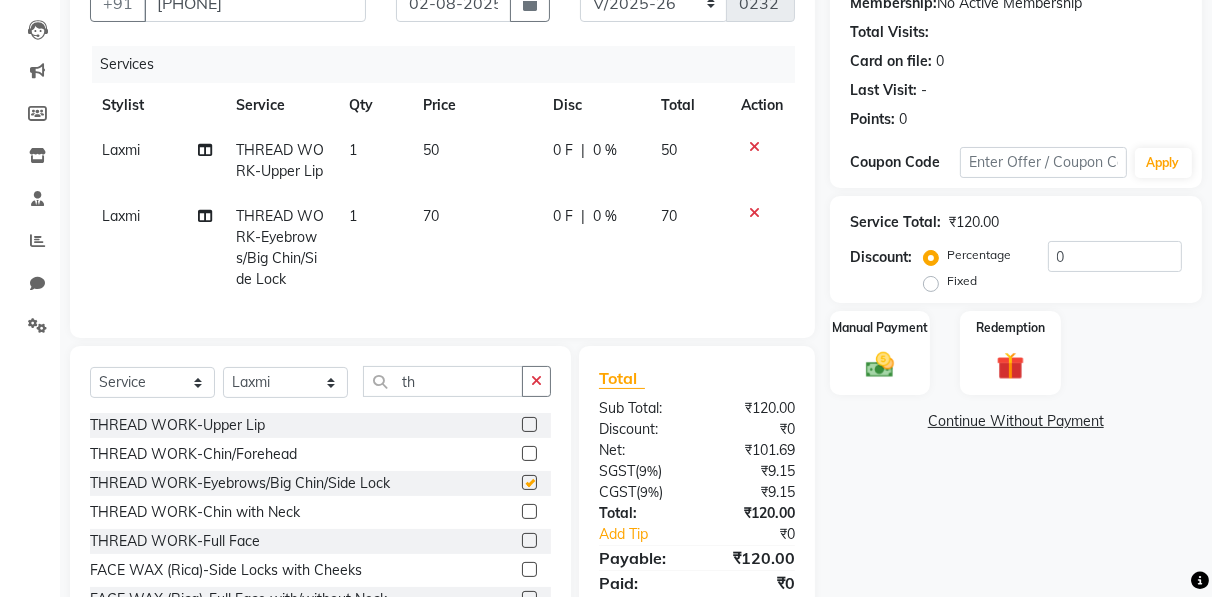 checkbox on "false" 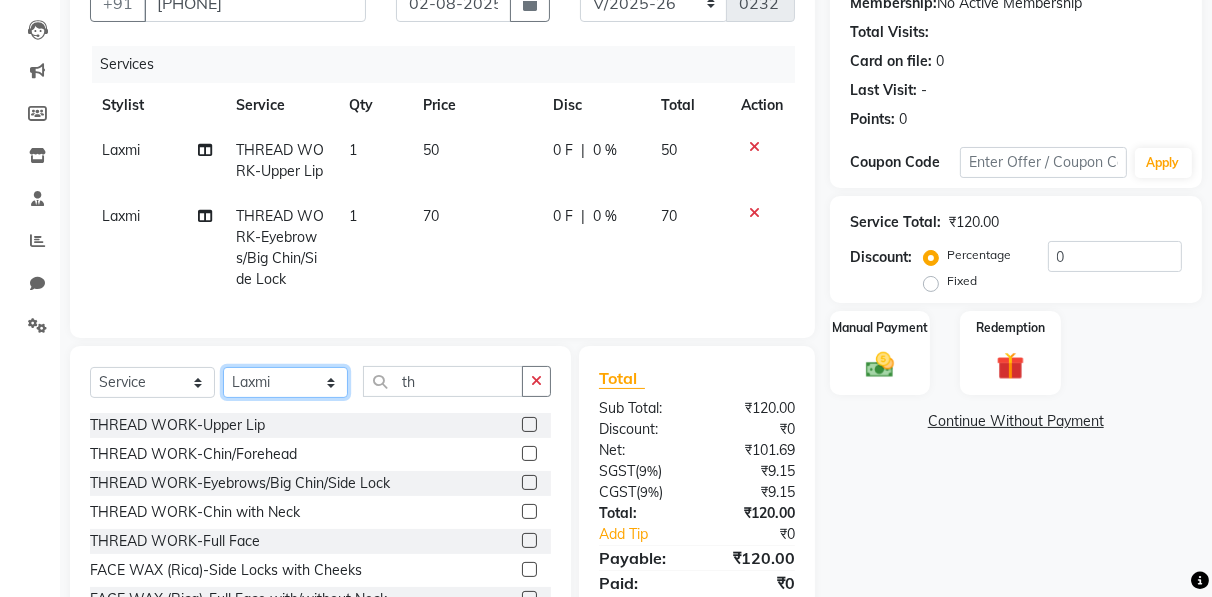 click on "Select Stylist [PERSON] [PERSON] [PERSON] Manager [PERSON] [PERSON] [PERSON] [PERSON] [PERSON] [PERSON] [PERSON] [PERSON]" 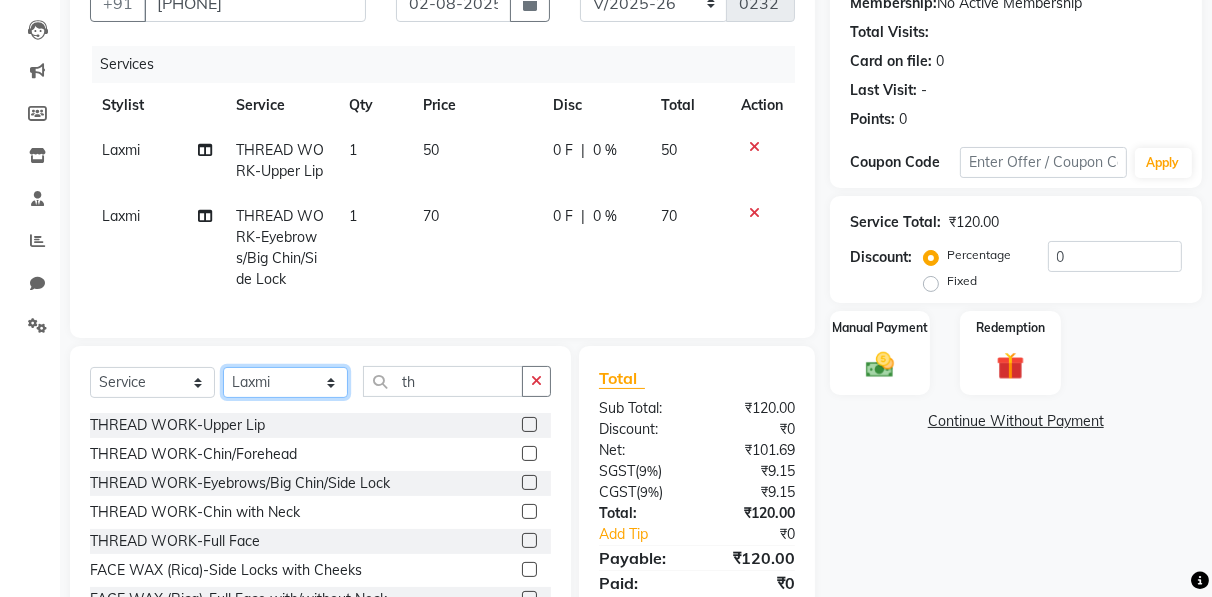 select on "85669" 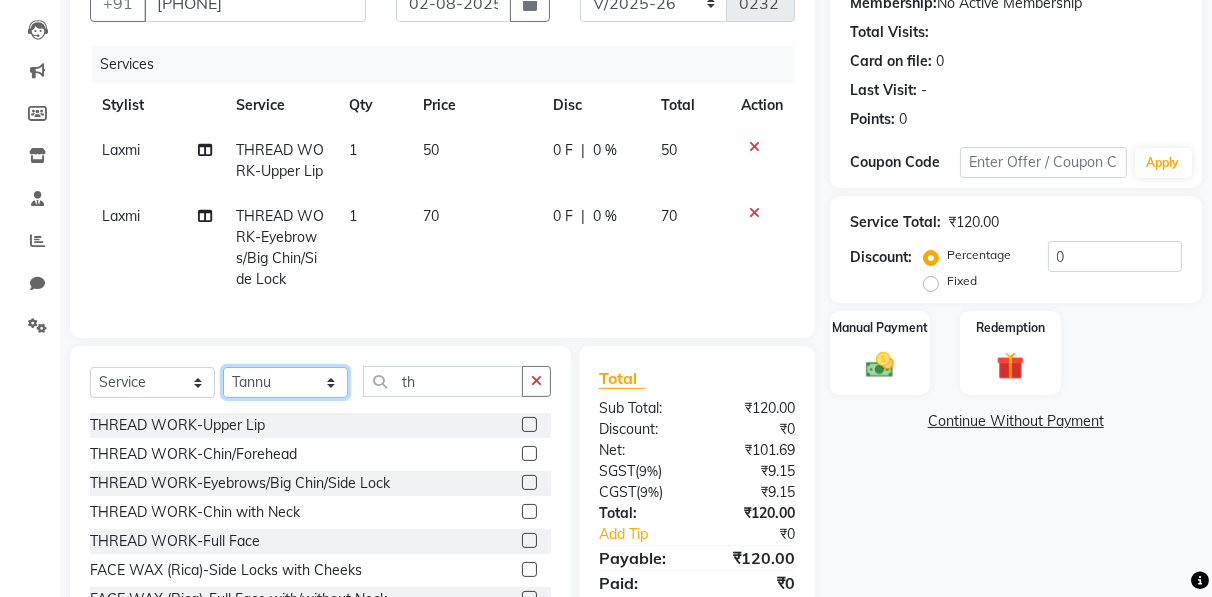 click on "Select Stylist [PERSON] [PERSON] [PERSON] Manager [PERSON] [PERSON] [PERSON] [PERSON] [PERSON] [PERSON] [PERSON] [PERSON]" 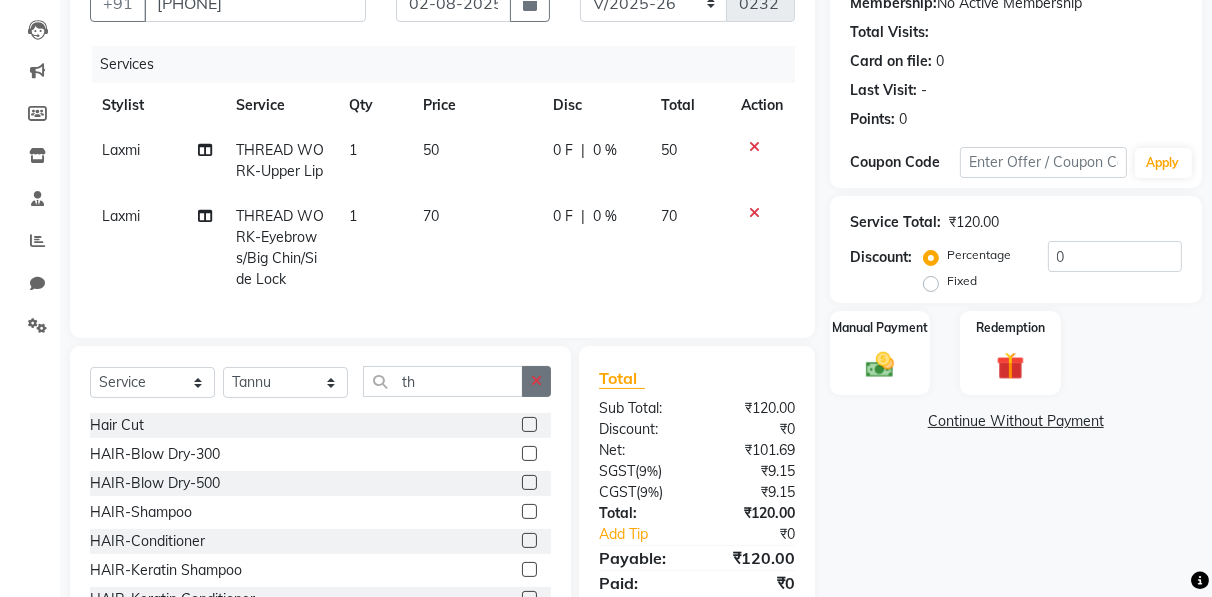 click 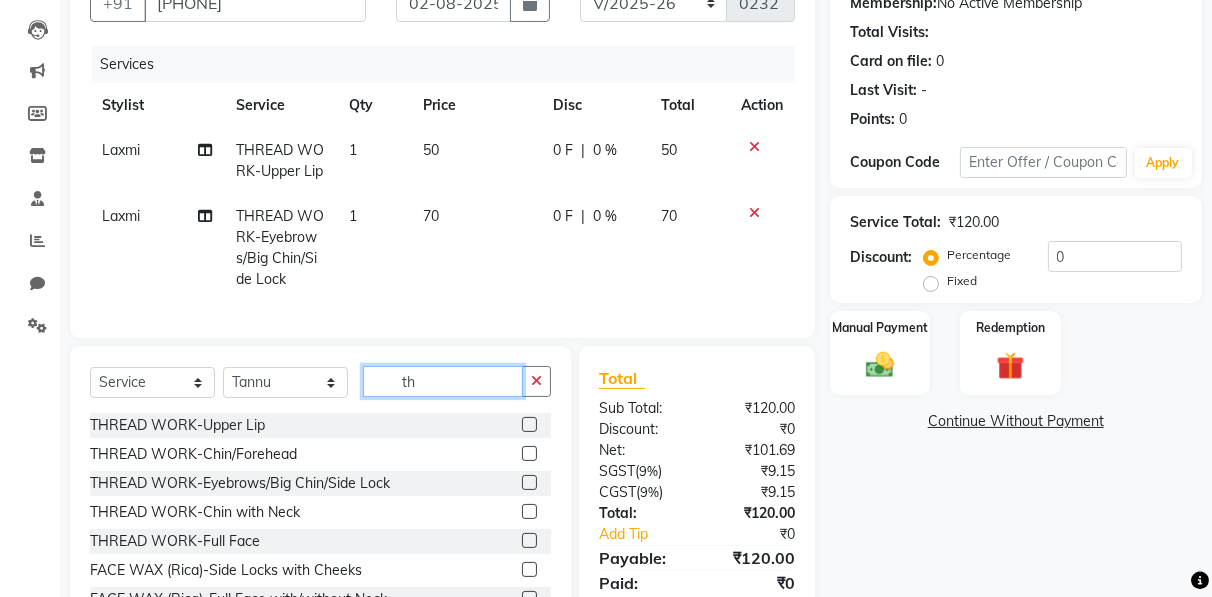 type on "th" 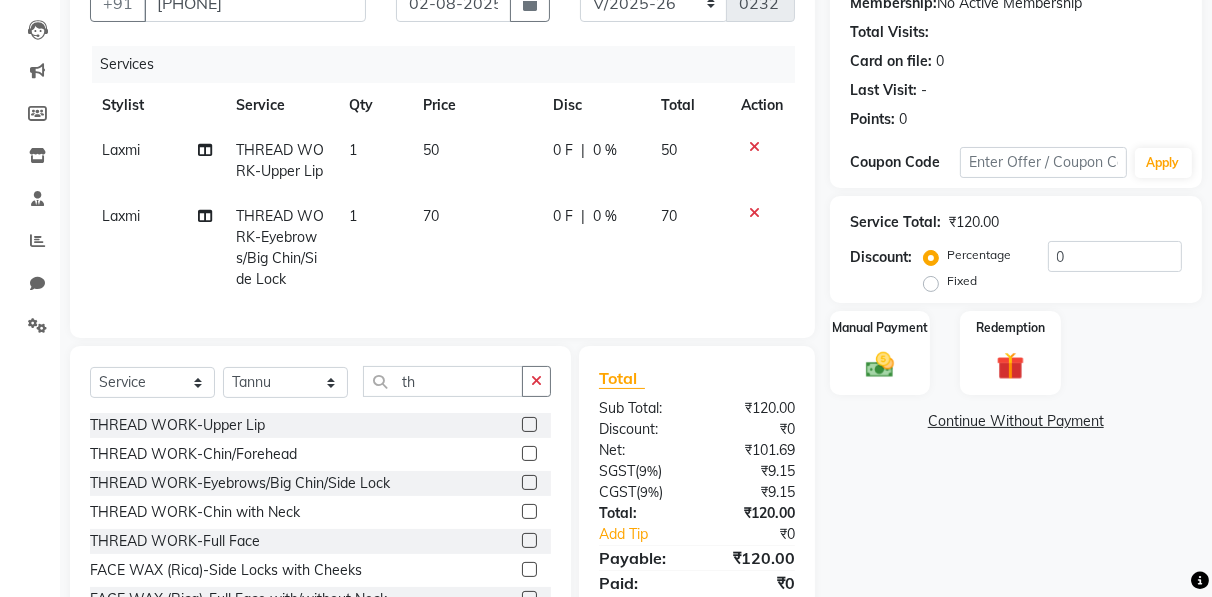 click 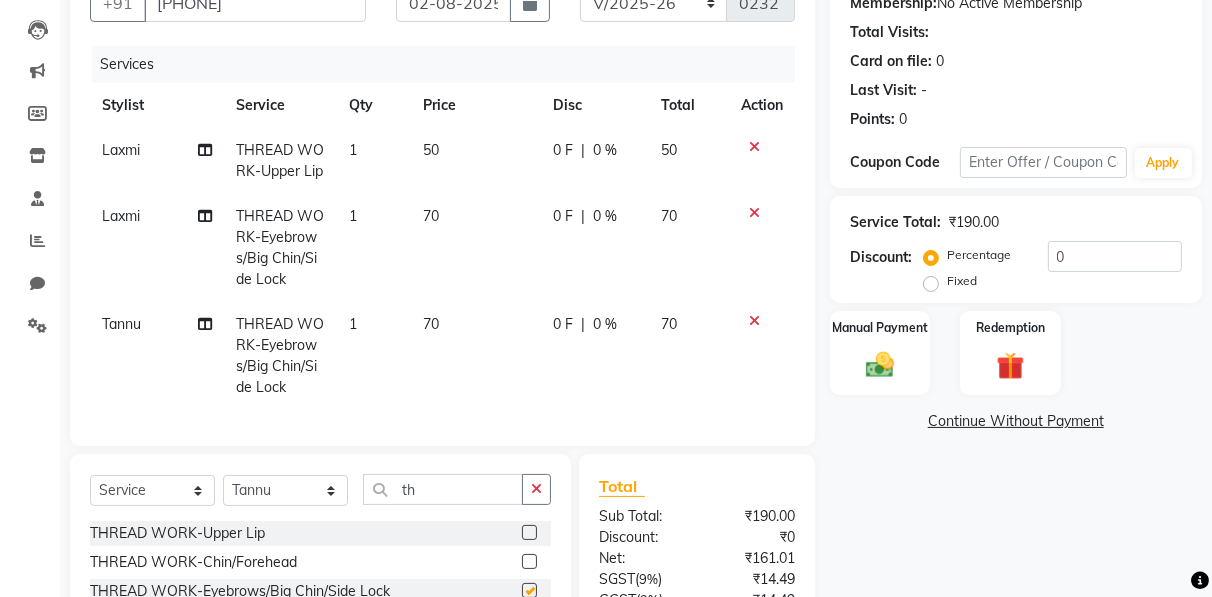 checkbox on "false" 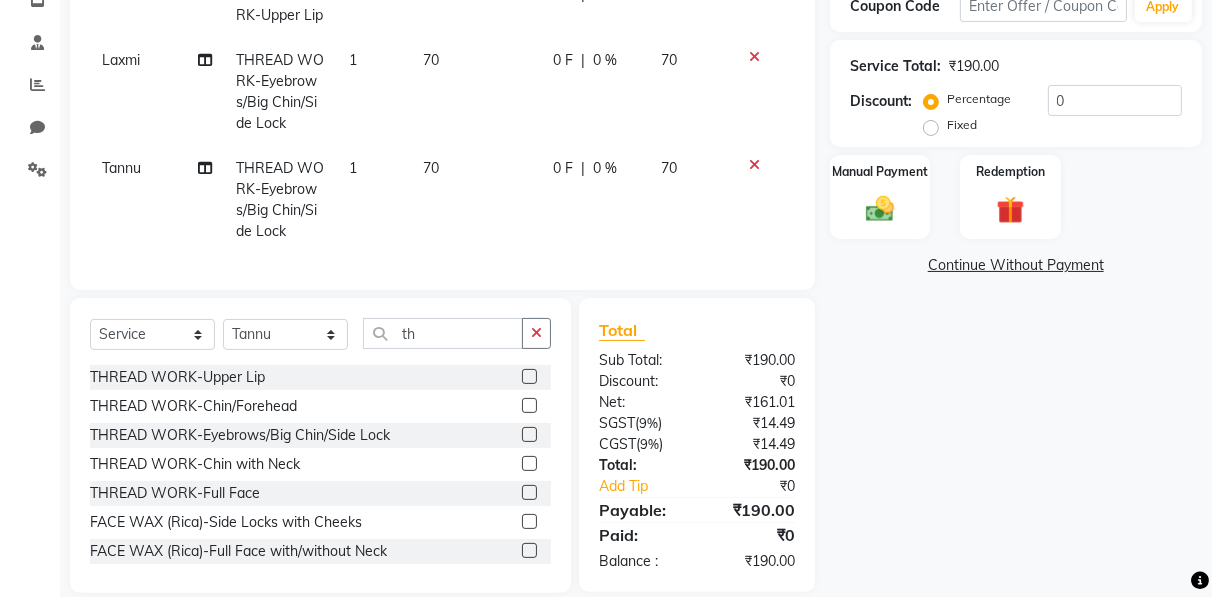 scroll, scrollTop: 395, scrollLeft: 0, axis: vertical 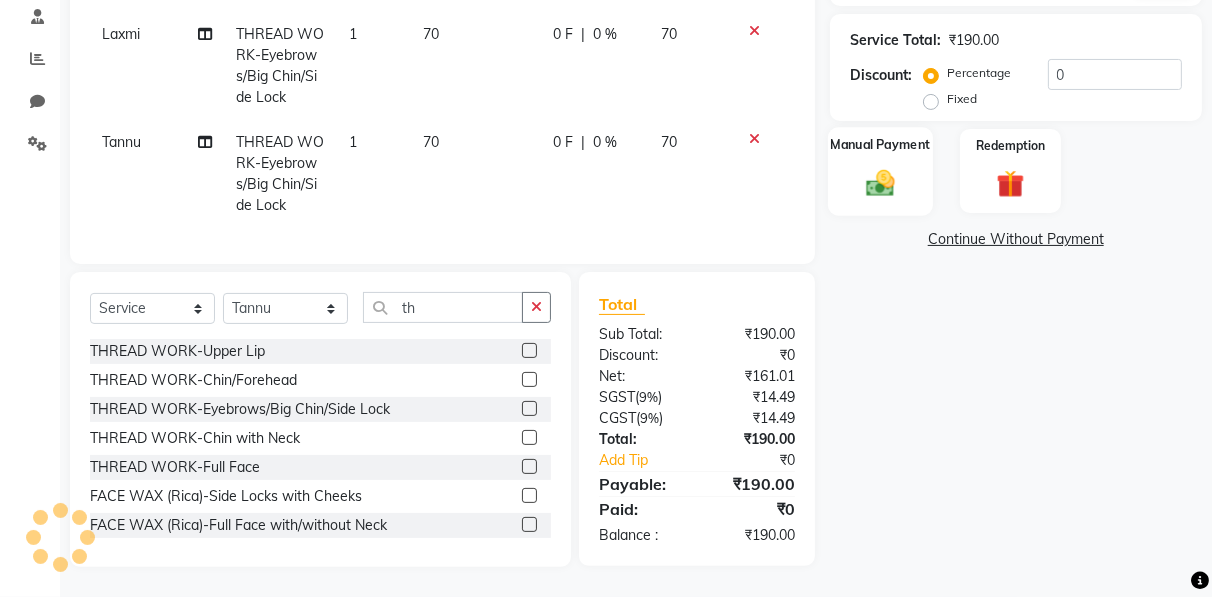 click 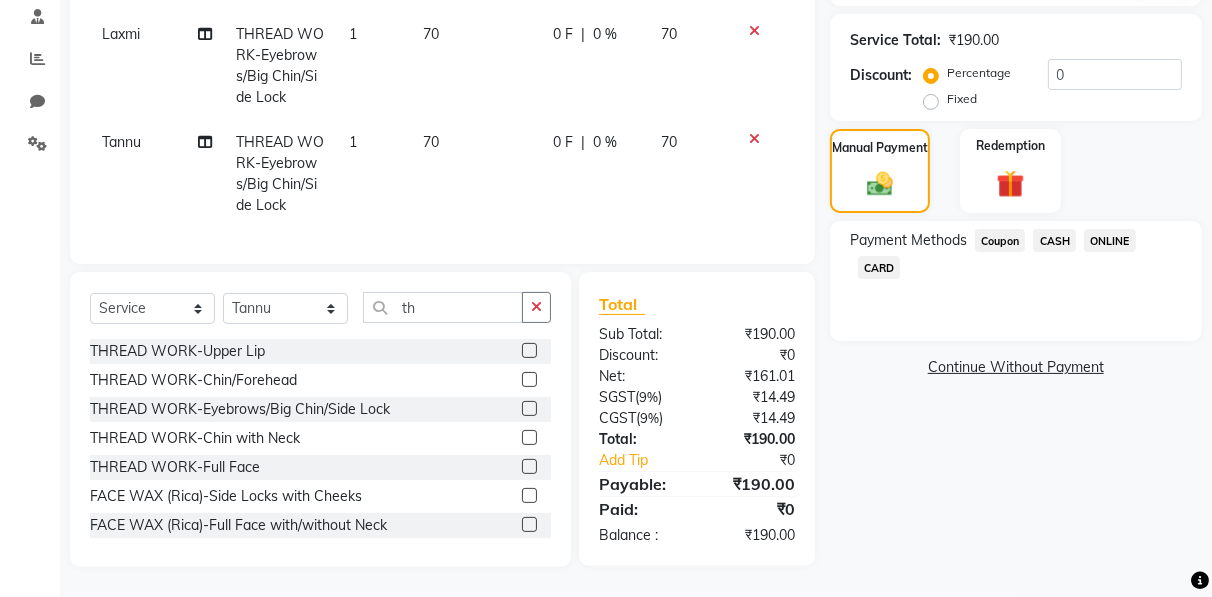 click on "CASH" 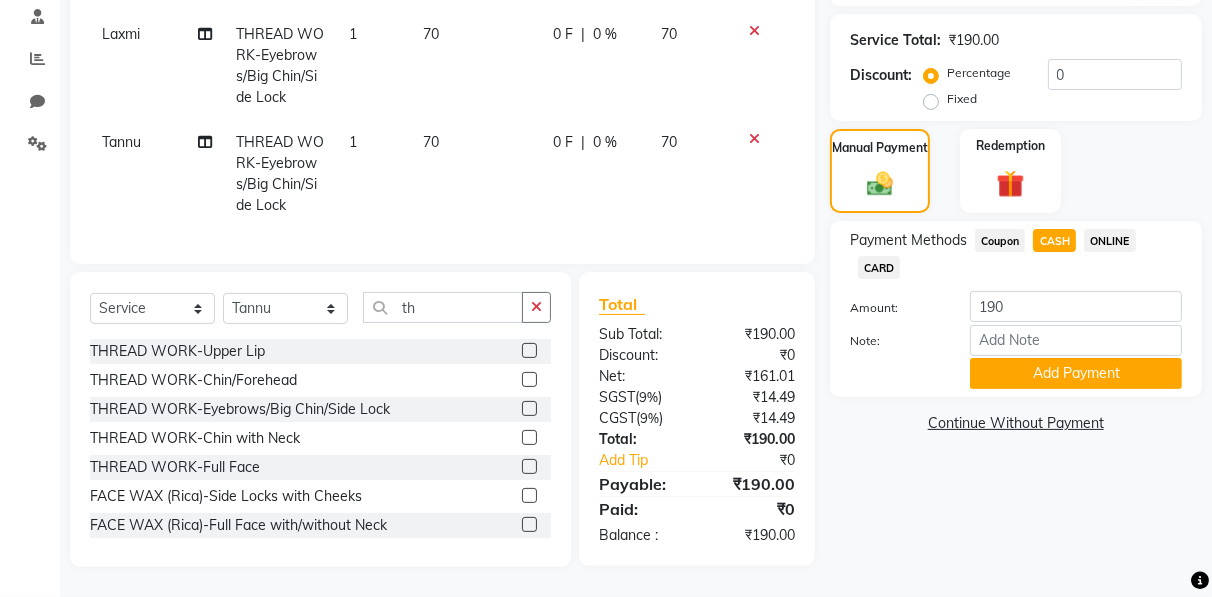 scroll, scrollTop: 0, scrollLeft: 0, axis: both 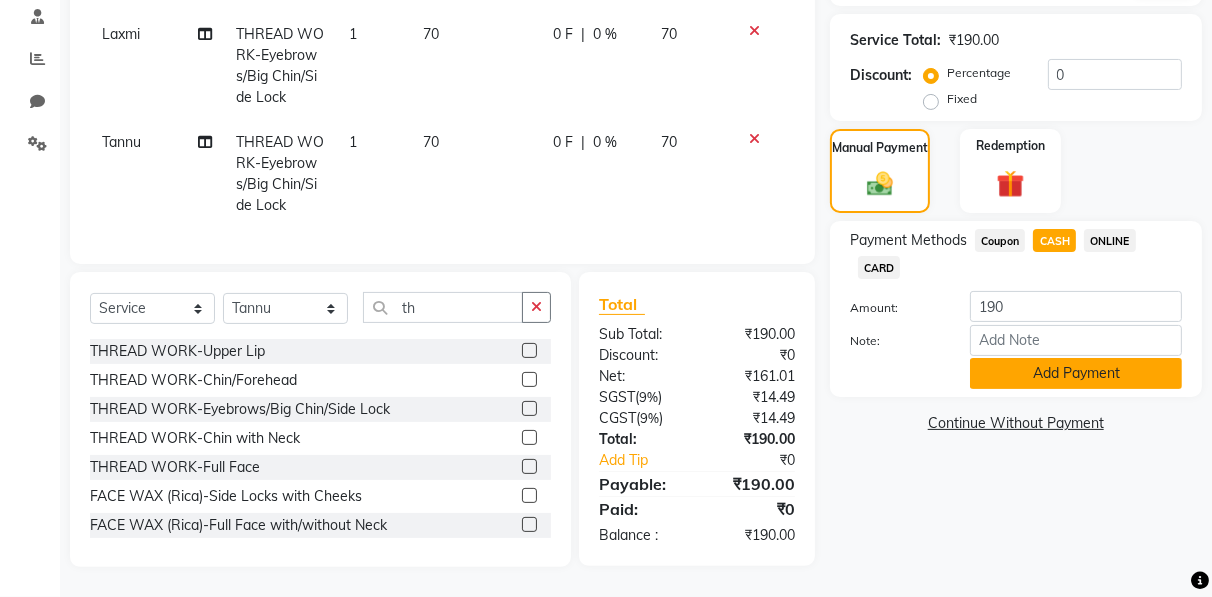 click on "Add Payment" 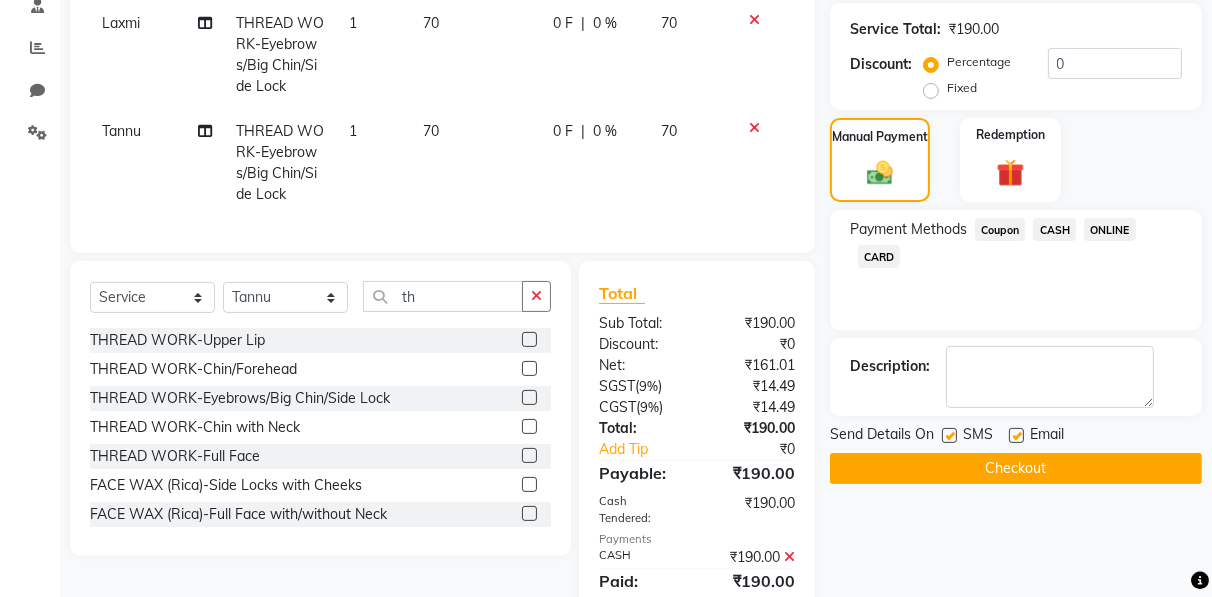 click on "Checkout" 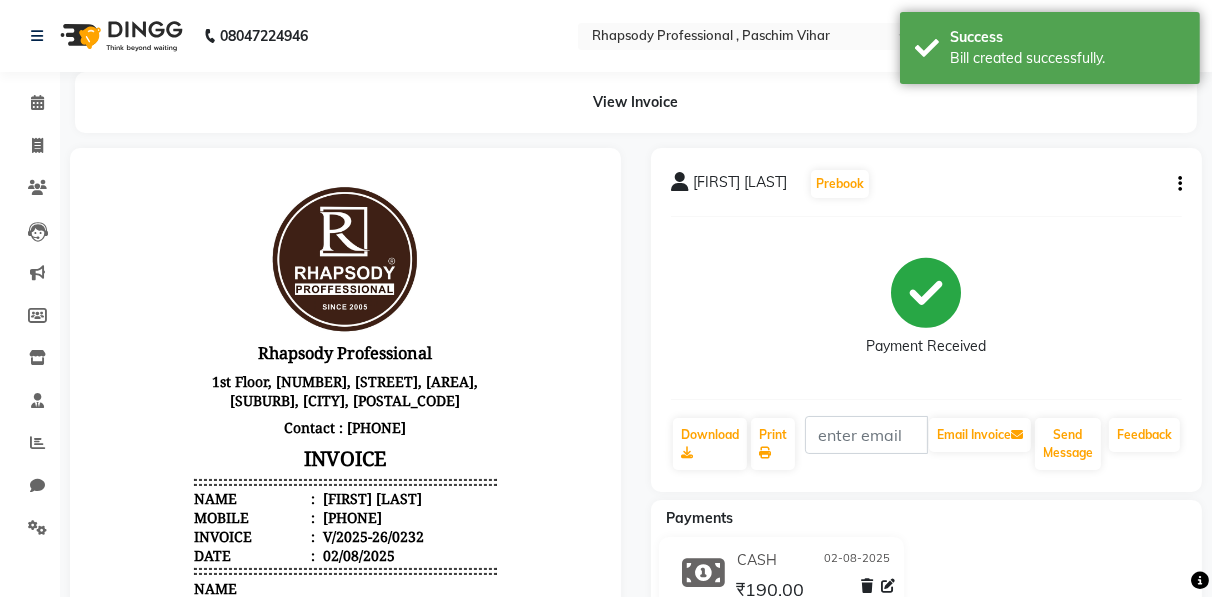 scroll, scrollTop: 0, scrollLeft: 0, axis: both 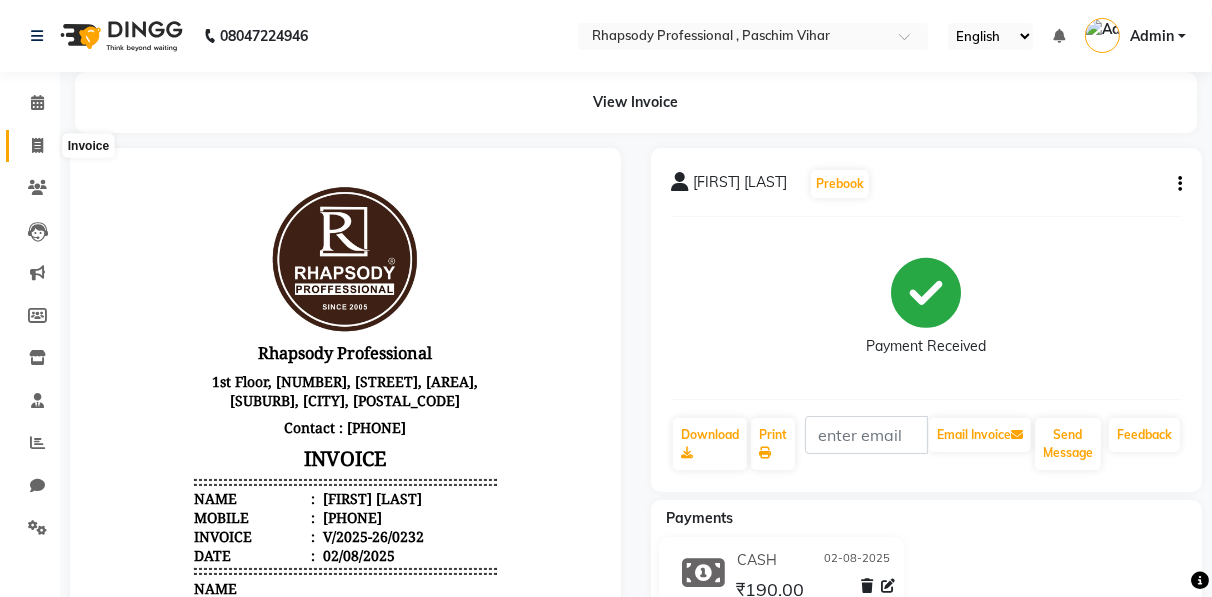 click 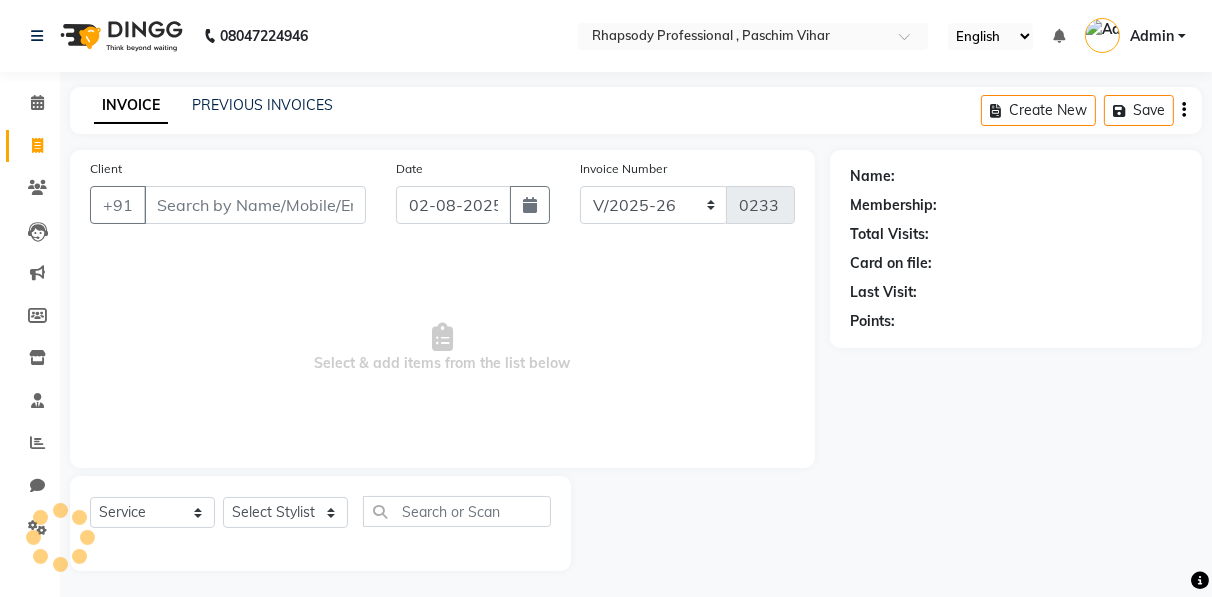 scroll, scrollTop: 3, scrollLeft: 0, axis: vertical 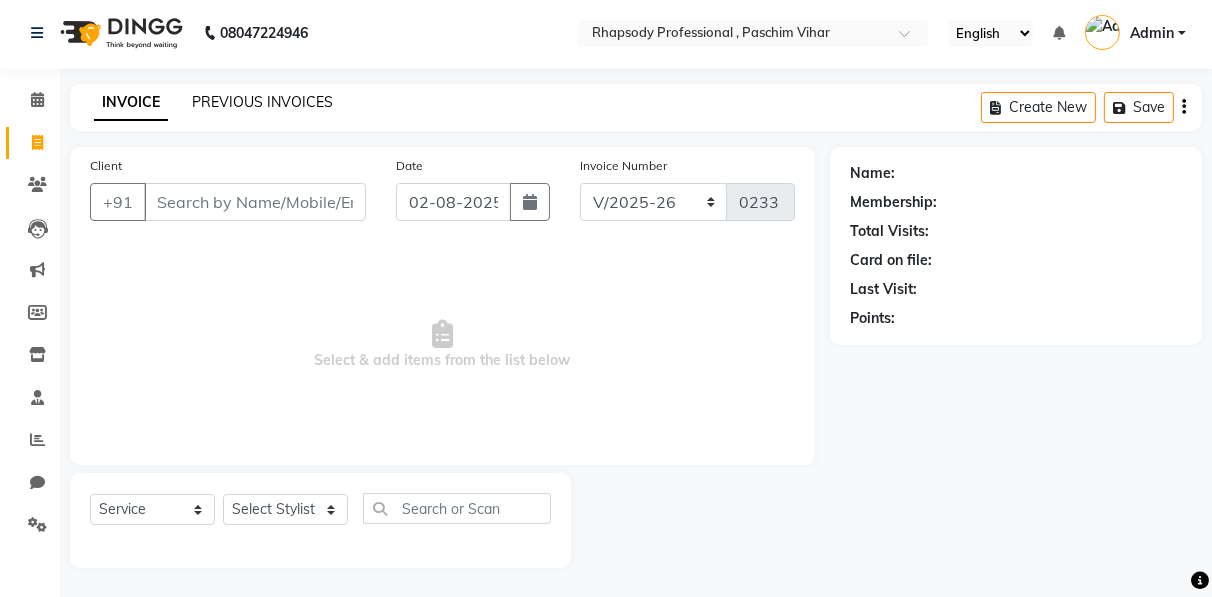 click on "PREVIOUS INVOICES" 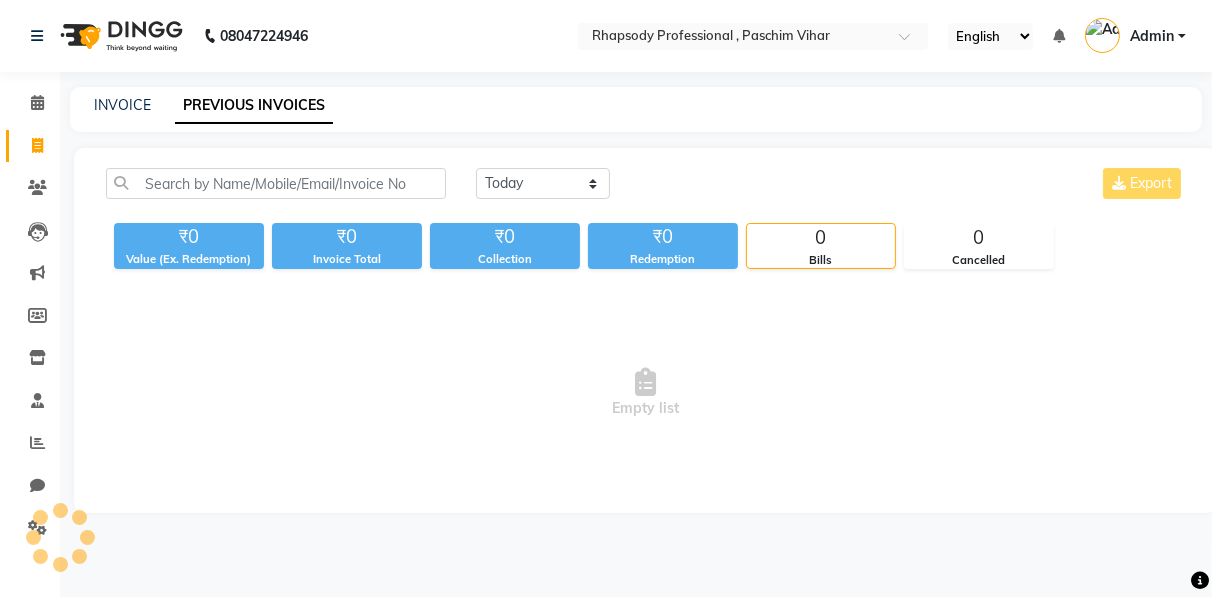 scroll, scrollTop: 0, scrollLeft: 0, axis: both 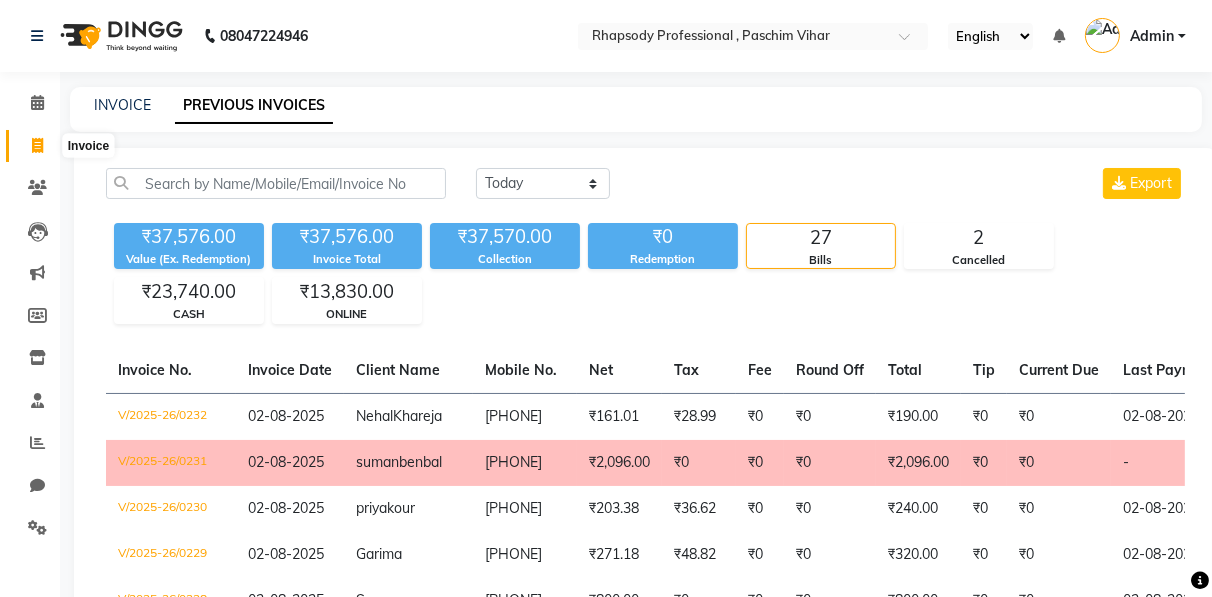 click 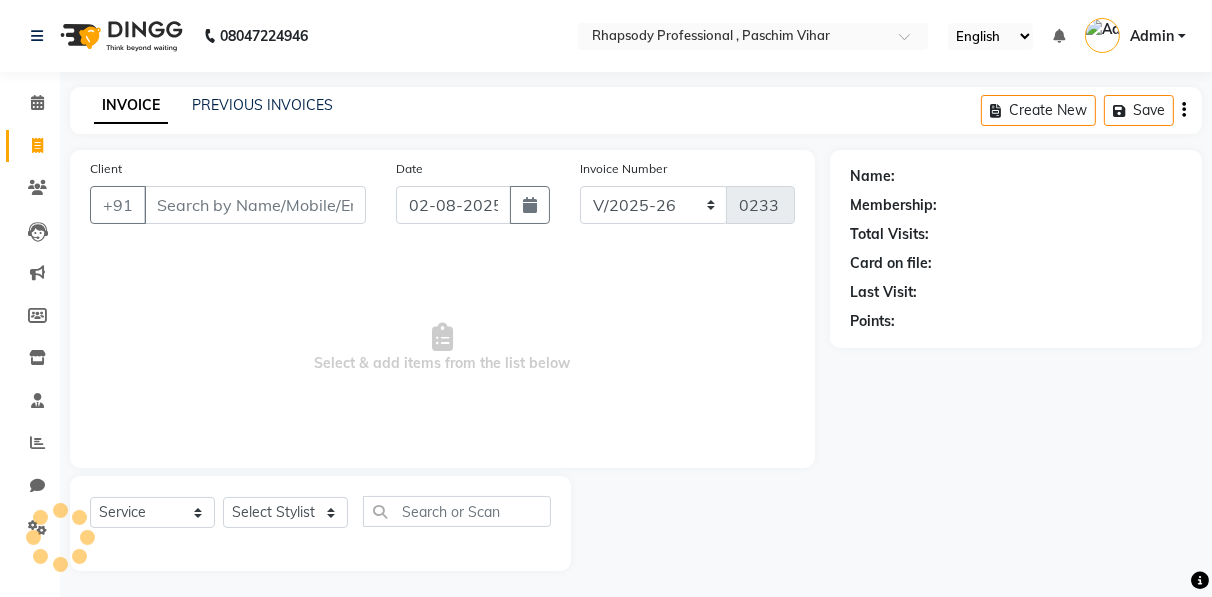 scroll, scrollTop: 3, scrollLeft: 0, axis: vertical 